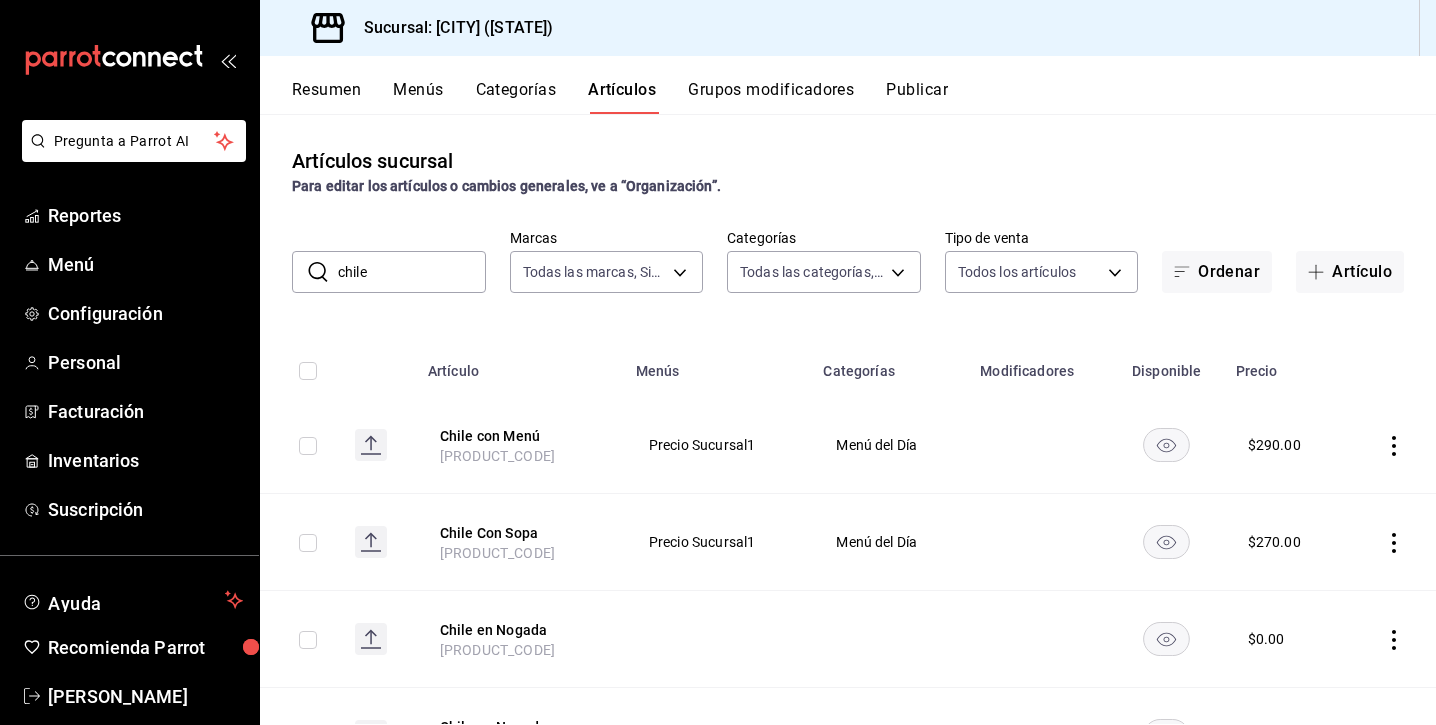 scroll, scrollTop: 0, scrollLeft: 0, axis: both 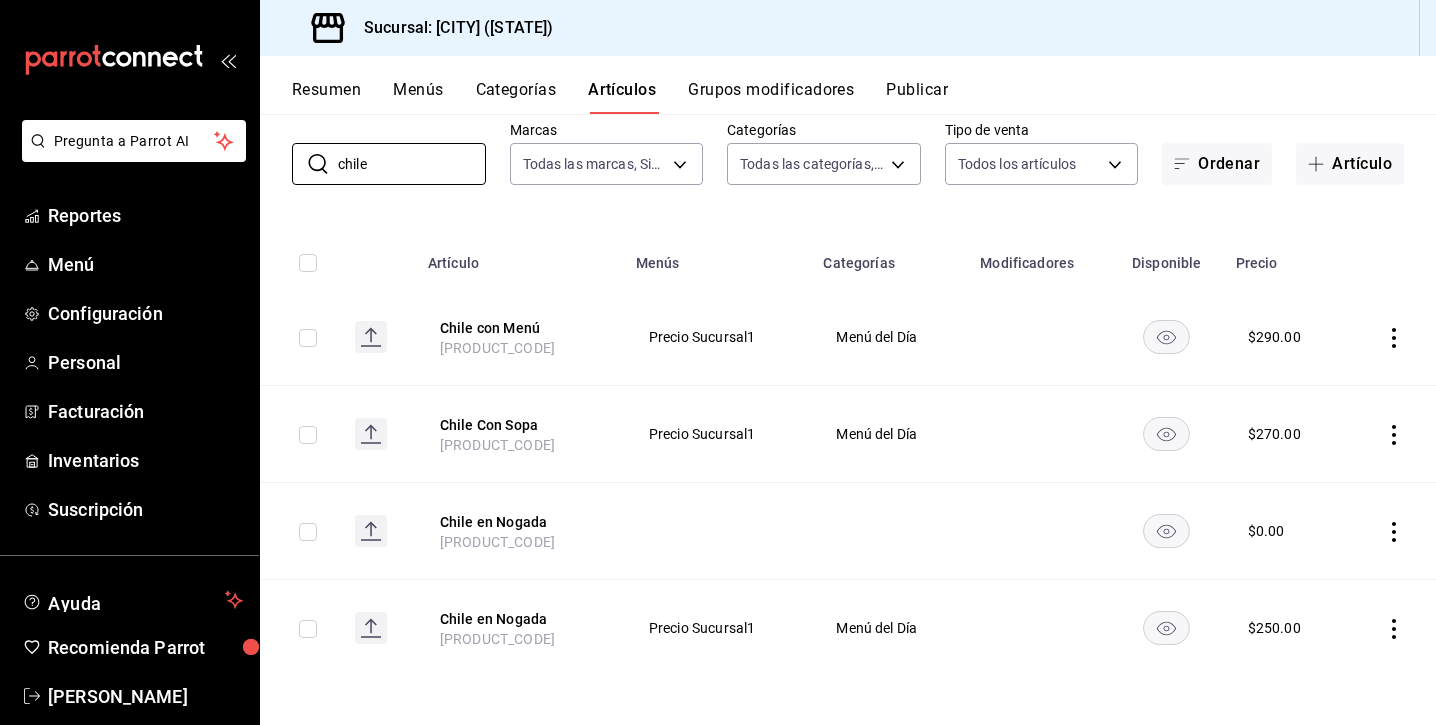 drag, startPoint x: 402, startPoint y: 166, endPoint x: 291, endPoint y: 166, distance: 111 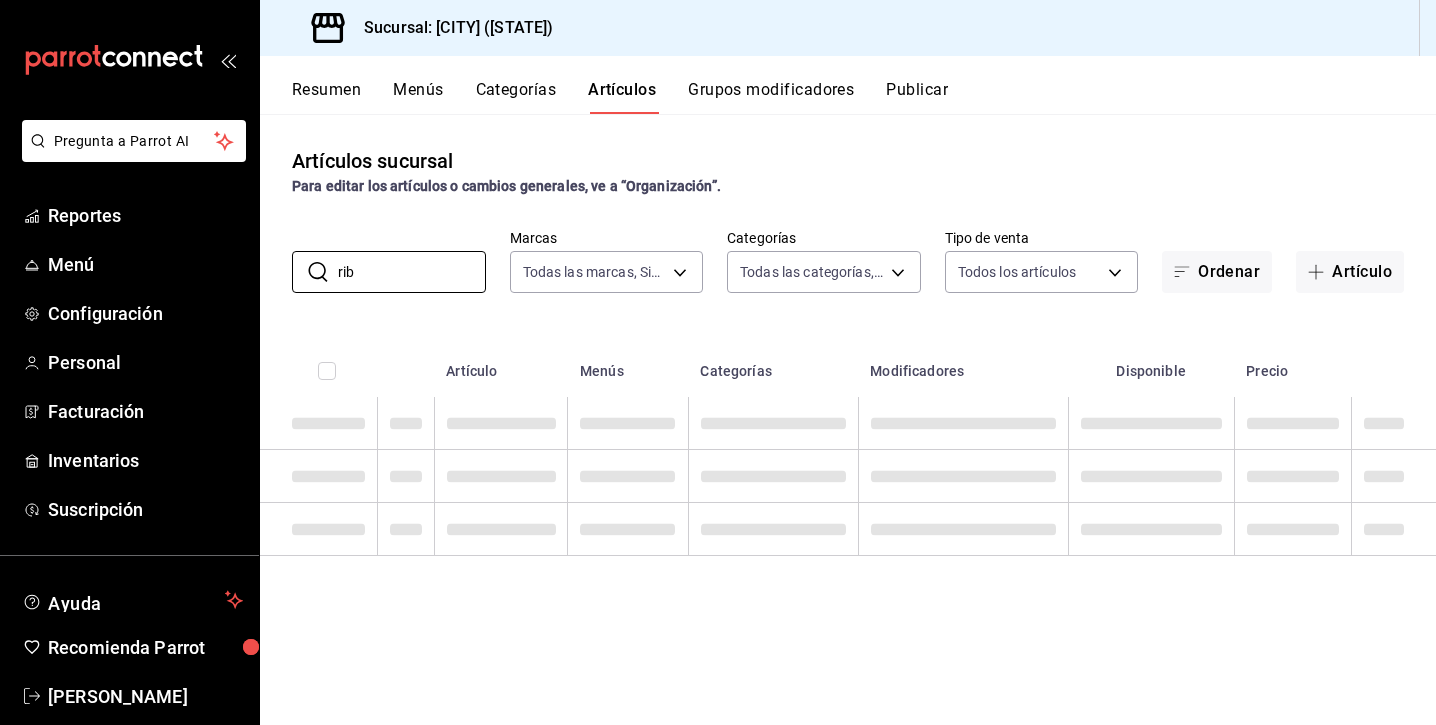 scroll, scrollTop: 0, scrollLeft: 0, axis: both 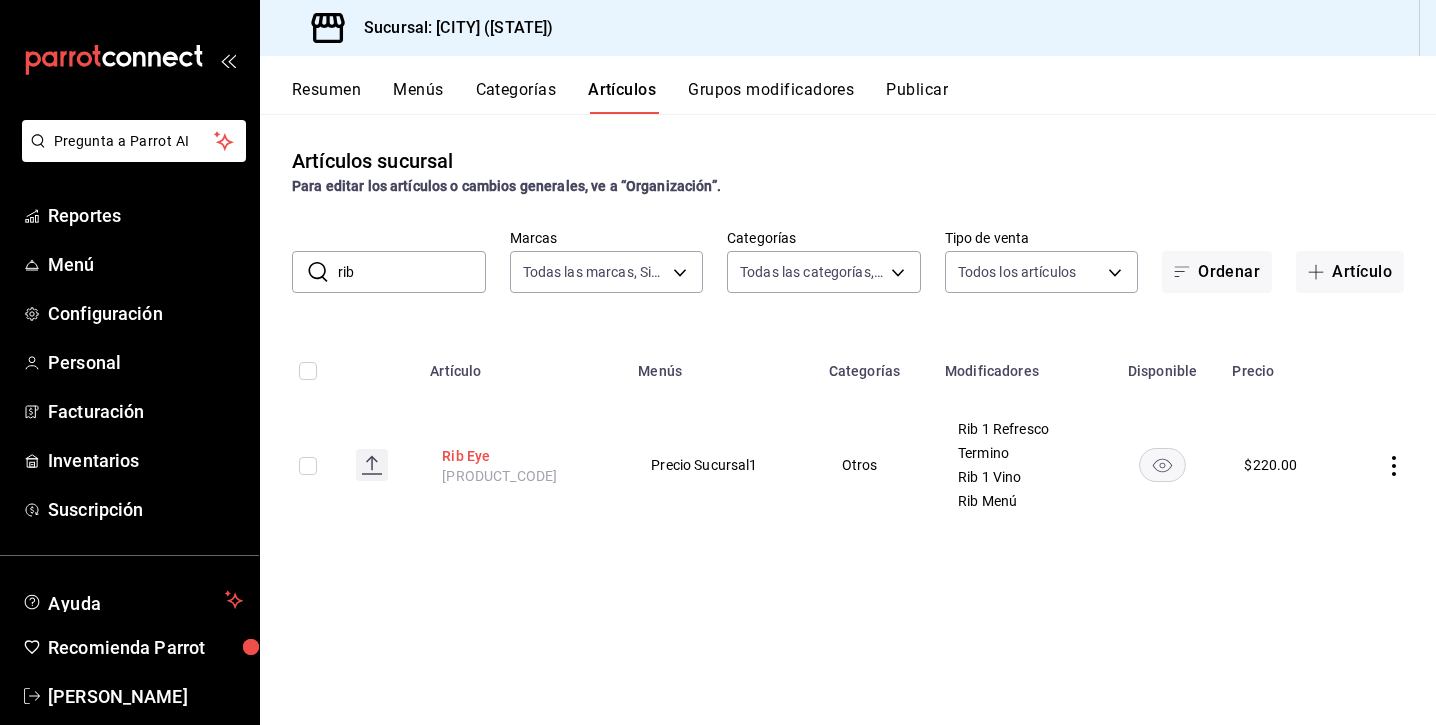 click on "Rib Eye" at bounding box center [522, 456] 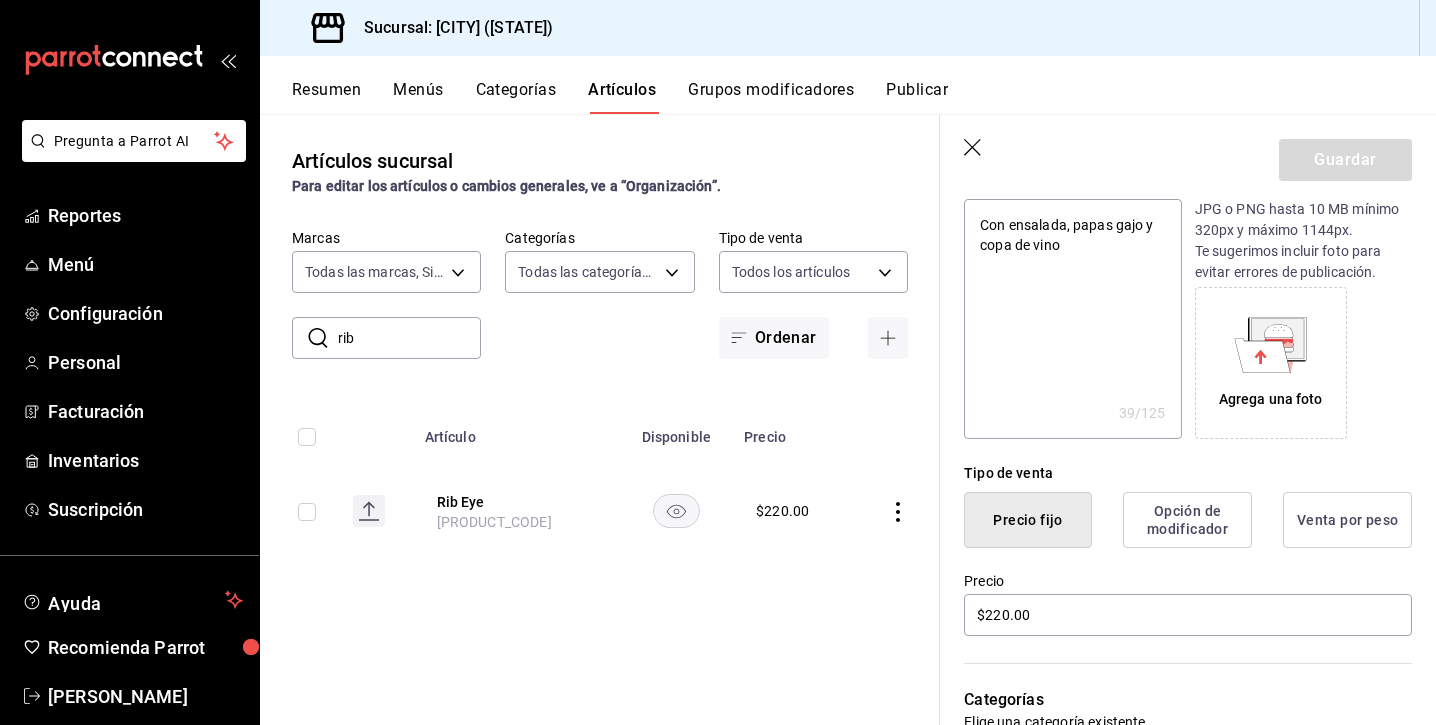scroll, scrollTop: 0, scrollLeft: 0, axis: both 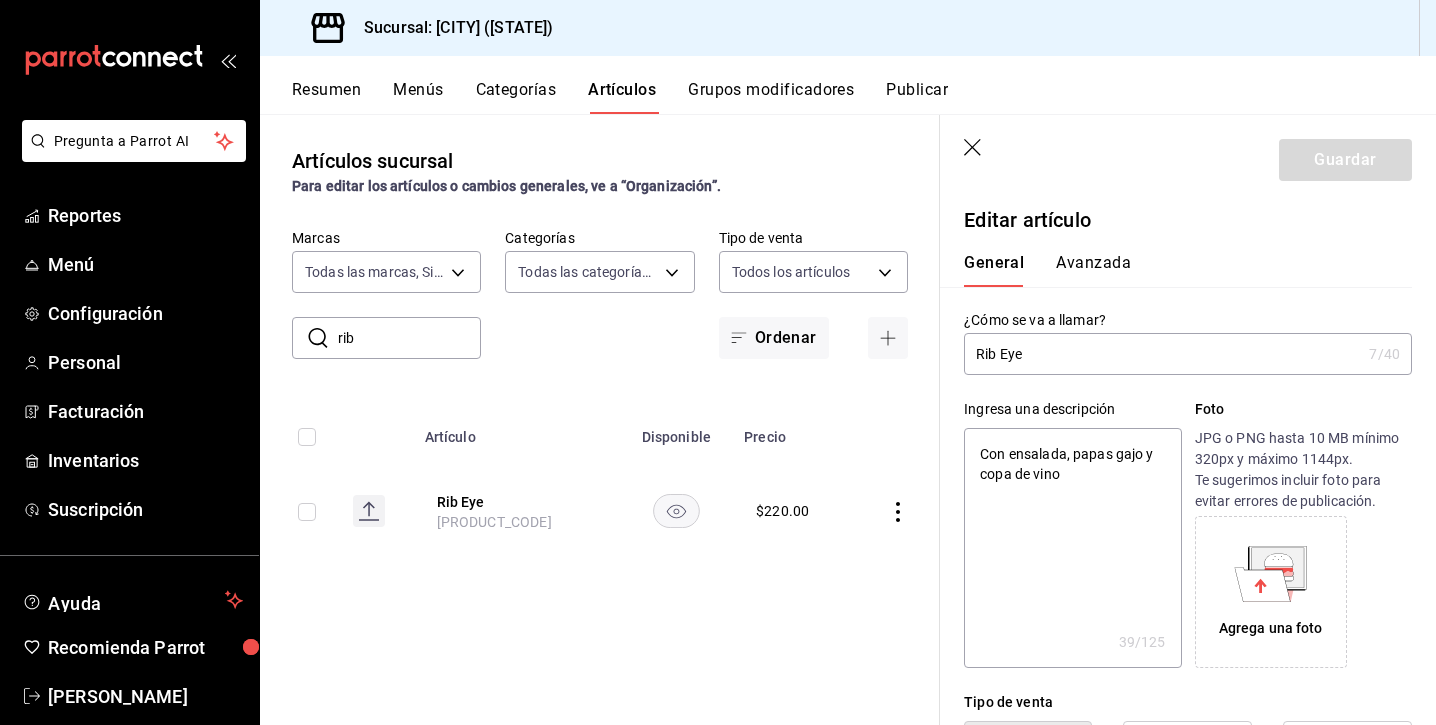 click on "Avanzada" at bounding box center [1093, 270] 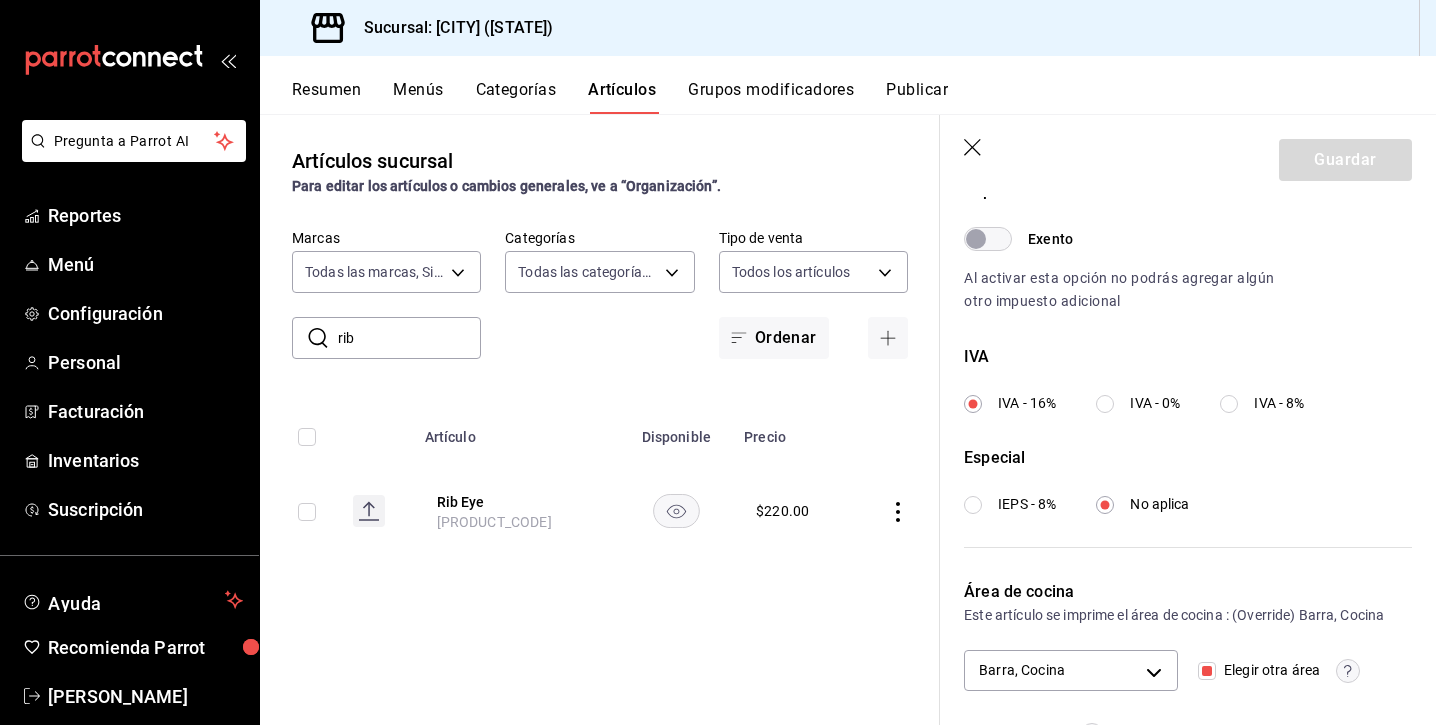 scroll, scrollTop: 687, scrollLeft: 0, axis: vertical 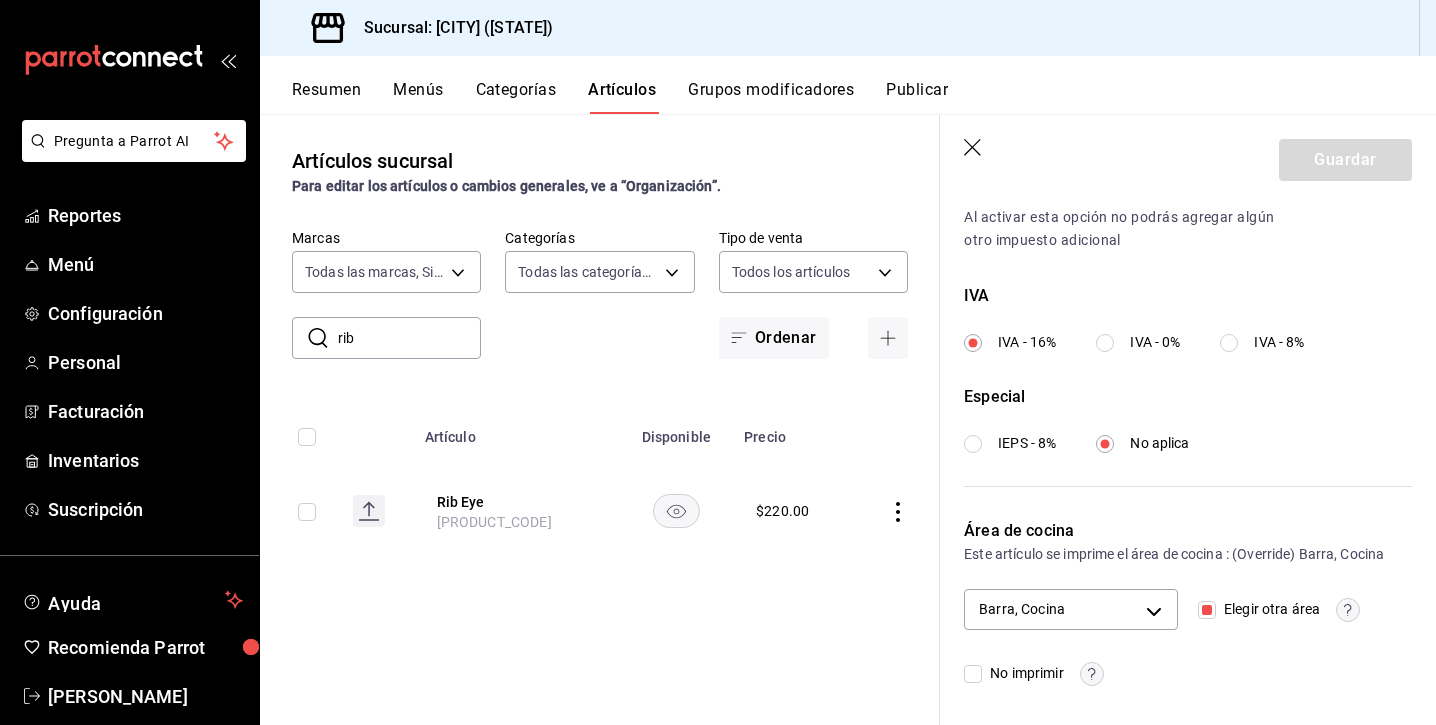 click 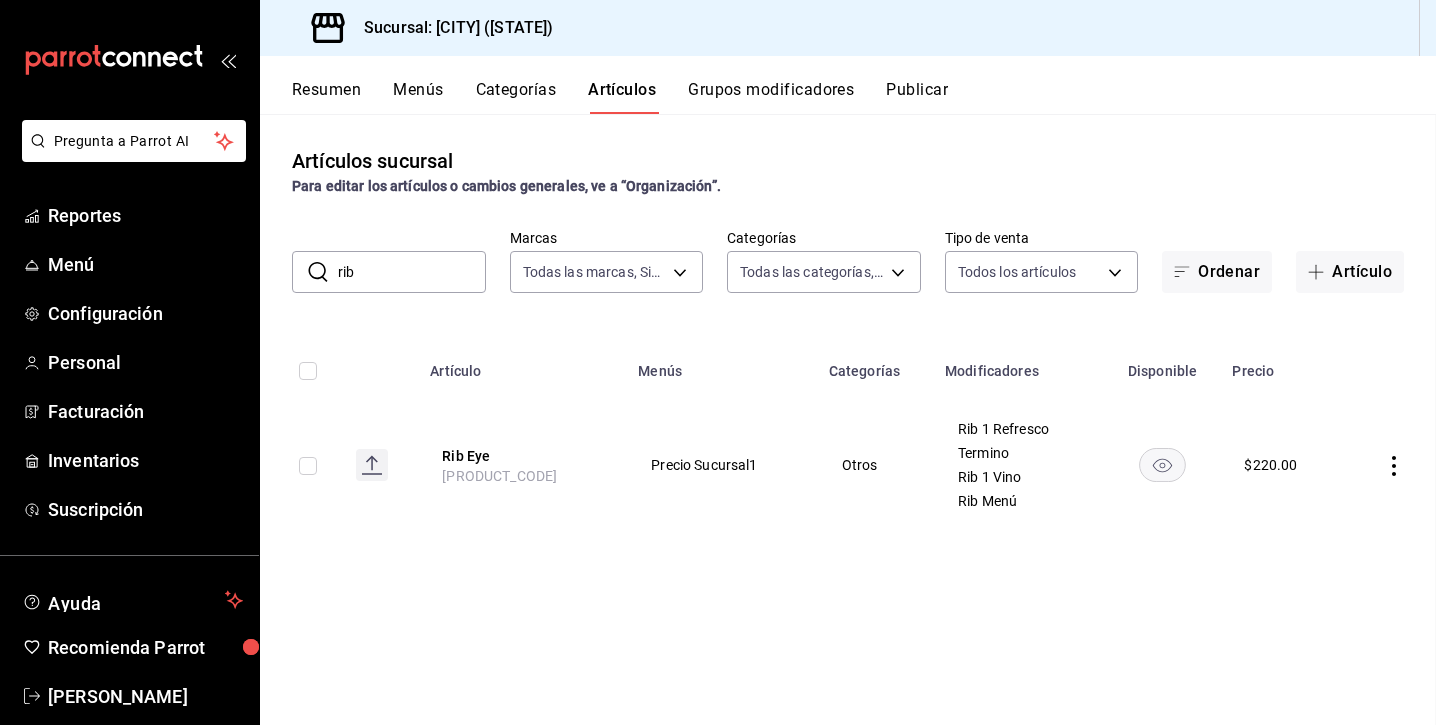 scroll, scrollTop: 0, scrollLeft: 0, axis: both 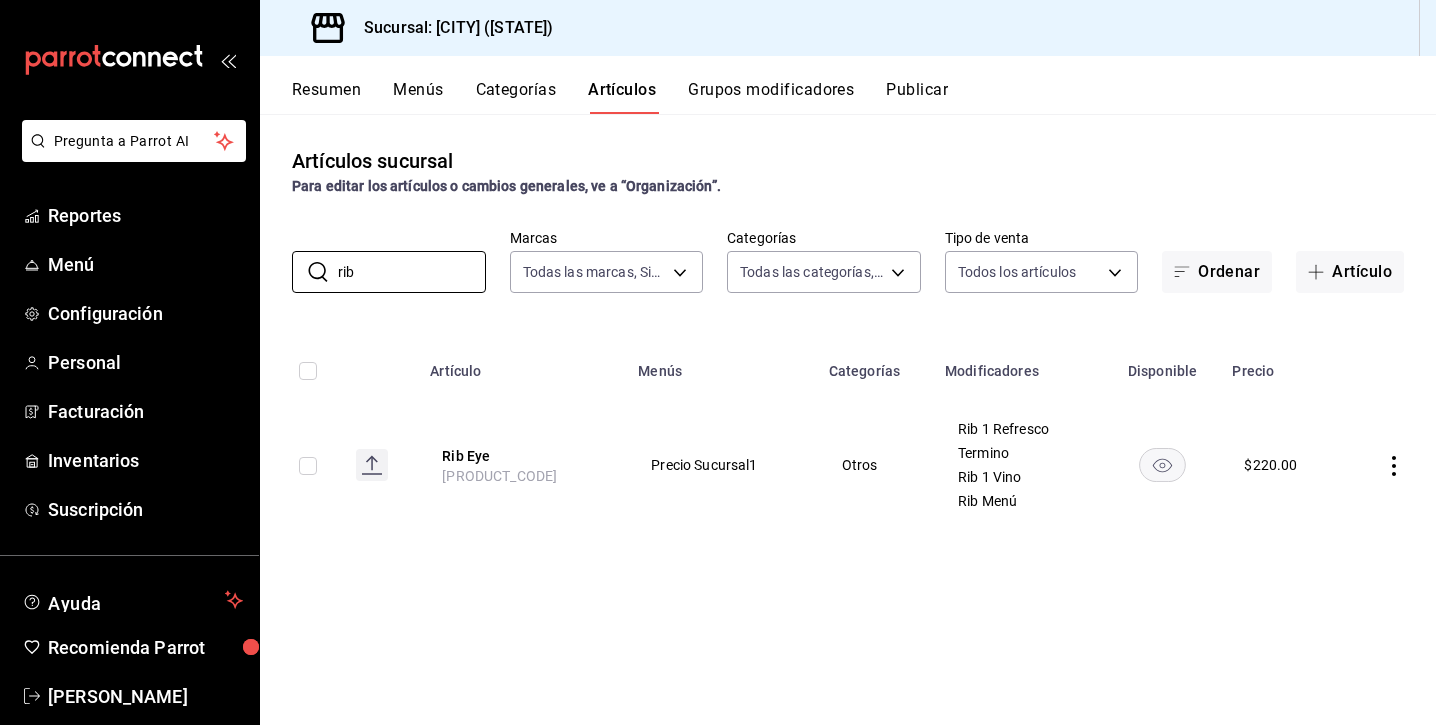 drag, startPoint x: 363, startPoint y: 268, endPoint x: 286, endPoint y: 264, distance: 77.10383 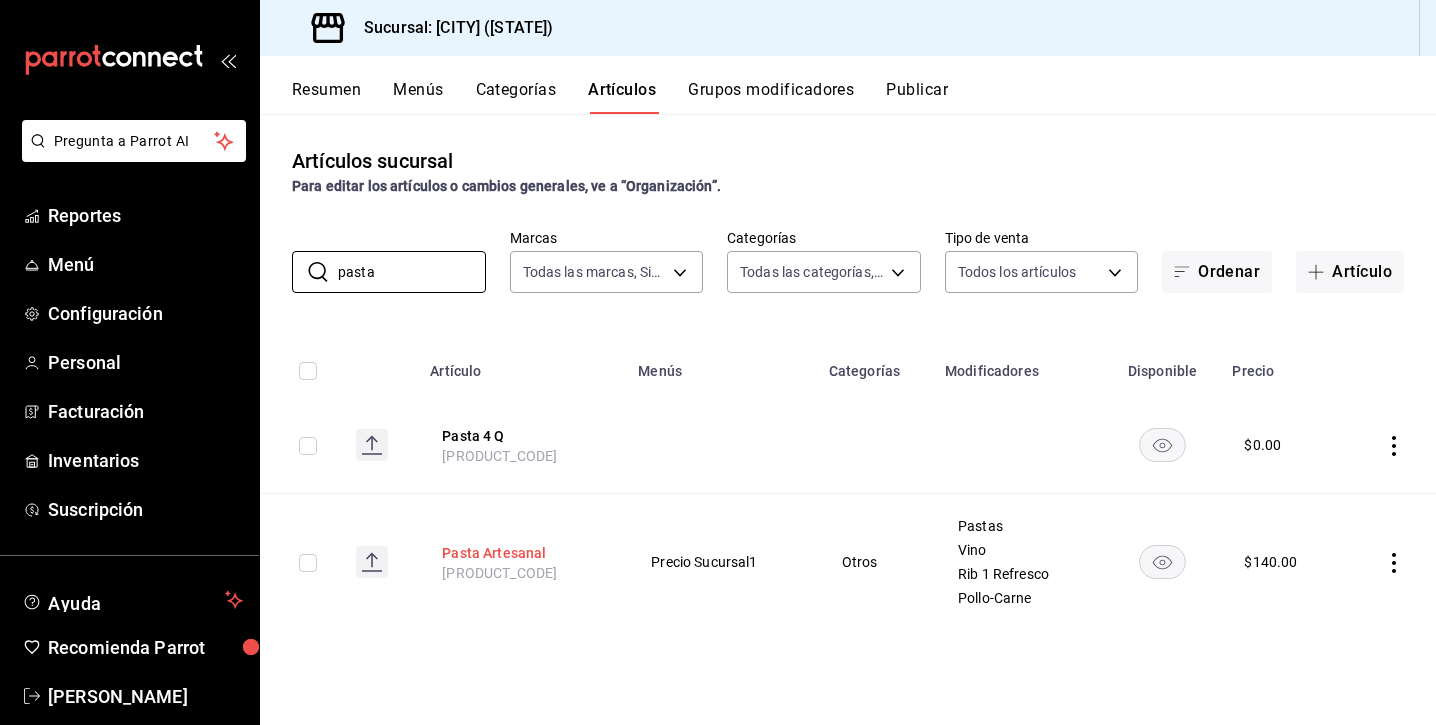 type on "pasta" 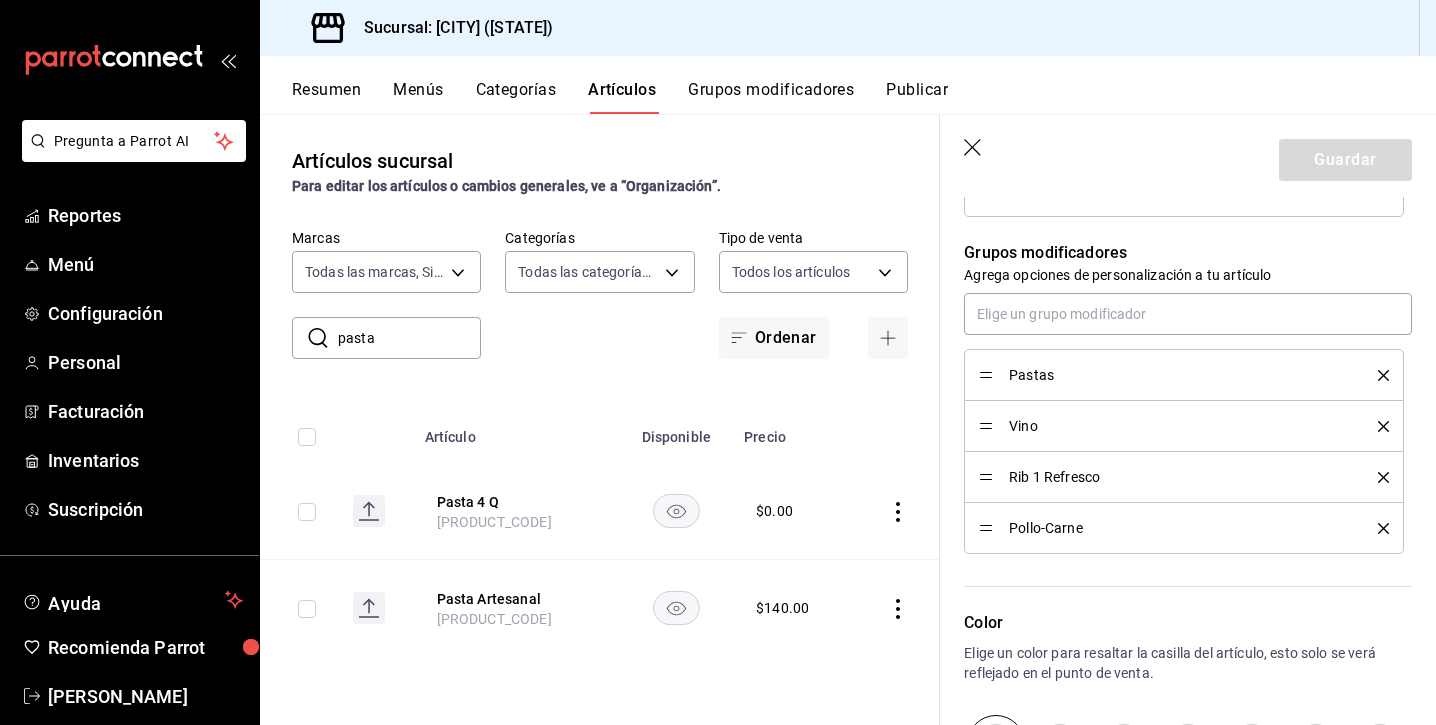 scroll, scrollTop: 794, scrollLeft: 0, axis: vertical 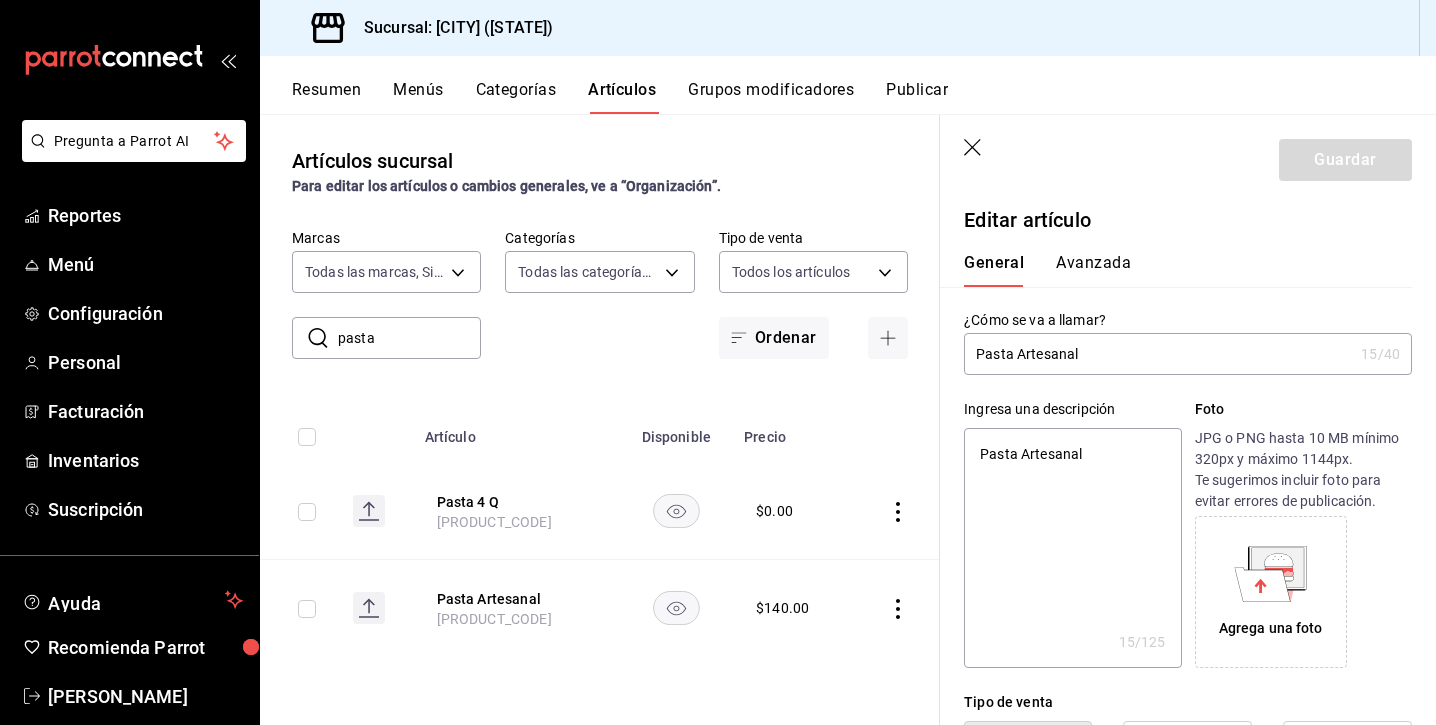 click on "Avanzada" at bounding box center (1093, 270) 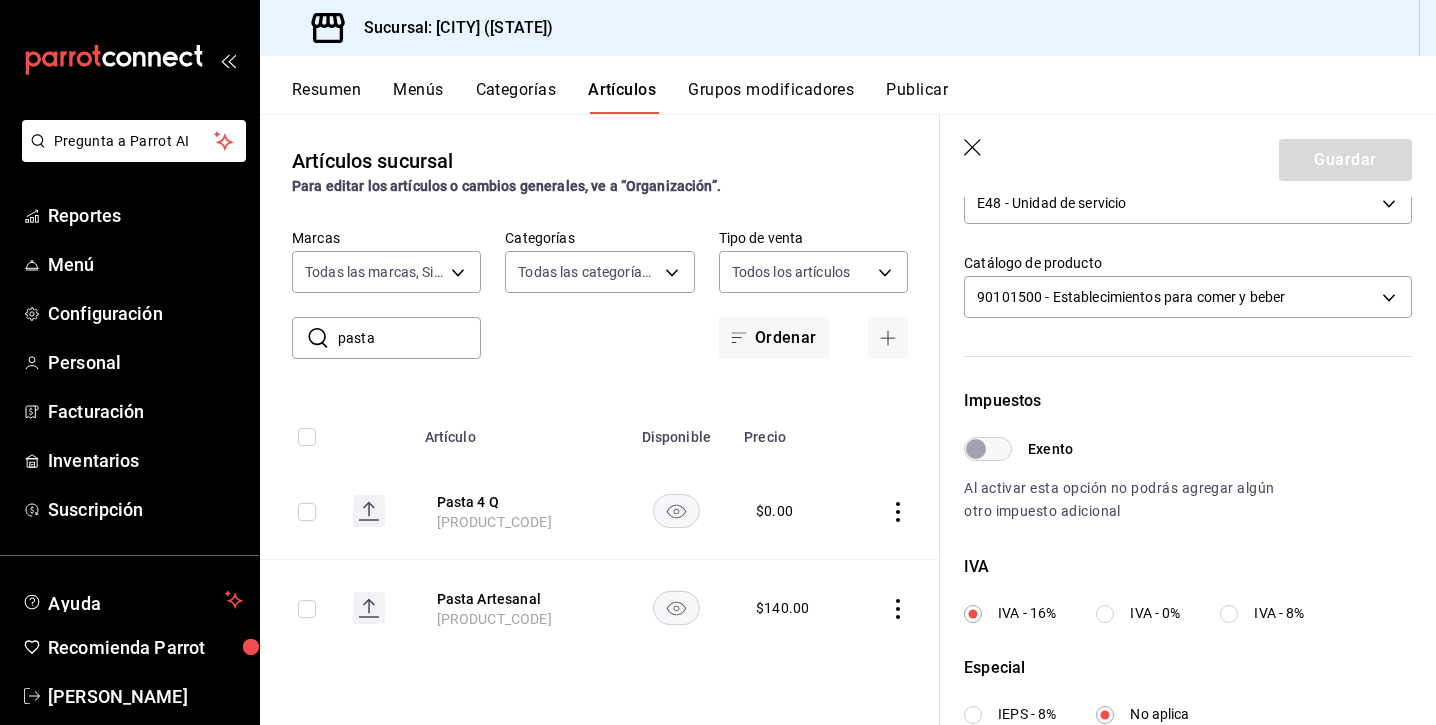 scroll, scrollTop: 687, scrollLeft: 0, axis: vertical 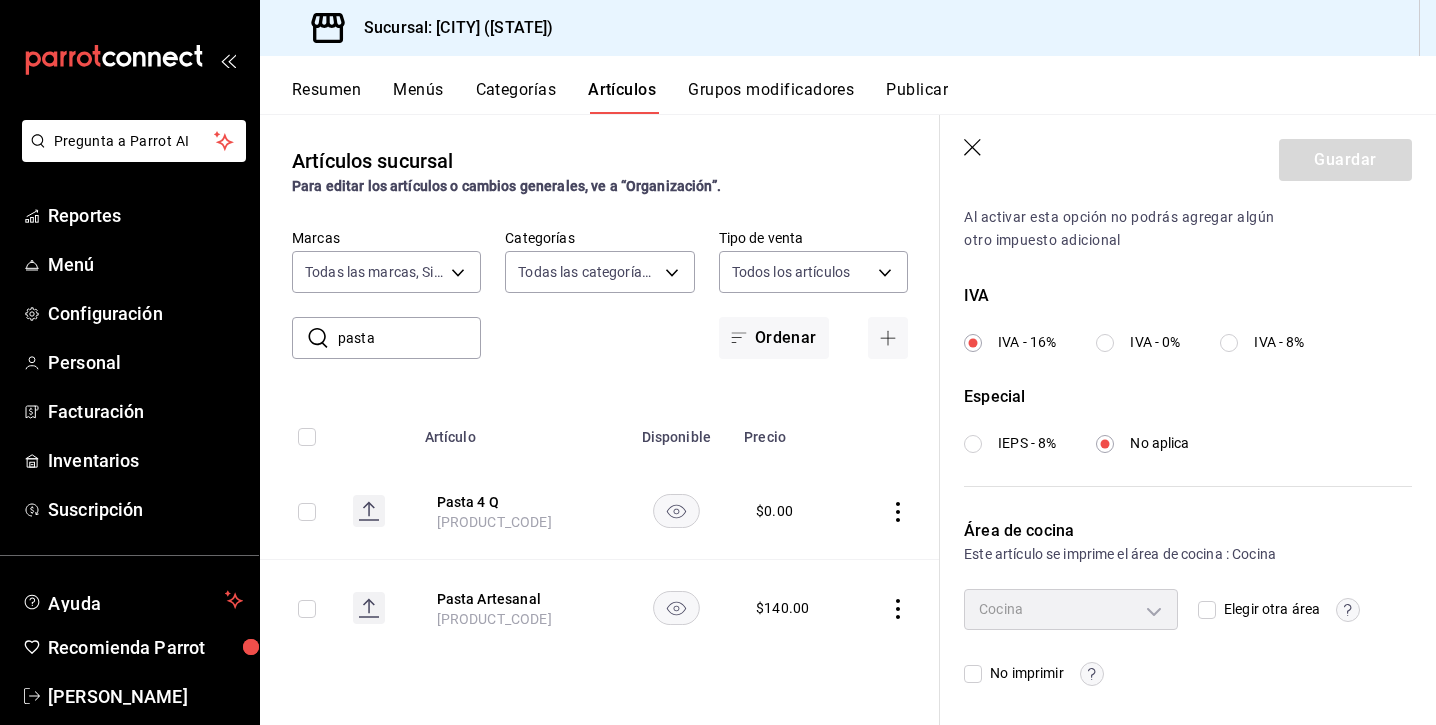 click on "Elegir otra área" at bounding box center (1207, 610) 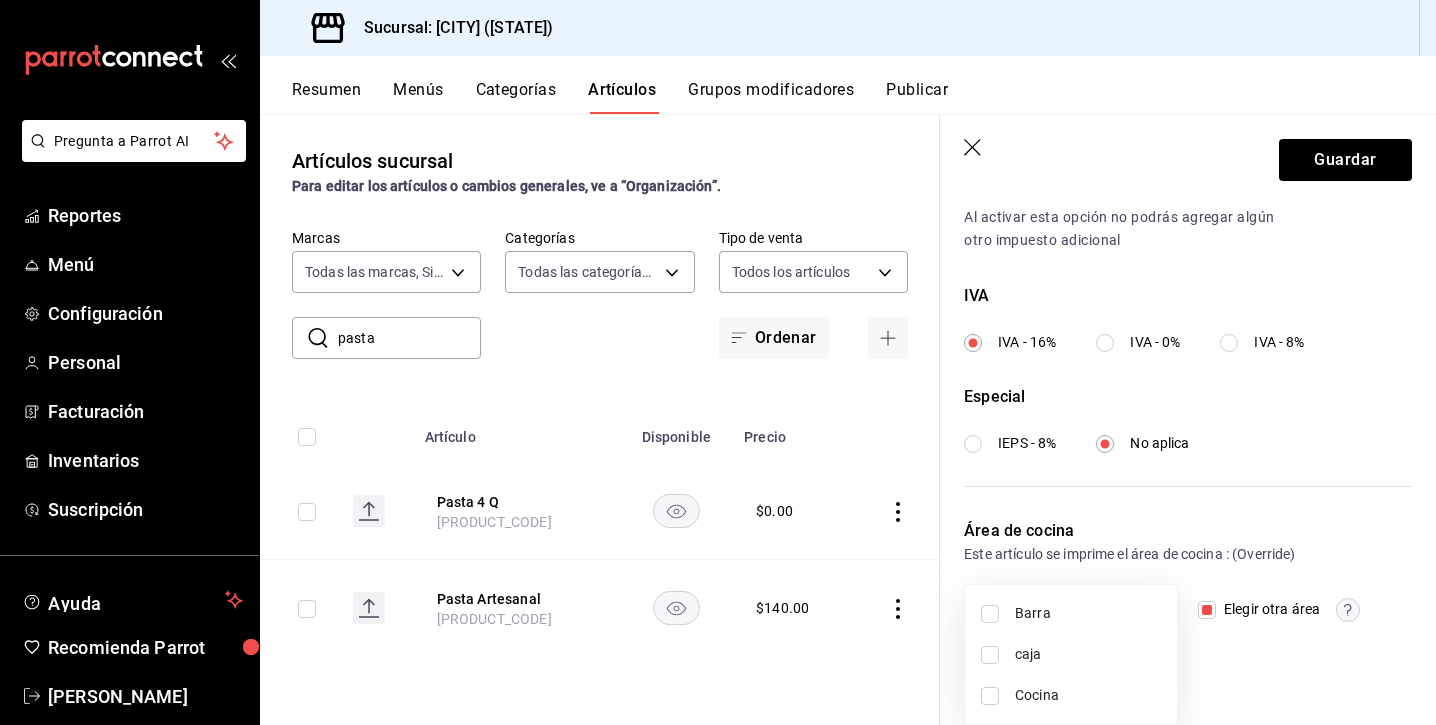 click on "Pregunta a Parrot AI Reportes   Menú   Configuración   Personal   Facturación   Inventarios   Suscripción   Ayuda Recomienda Parrot   [PERSON_NAME]   Sugerir nueva función   Sucursal: [CITY] ([STATE]) Resumen Menús Categorías Artículos Grupos modificadores Publicar Artículos sucursal Para editar los artículos o cambios generales, ve a “Organización”. ​ pasta ​ Marcas Todas las marcas, Sin marca [UUID] Categorías Todas las categorías, Sin categoría Tipo de venta Todos los artículos ALL Ordenar Artículo Disponible Precio Pasta 4 Q [PRODUCT_CODE] $ 0.00 Pasta Artesanal [PRODUCT_CODE] $ 140.00 Guardar Editar artículo General Avanzada ¿Cómo se va a llamar? Pasta Artesanal 15 /40 ¿Cómo se va a llamar? Ingresa una descripción Pasta Artesanal x 15 /125 ​ Foto JPG o PNG hasta 10 MB mínimo 320px y máximo 1144px. Te sugerimos incluir foto para evitar errores de publicación. Agrega una foto Tipo de venta Precio fijo Opción de modificador Precio" at bounding box center (718, 362) 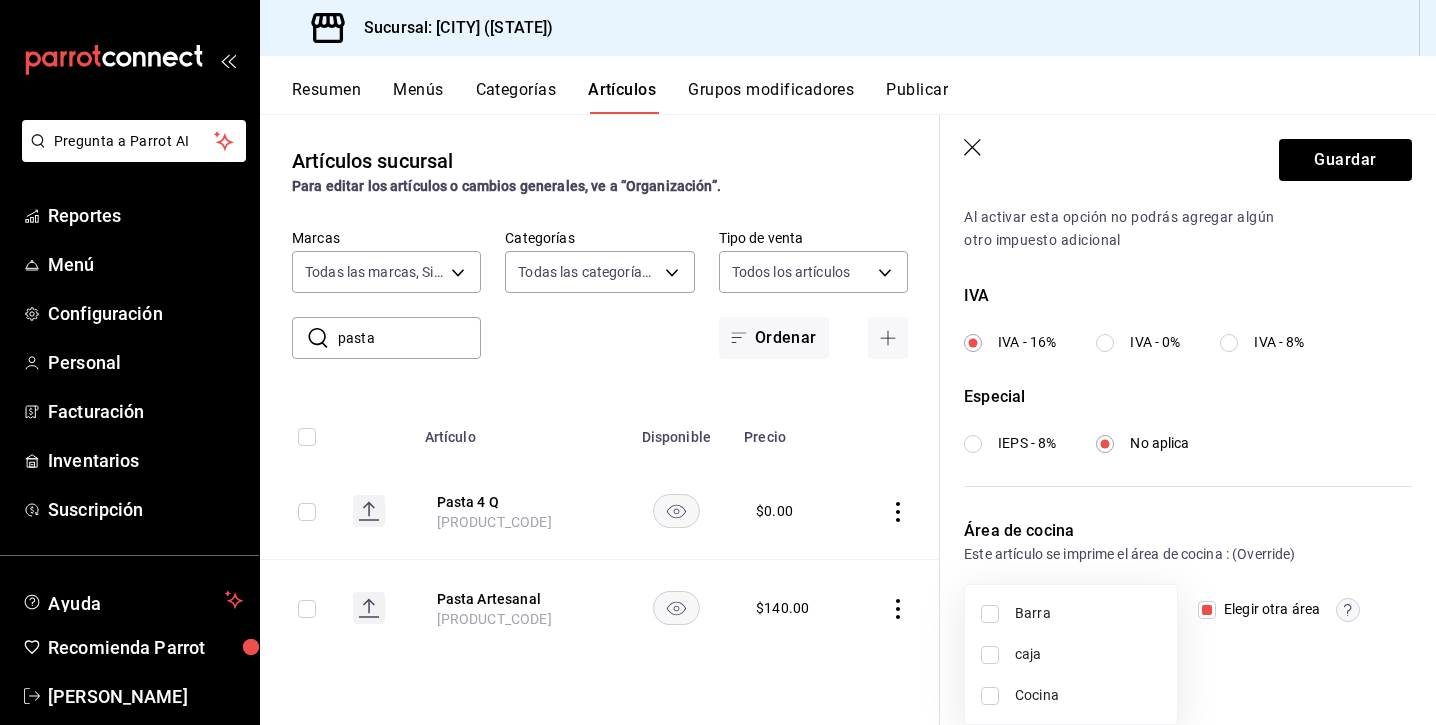click on "Barra" at bounding box center [1088, 613] 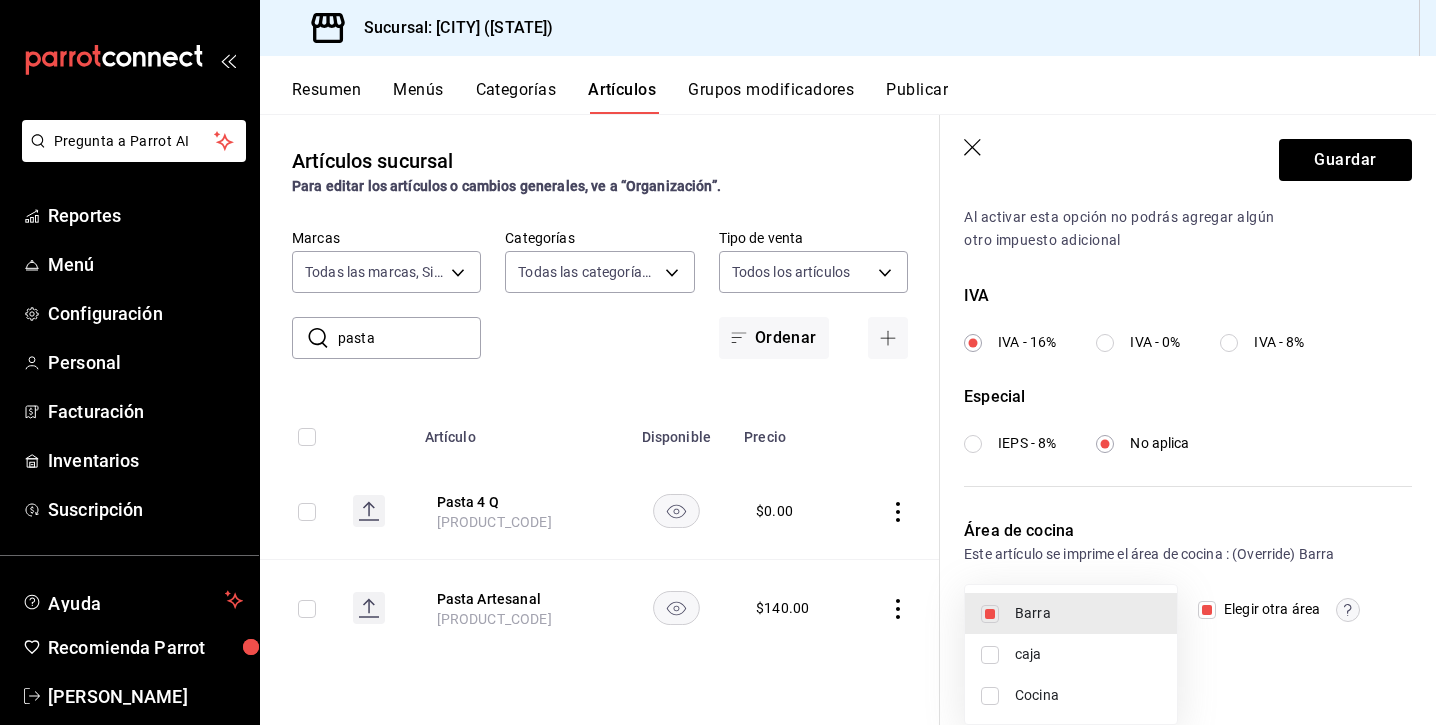 click at bounding box center [718, 362] 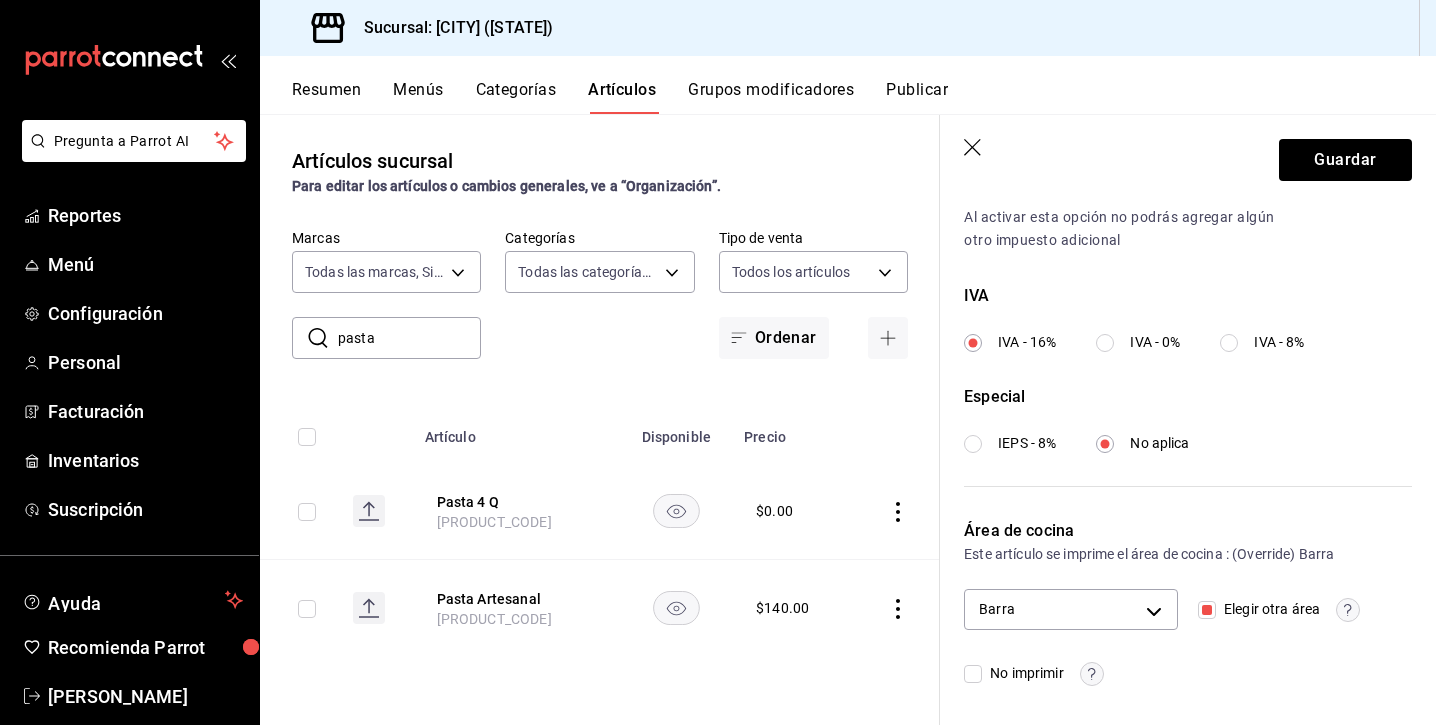 click 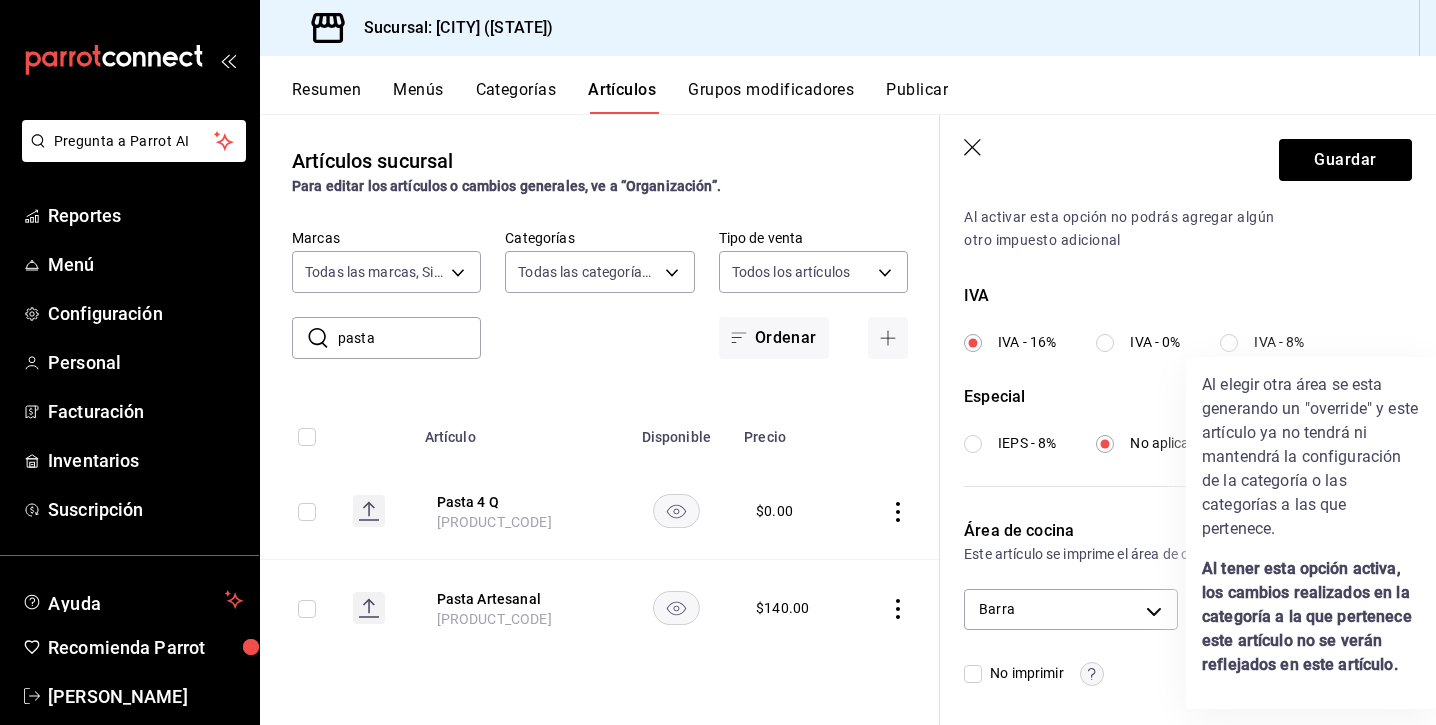 click at bounding box center (718, 362) 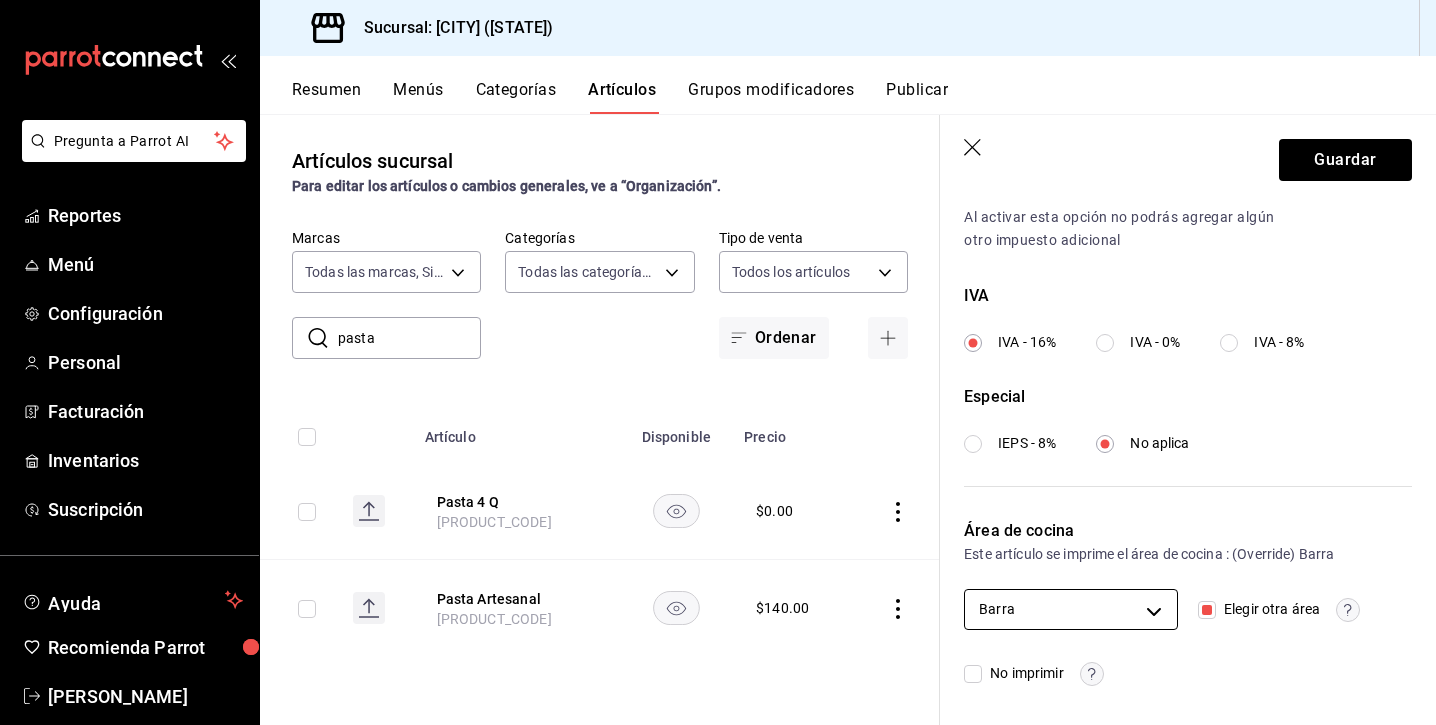 click on "Pregunta a Parrot AI Reportes   Menú   Configuración   Personal   Facturación   Inventarios   Suscripción   Ayuda Recomienda Parrot   [PERSON_NAME]   Sugerir nueva función   Sucursal: [CITY] ([STATE]) Resumen Menús Categorías Artículos Grupos modificadores Publicar Artículos sucursal Para editar los artículos o cambios generales, ve a “Organización”. ​ pasta ​ Marcas Todas las marcas, Sin marca [UUID] Categorías Todas las categorías, Sin categoría Tipo de venta Todos los artículos ALL Ordenar Artículo Disponible Precio Pasta 4 Q [PRODUCT_CODE] $ 0.00 Pasta Artesanal [PRODUCT_CODE] $ 140.00 Guardar Editar artículo General Avanzada ¿Cómo se va a llamar? Pasta Artesanal 15 /40 ¿Cómo se va a llamar? Ingresa una descripción Pasta Artesanal x 15 /125 ​ Foto JPG o PNG hasta 10 MB mínimo 320px y máximo 1144px. Te sugerimos incluir foto para evitar errores de publicación. Agrega una foto Tipo de venta Precio fijo Opción de modificador Precio" at bounding box center (718, 362) 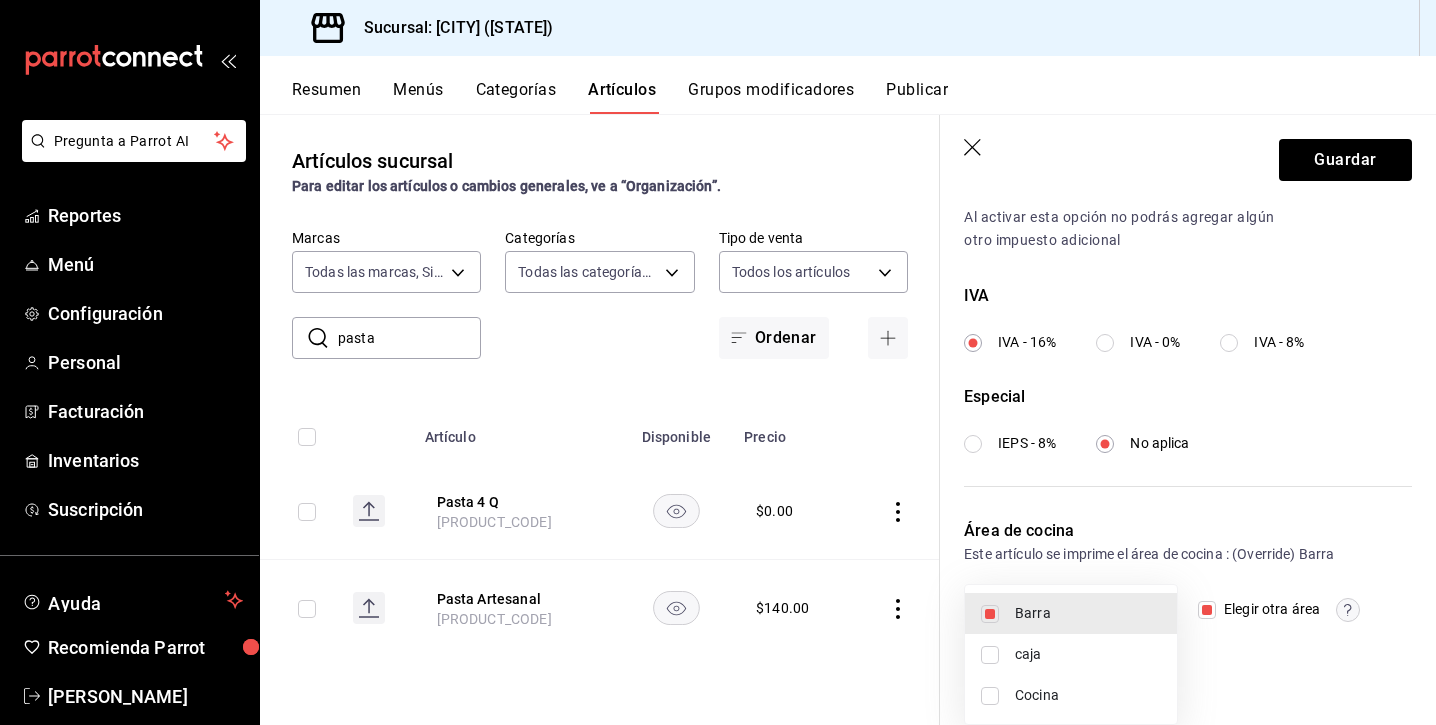 click on "Cocina" at bounding box center (1071, 695) 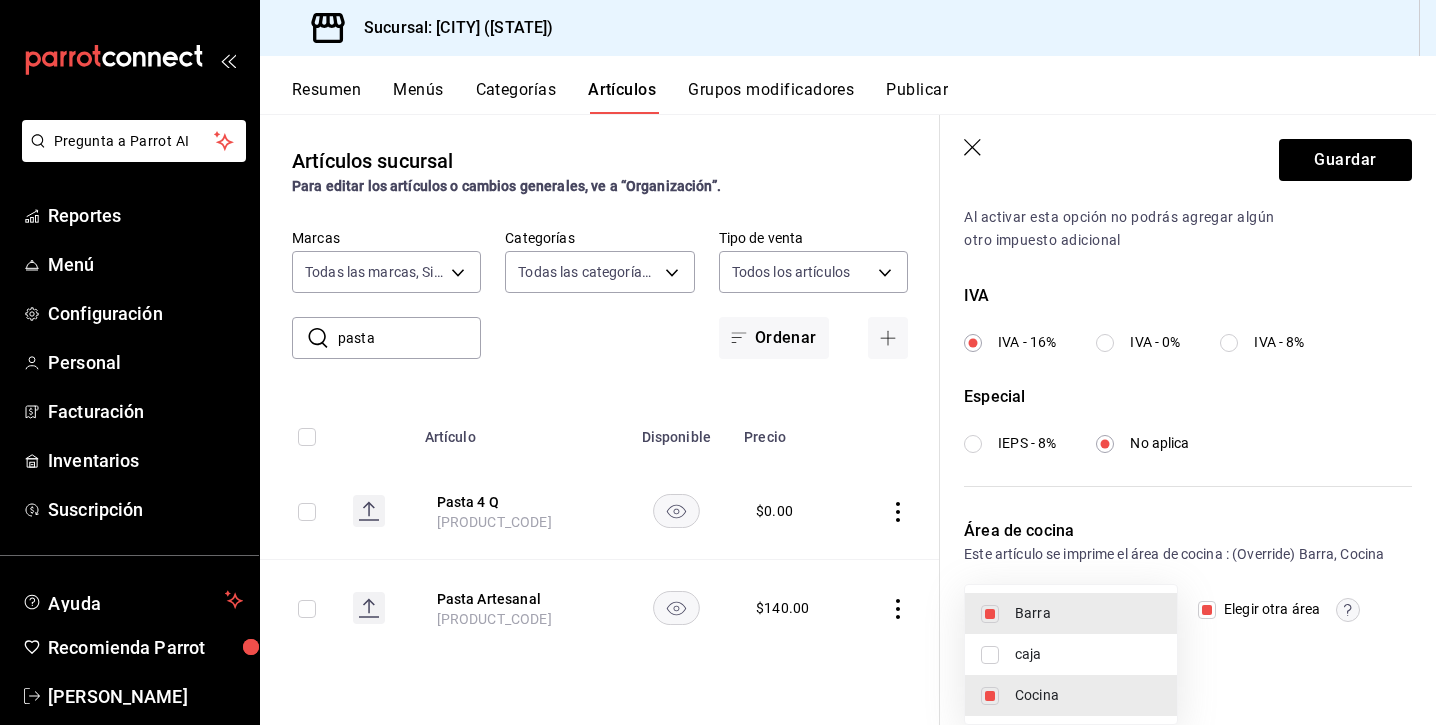 click on "Barra" at bounding box center [1071, 613] 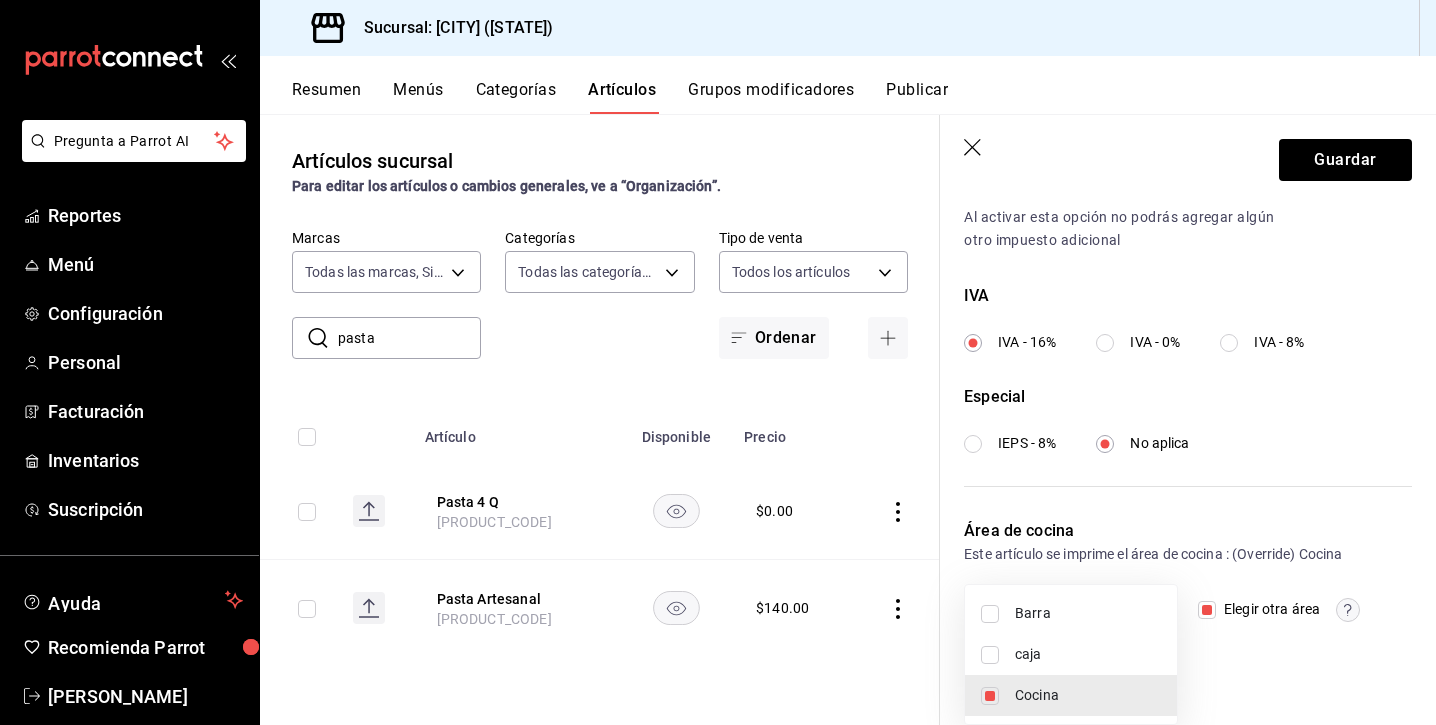 click at bounding box center (990, 614) 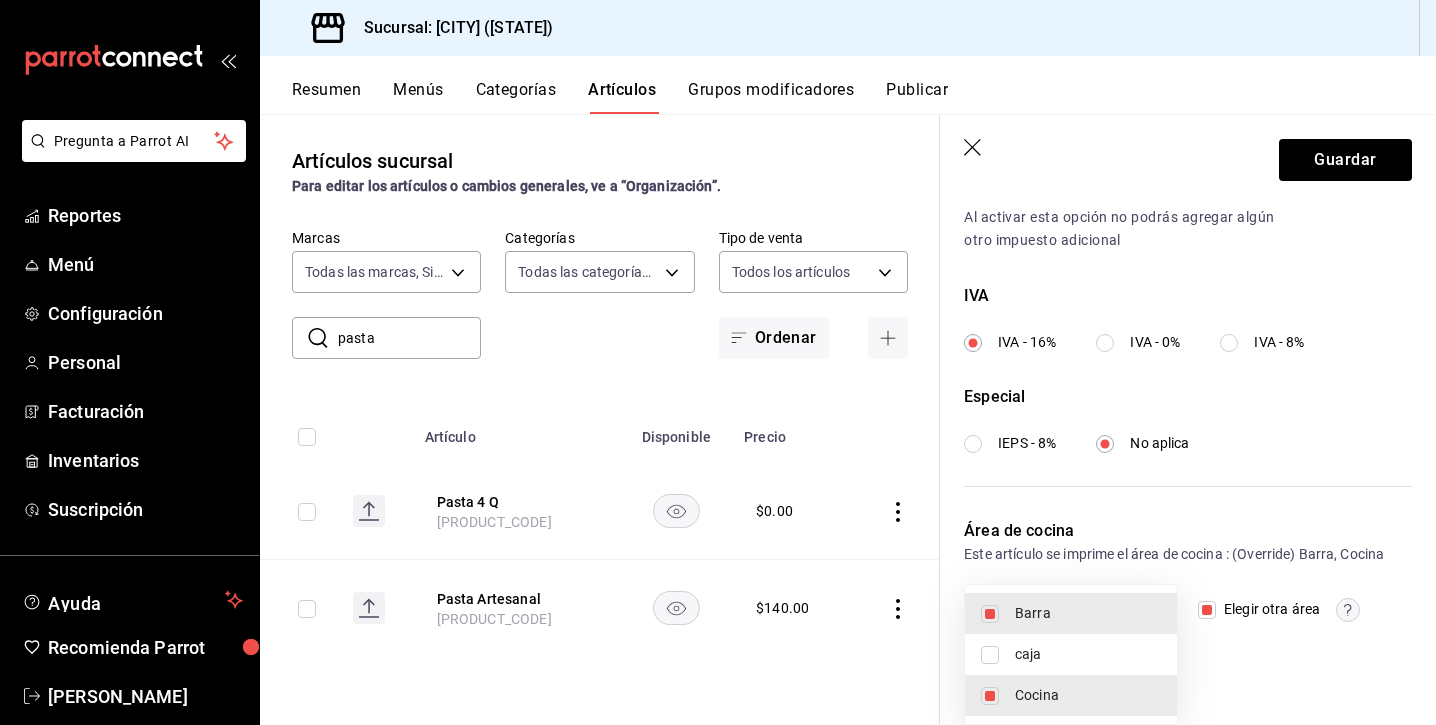 click at bounding box center [990, 614] 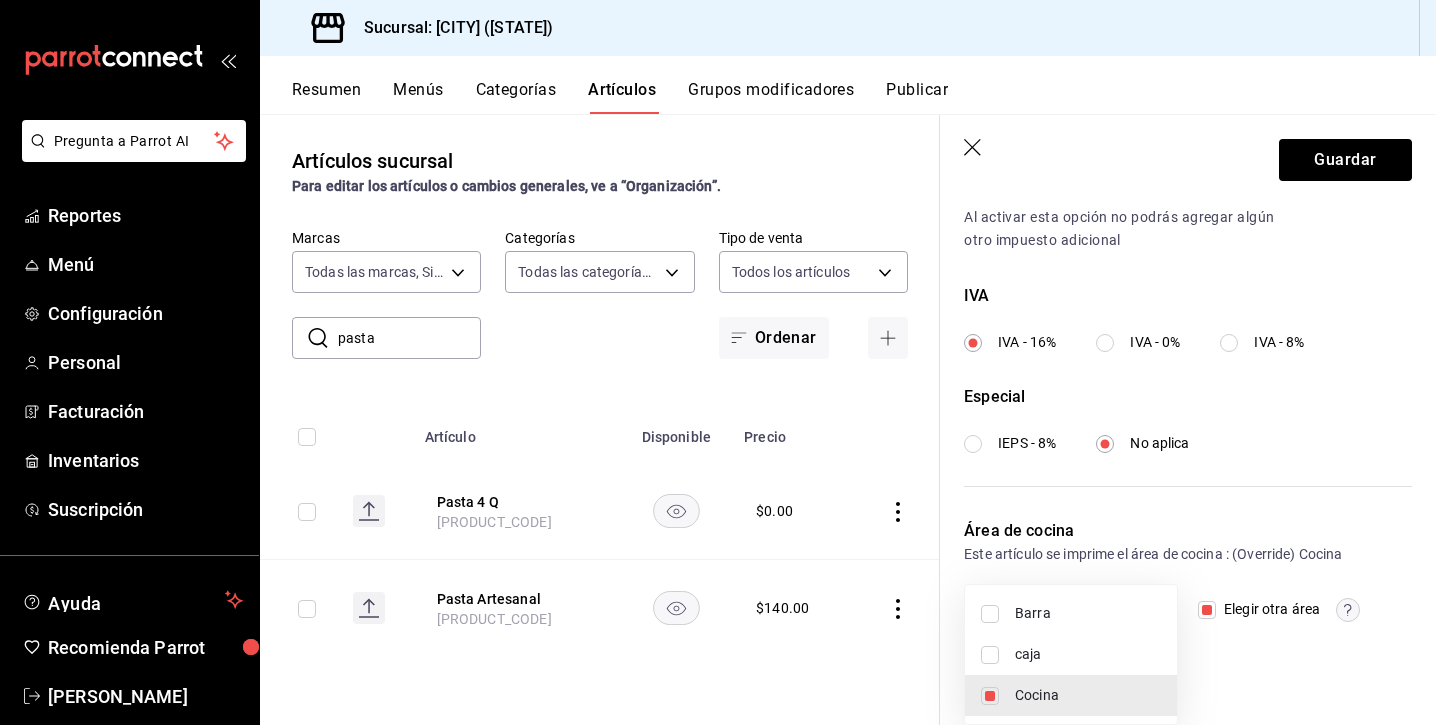 click at bounding box center (990, 614) 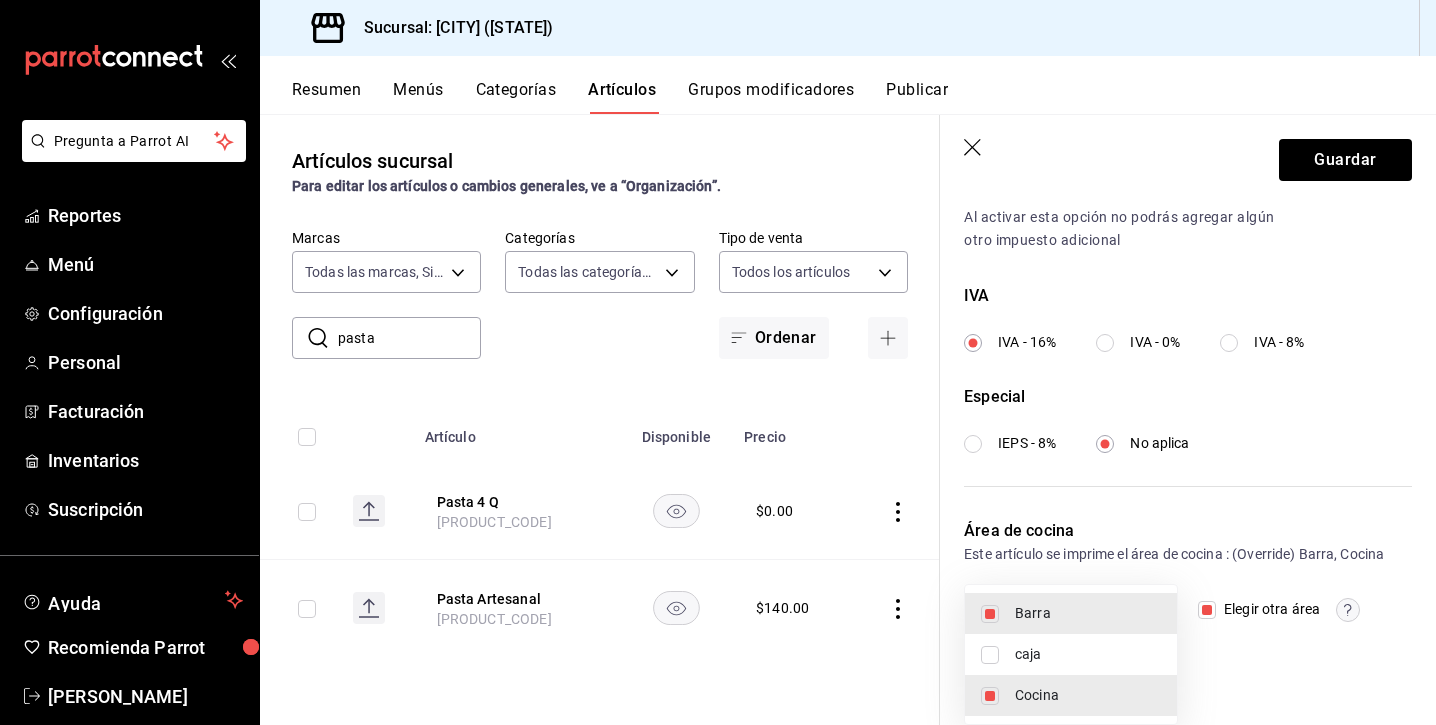 click at bounding box center [718, 362] 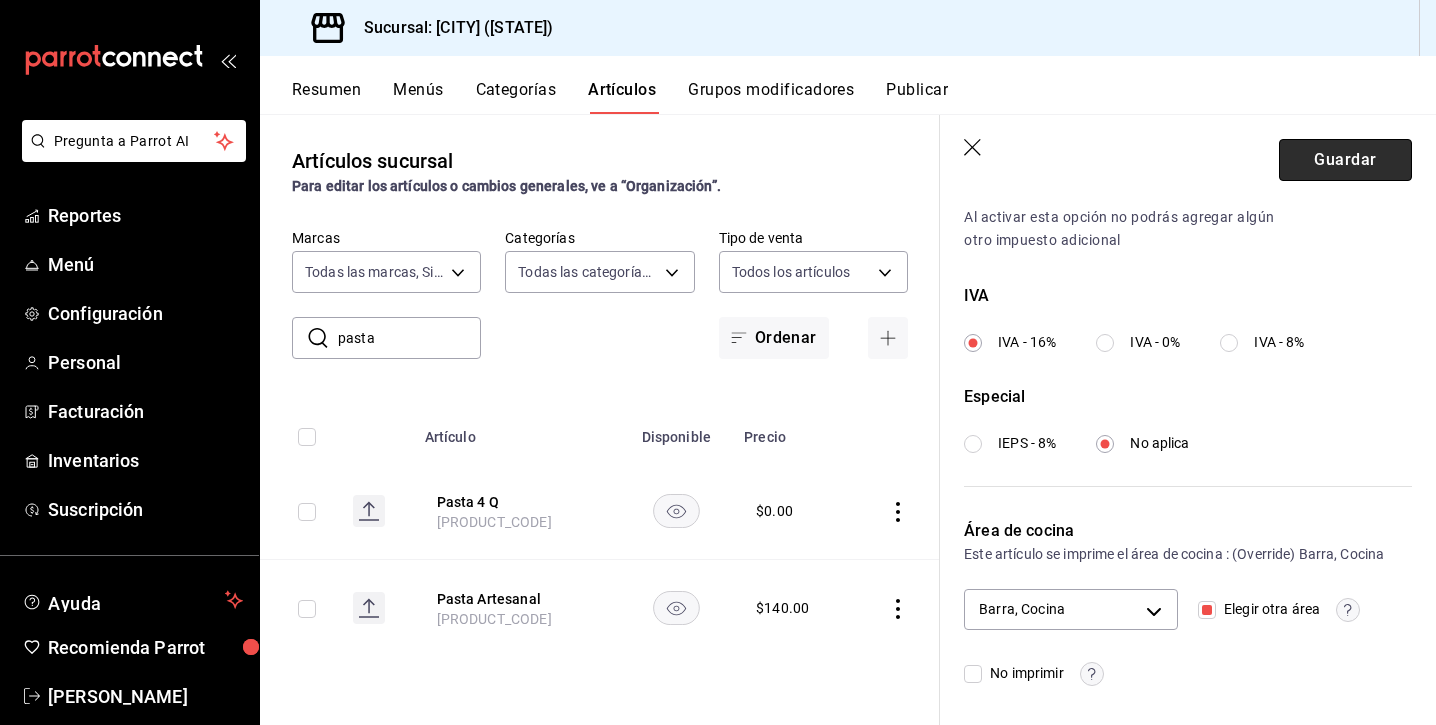 click on "Guardar" at bounding box center [1345, 160] 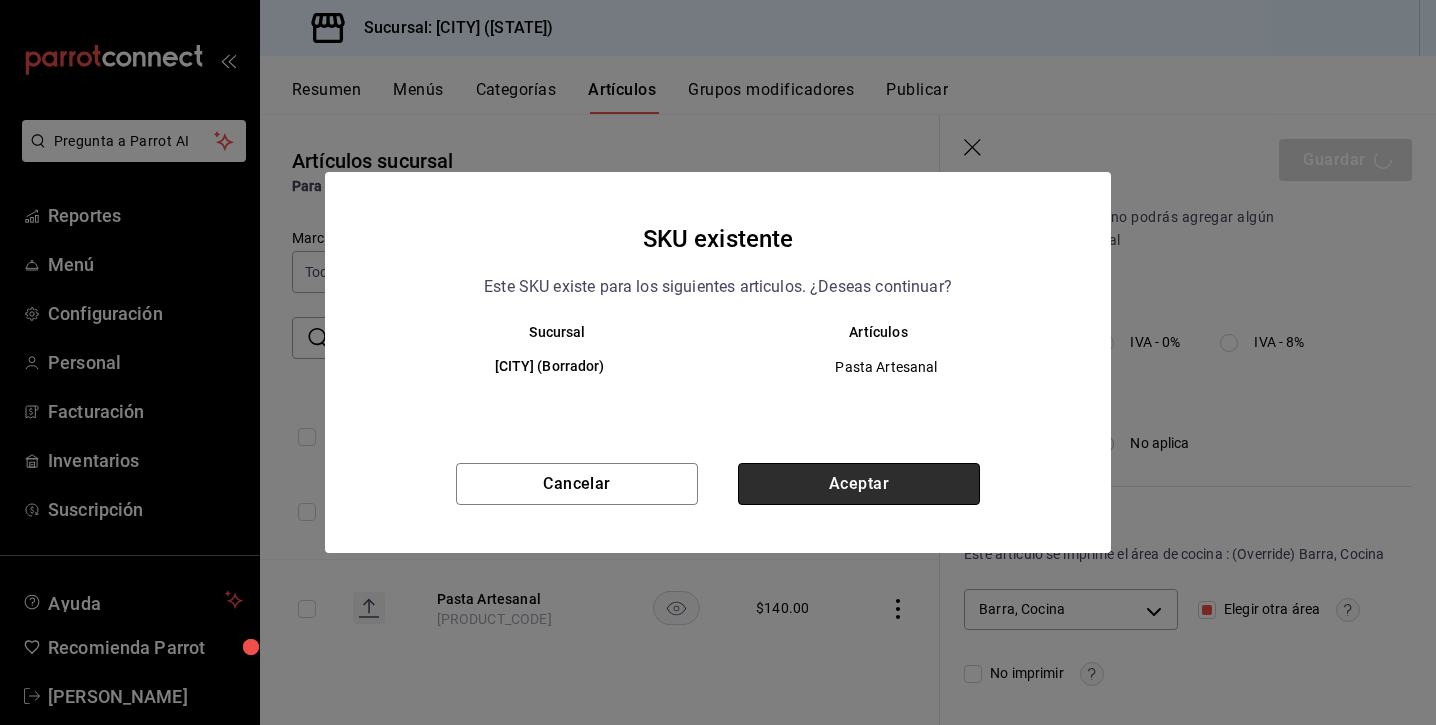 click on "Aceptar" at bounding box center (859, 484) 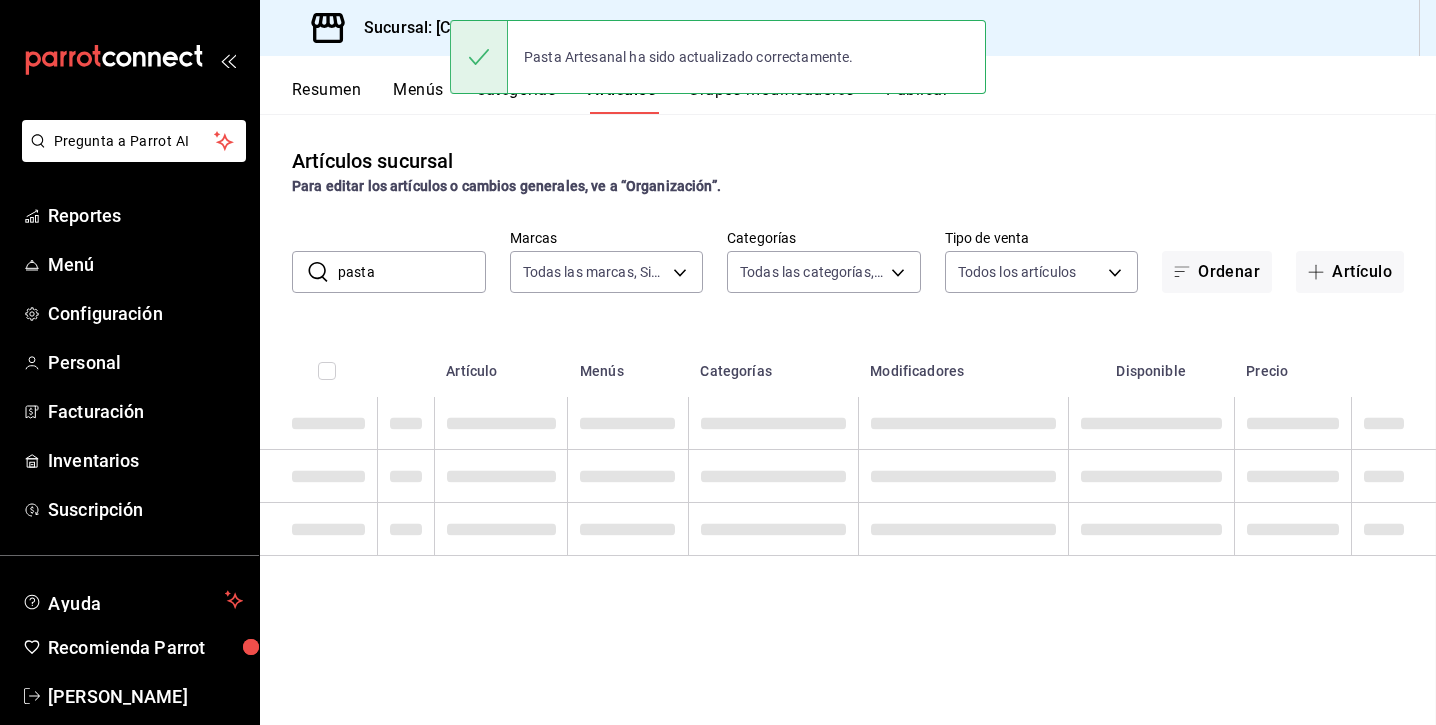 scroll, scrollTop: 0, scrollLeft: 0, axis: both 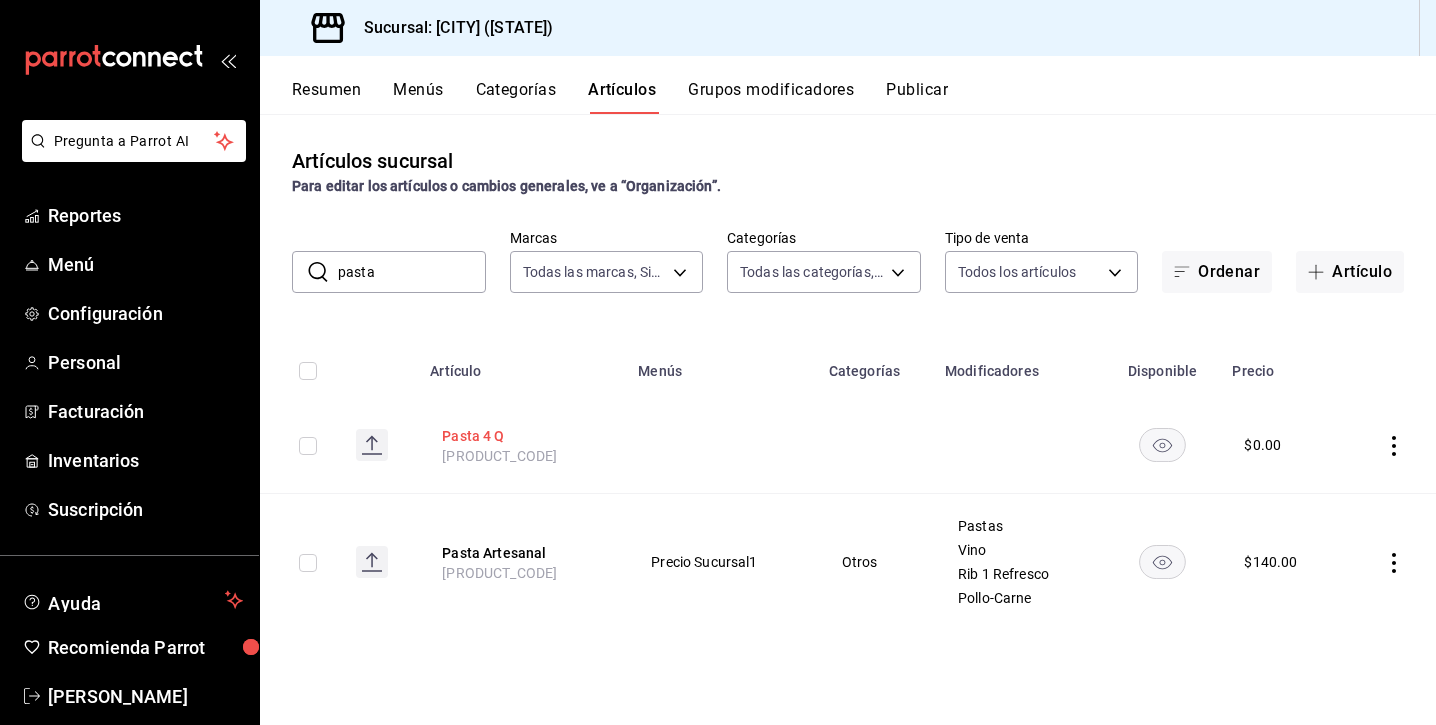 click on "Pasta 4 Q" at bounding box center (522, 436) 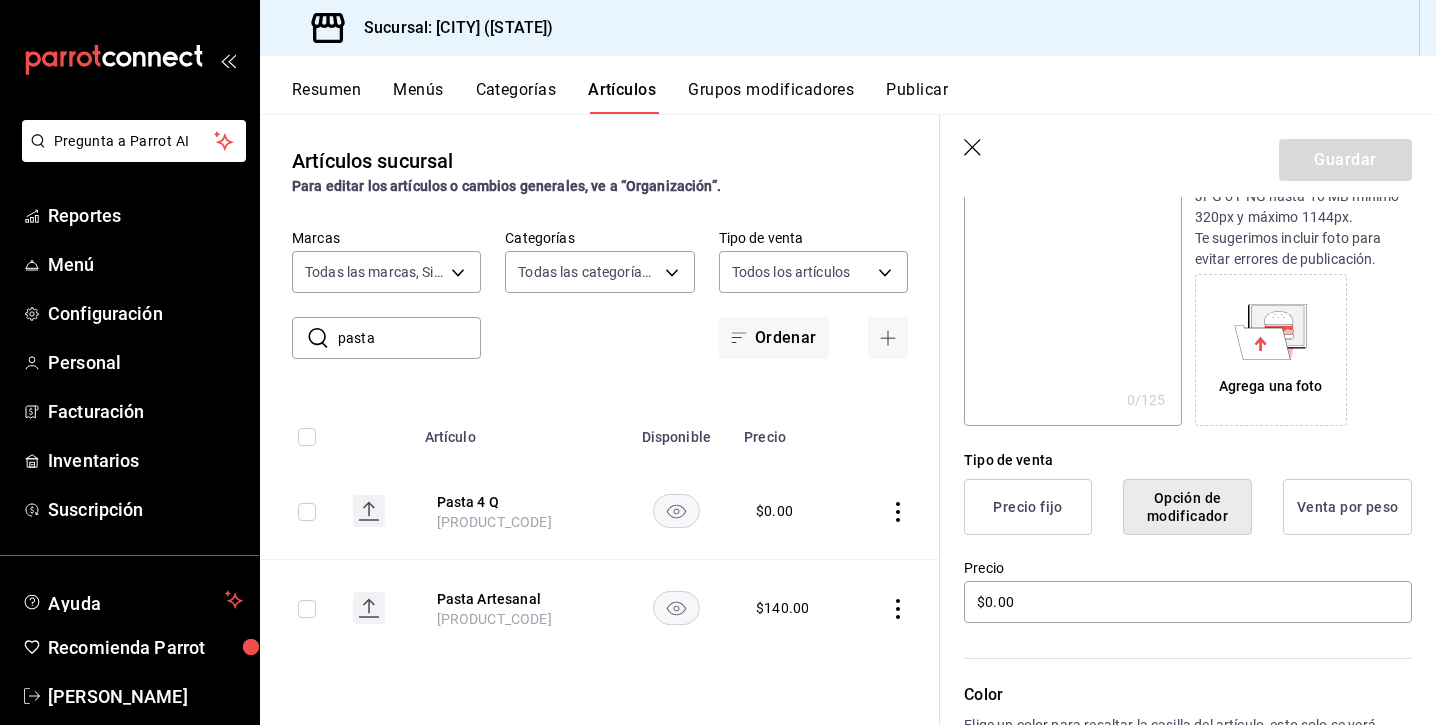 scroll, scrollTop: 0, scrollLeft: 0, axis: both 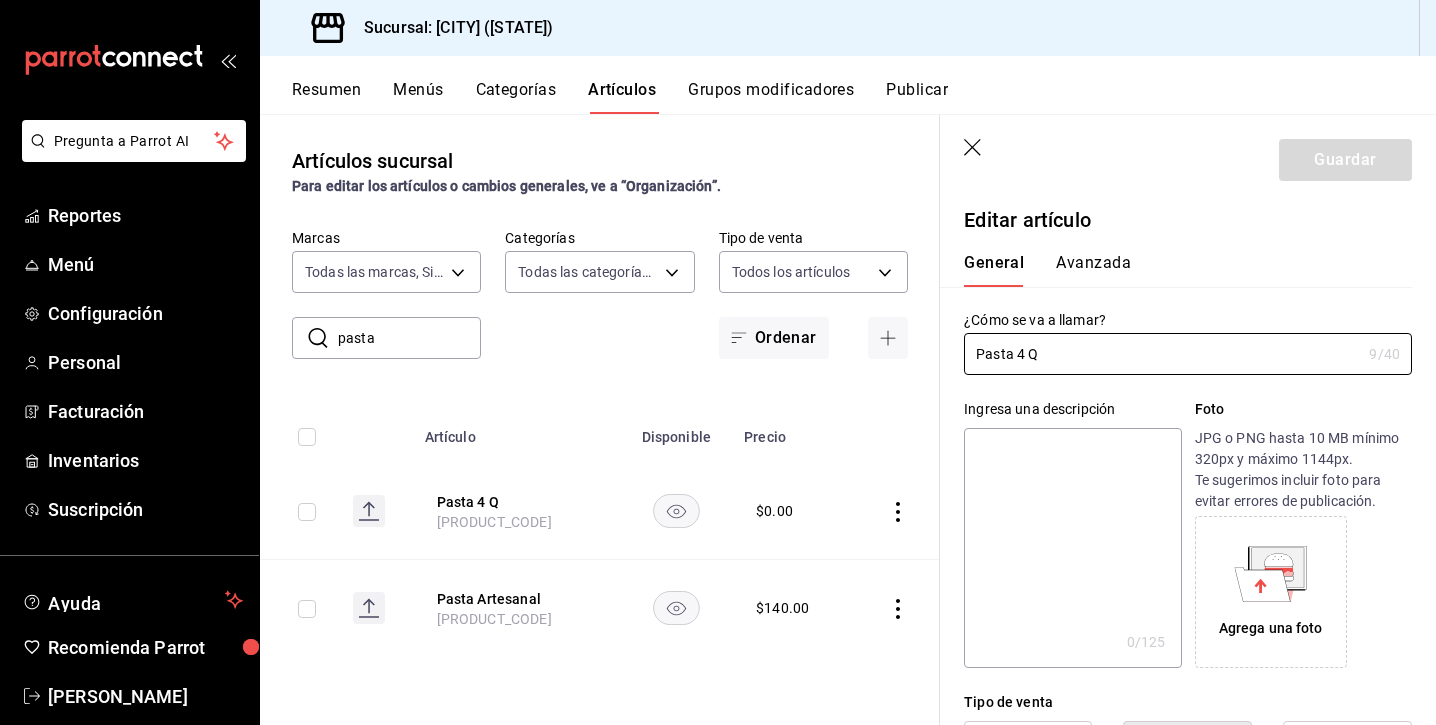 click 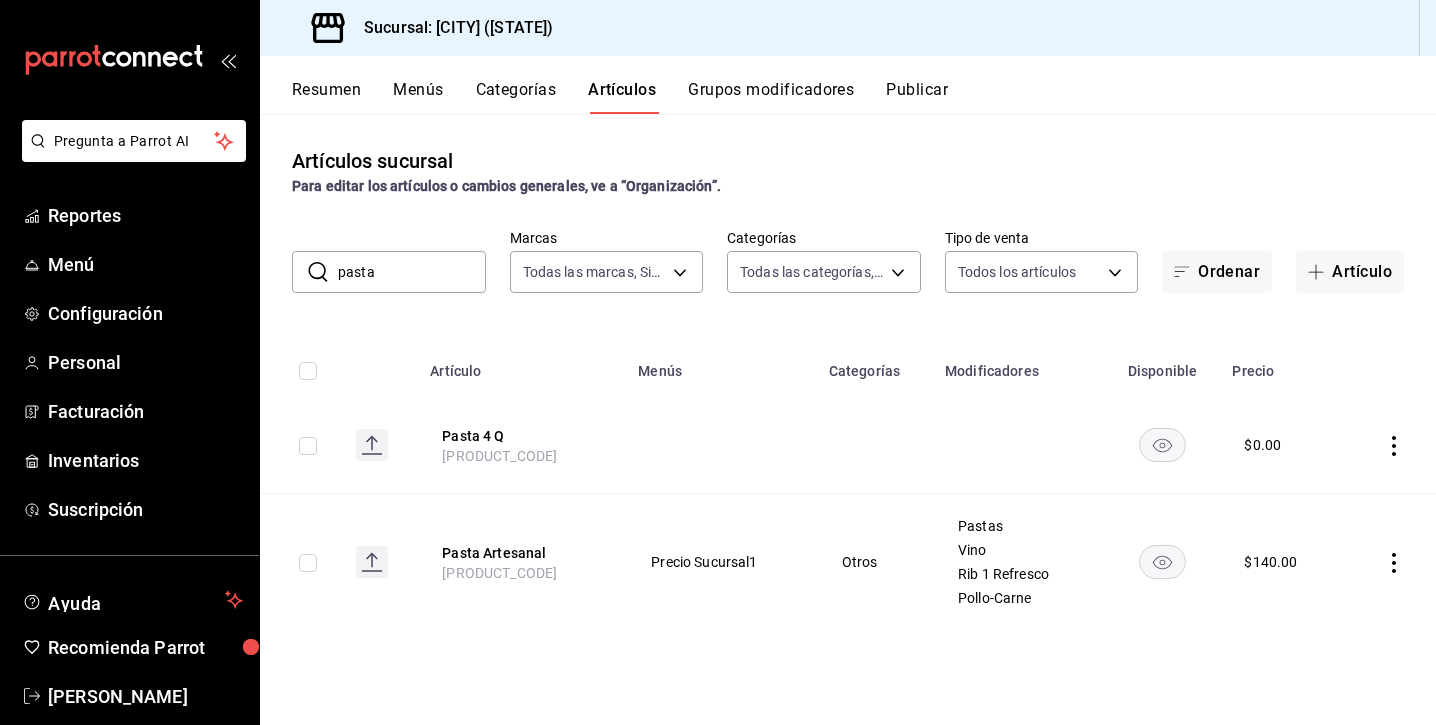 click 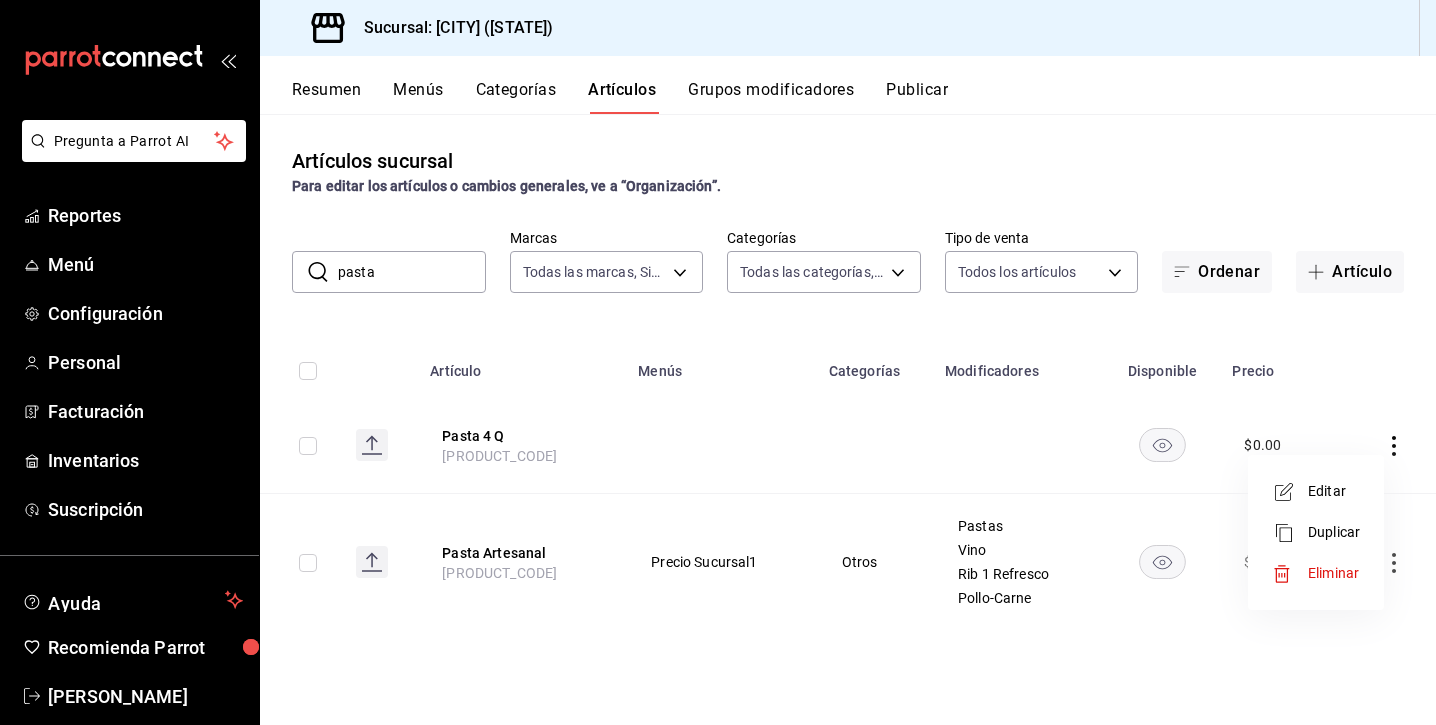 click on "Eliminar" at bounding box center (1334, 573) 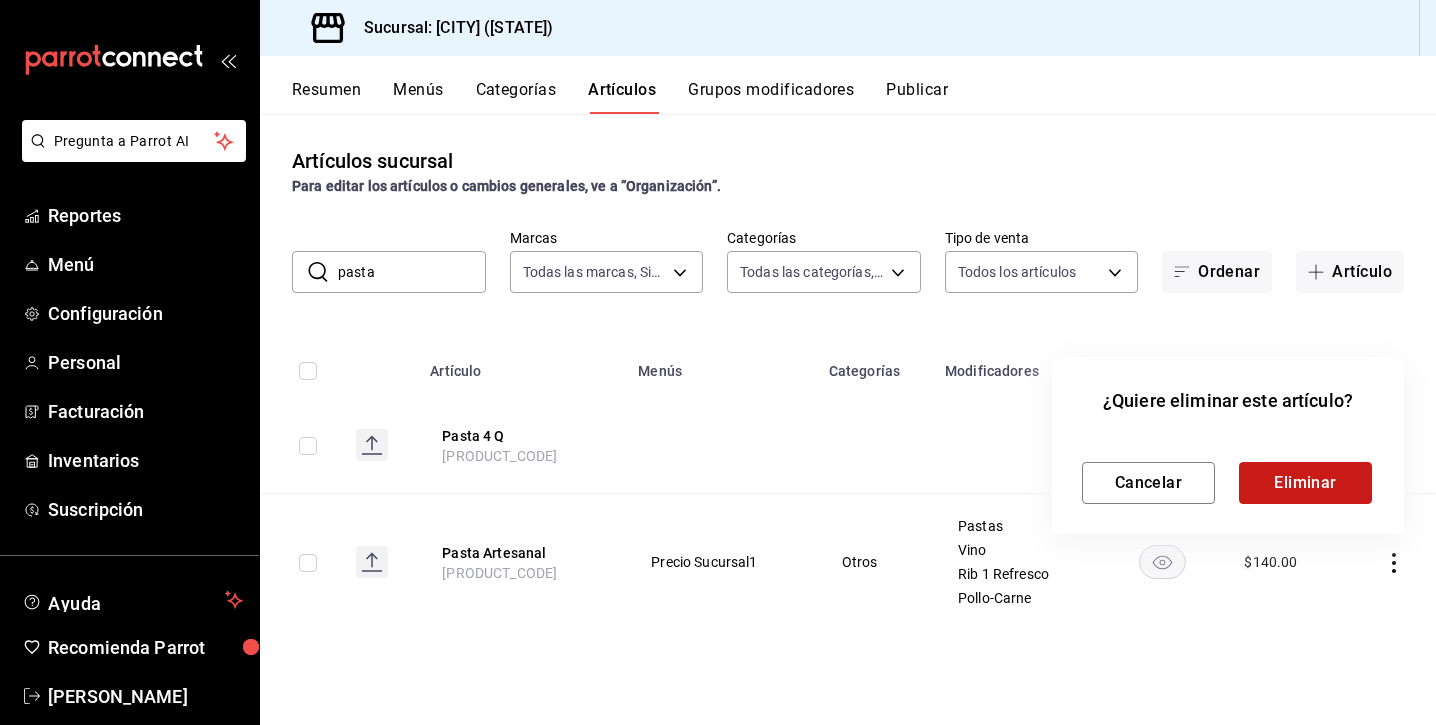 click on "Eliminar" at bounding box center [1305, 483] 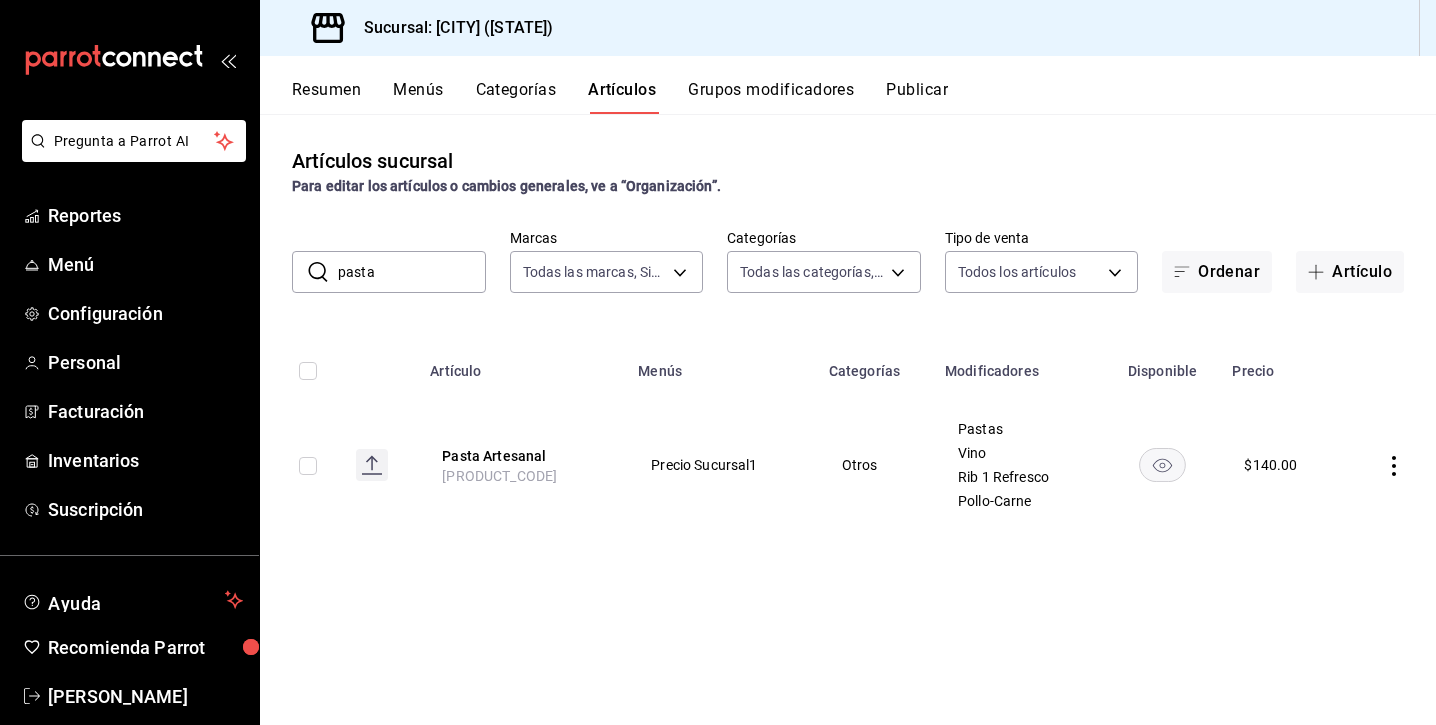 click on "Categorías" at bounding box center (516, 97) 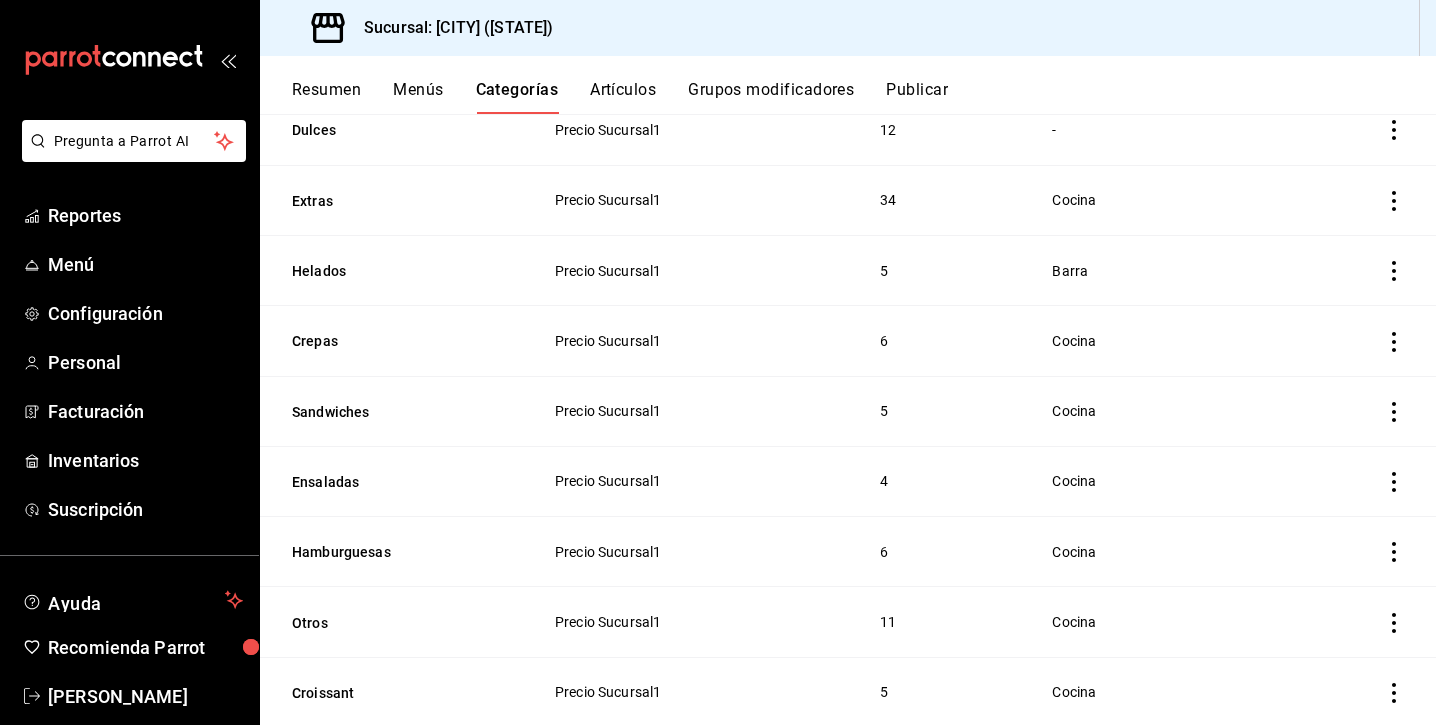 scroll, scrollTop: 0, scrollLeft: 0, axis: both 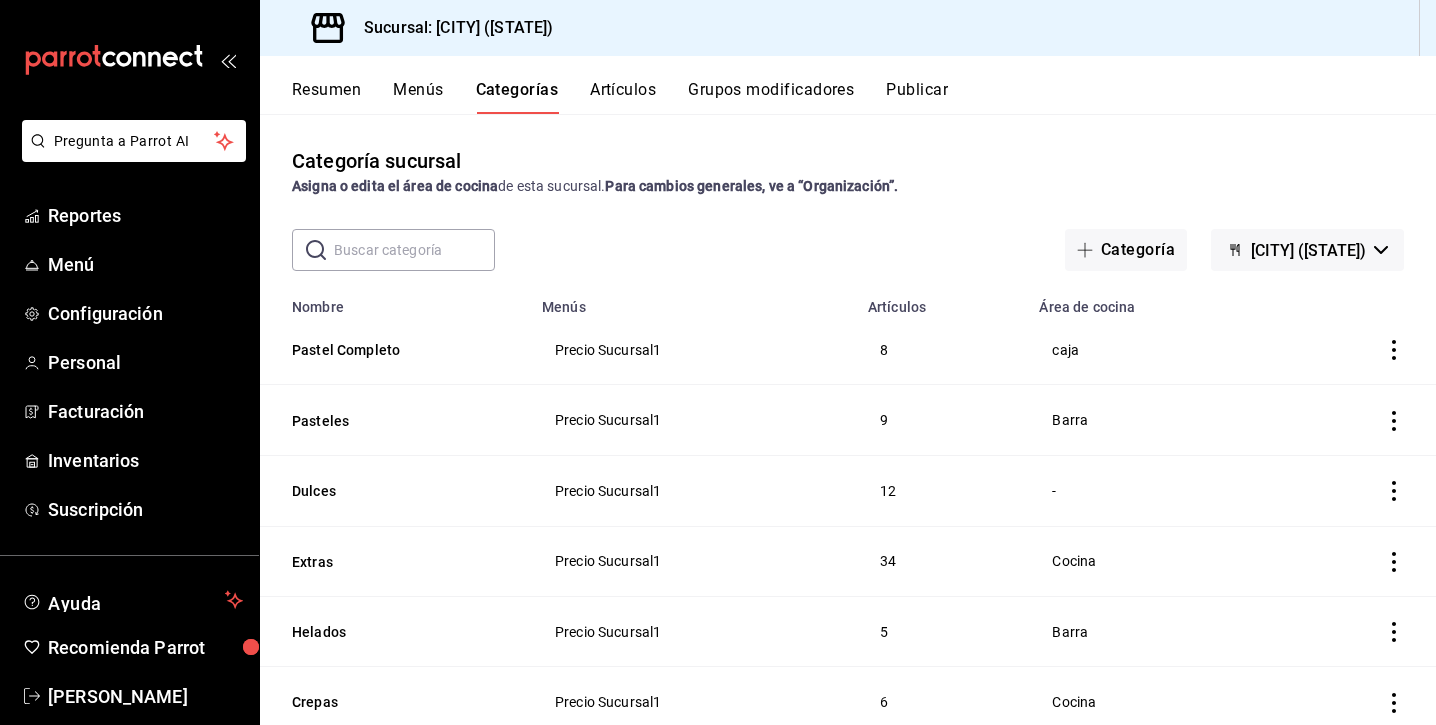 click on "Artículos" at bounding box center (623, 97) 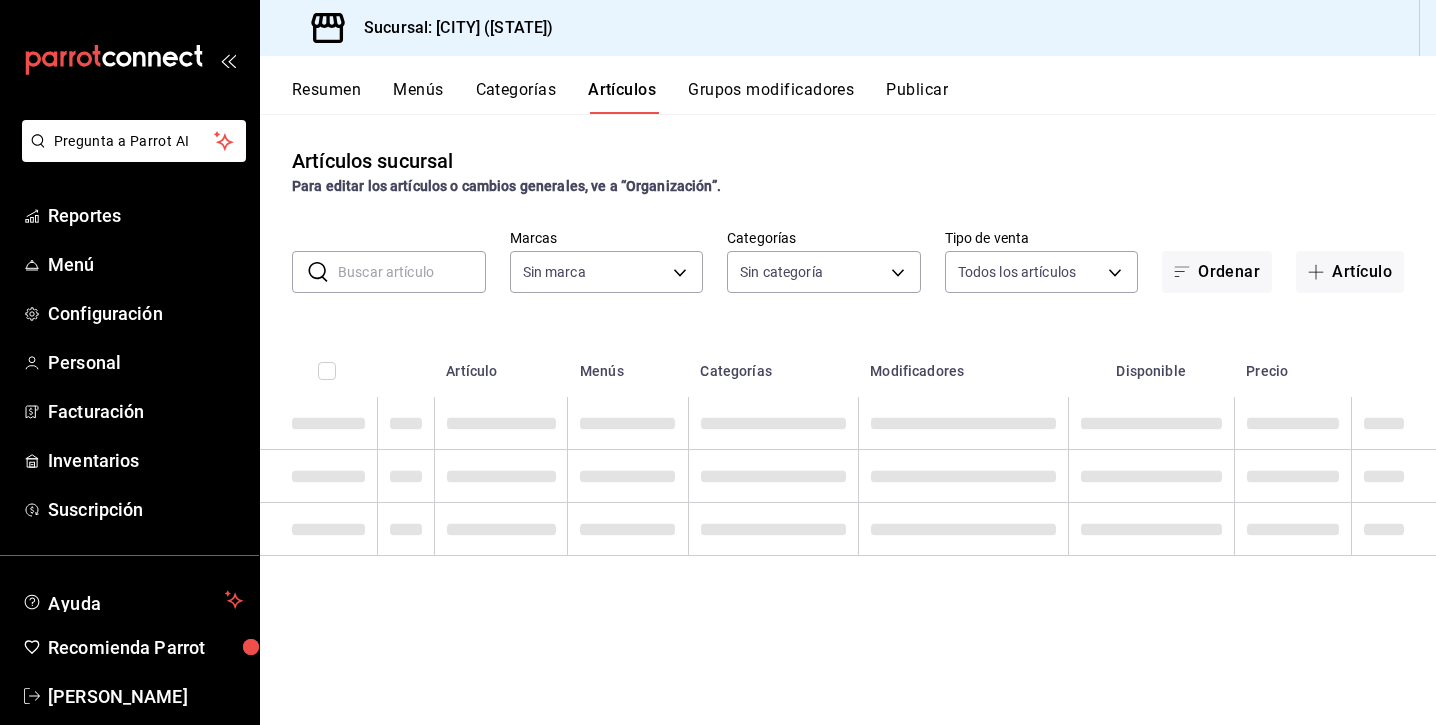 type on "[UUID]" 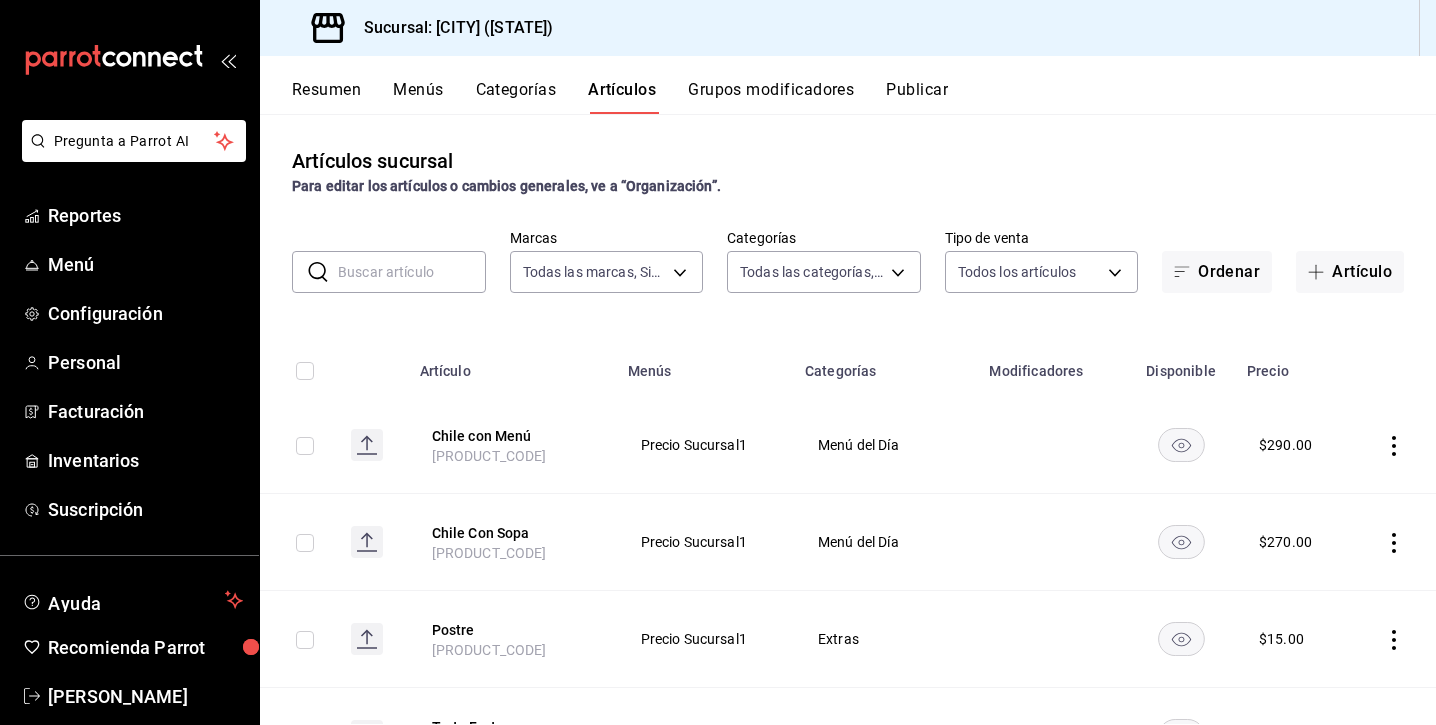 click at bounding box center (412, 272) 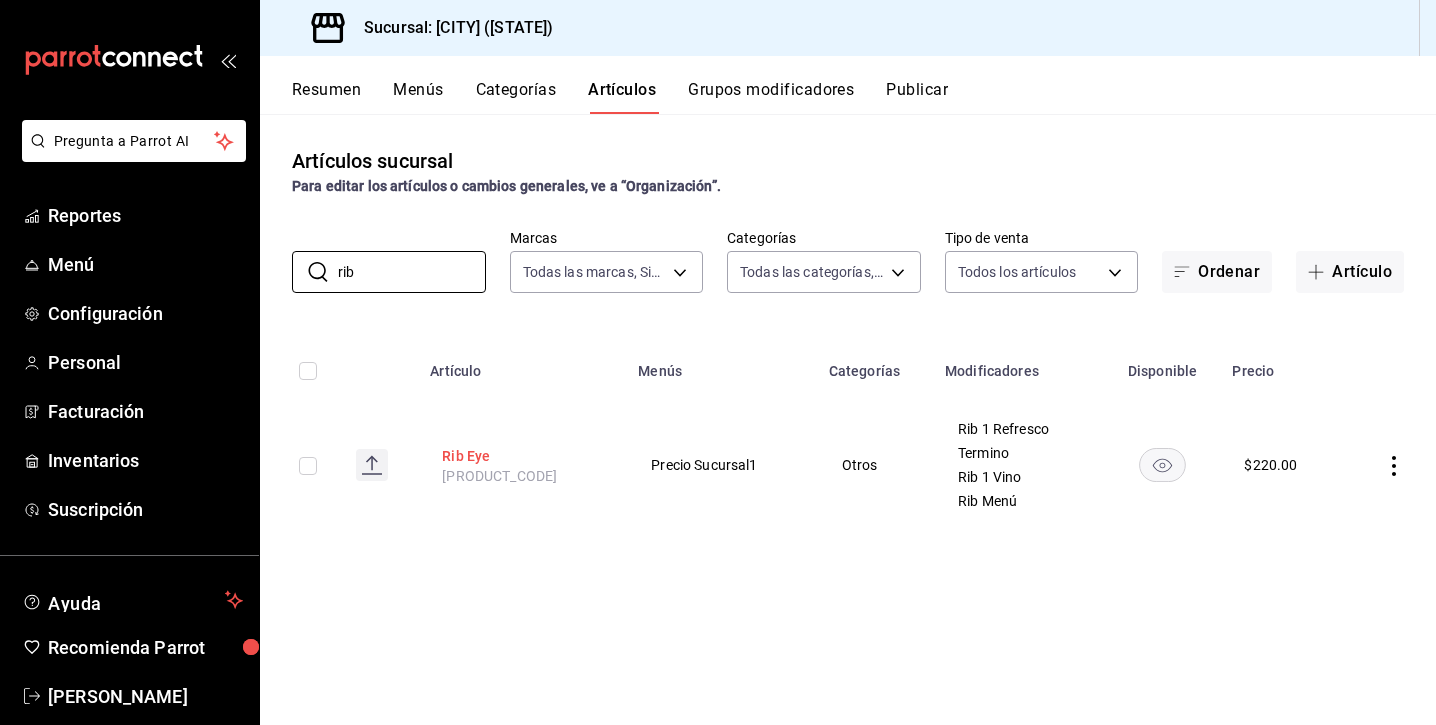 type on "rib" 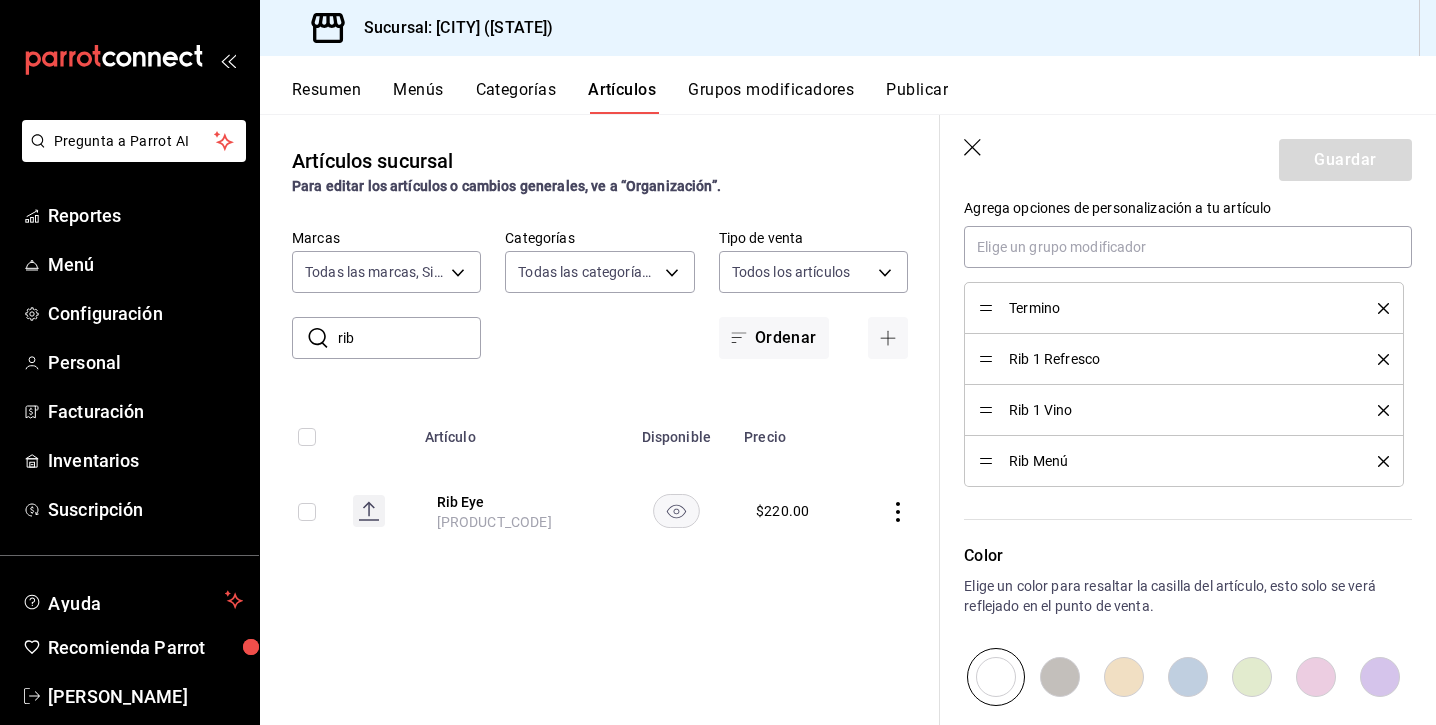 scroll, scrollTop: 909, scrollLeft: 0, axis: vertical 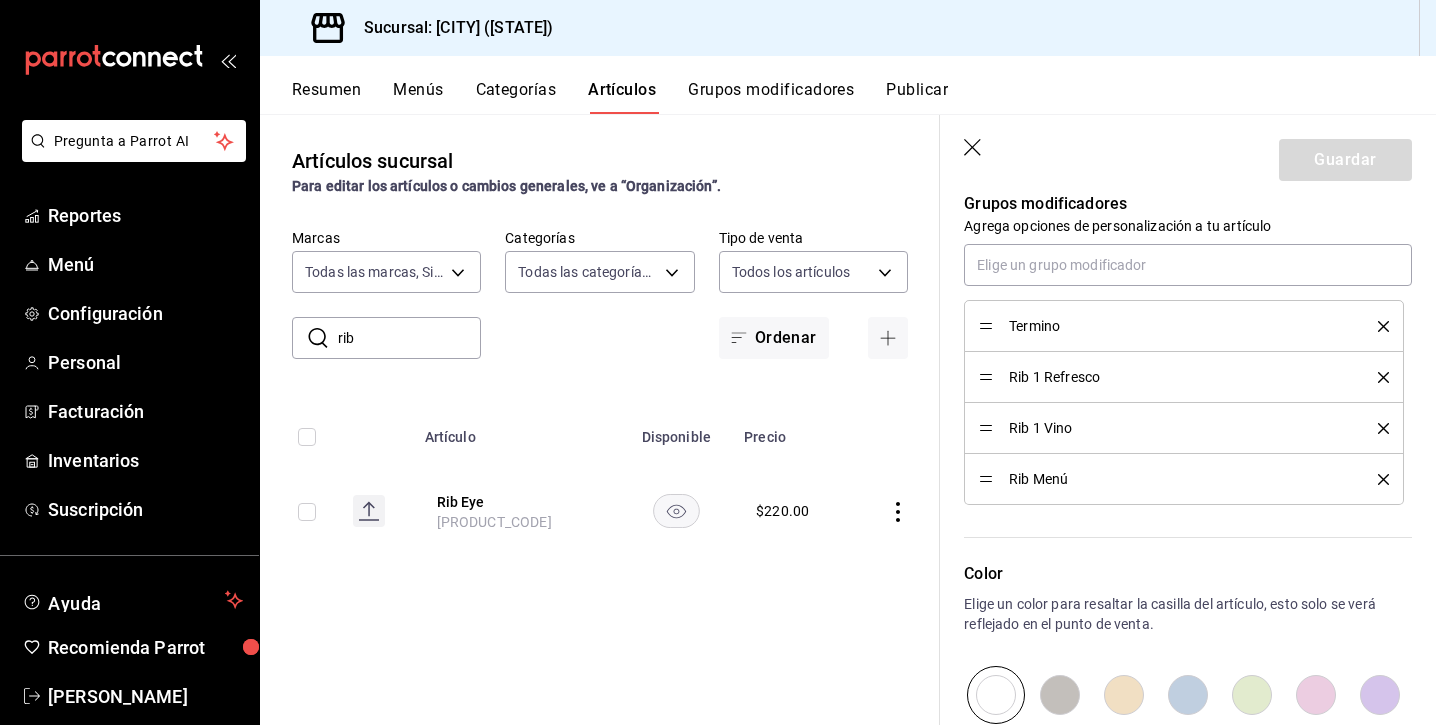 click on "Grupos modificadores" at bounding box center [771, 97] 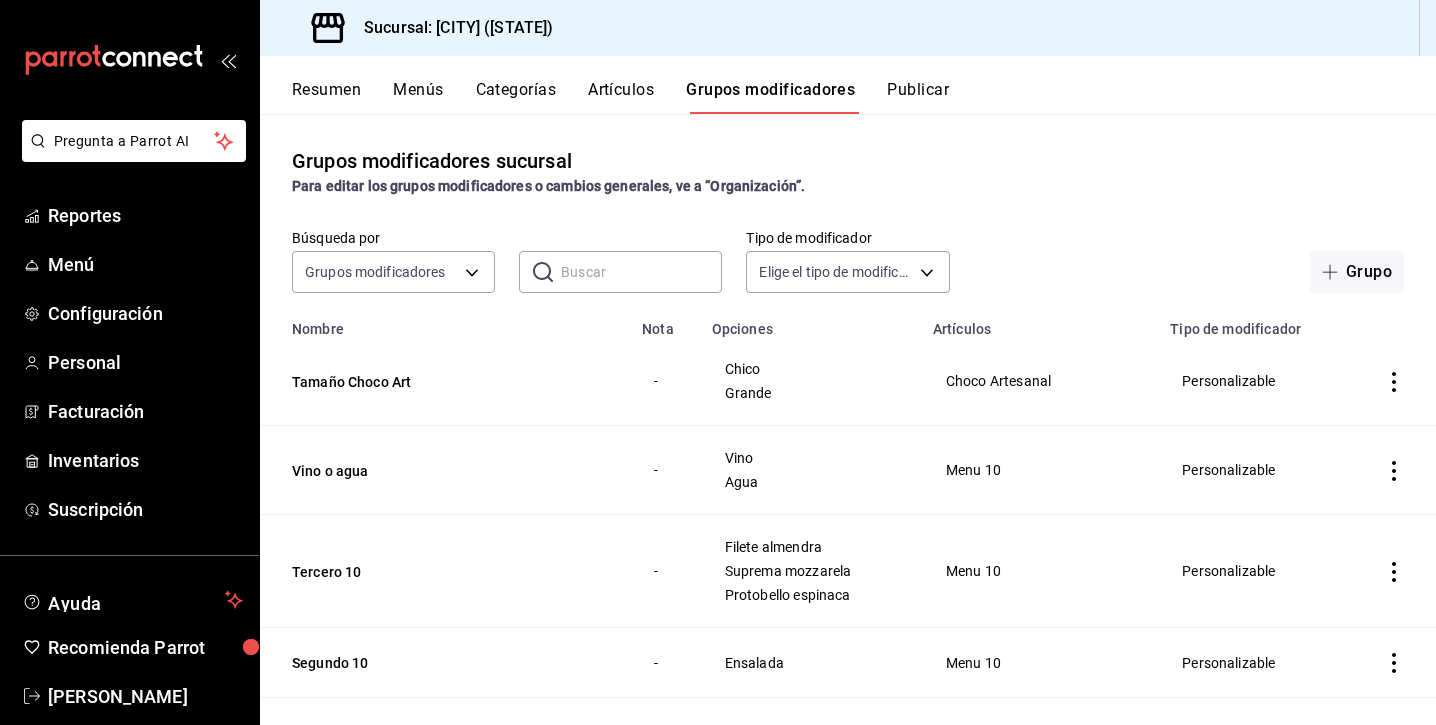 click at bounding box center (641, 272) 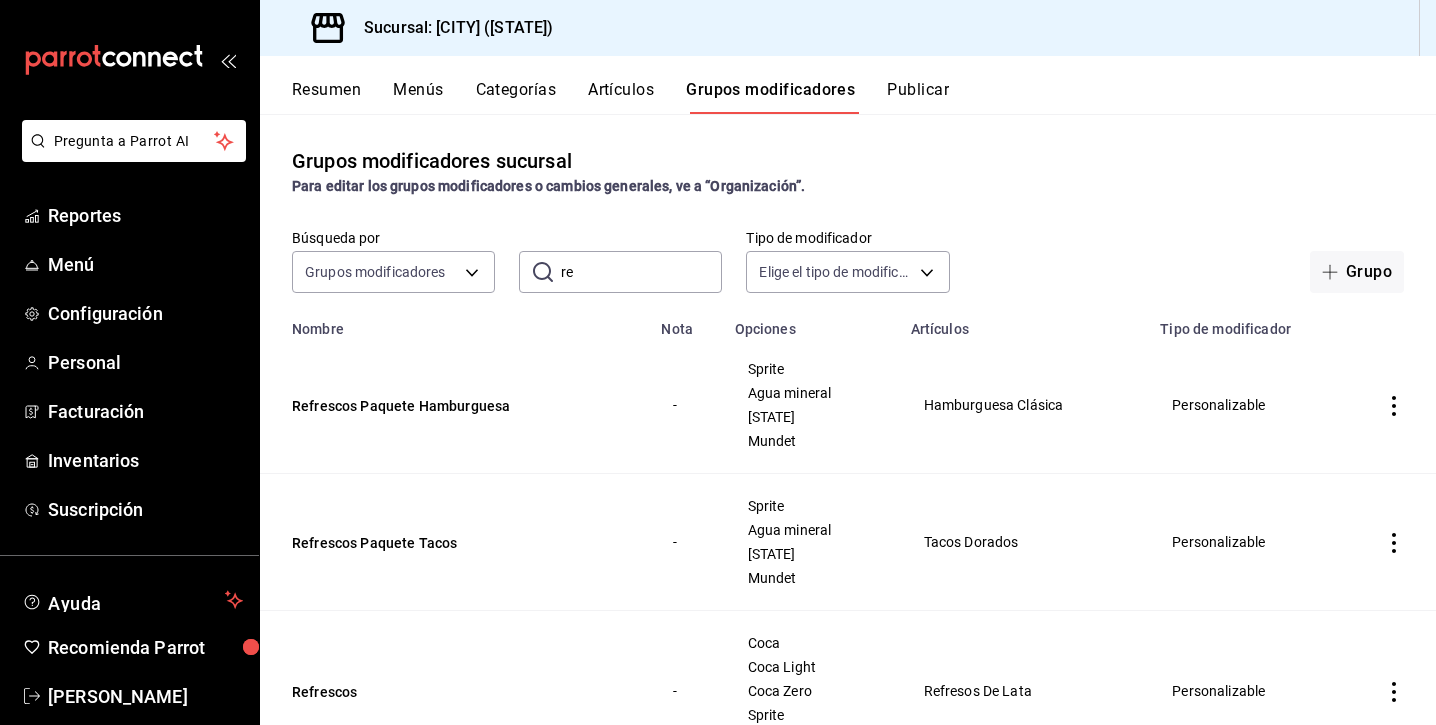 type on "r" 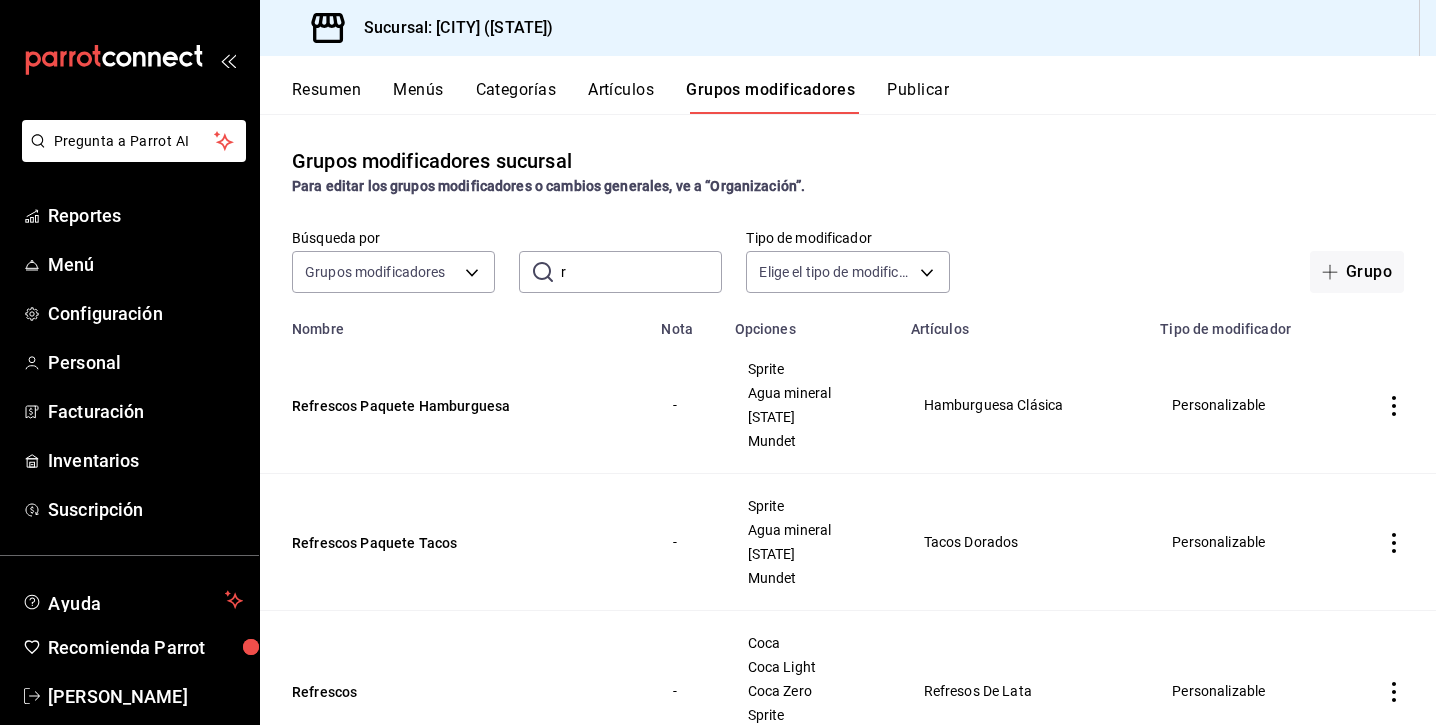 type 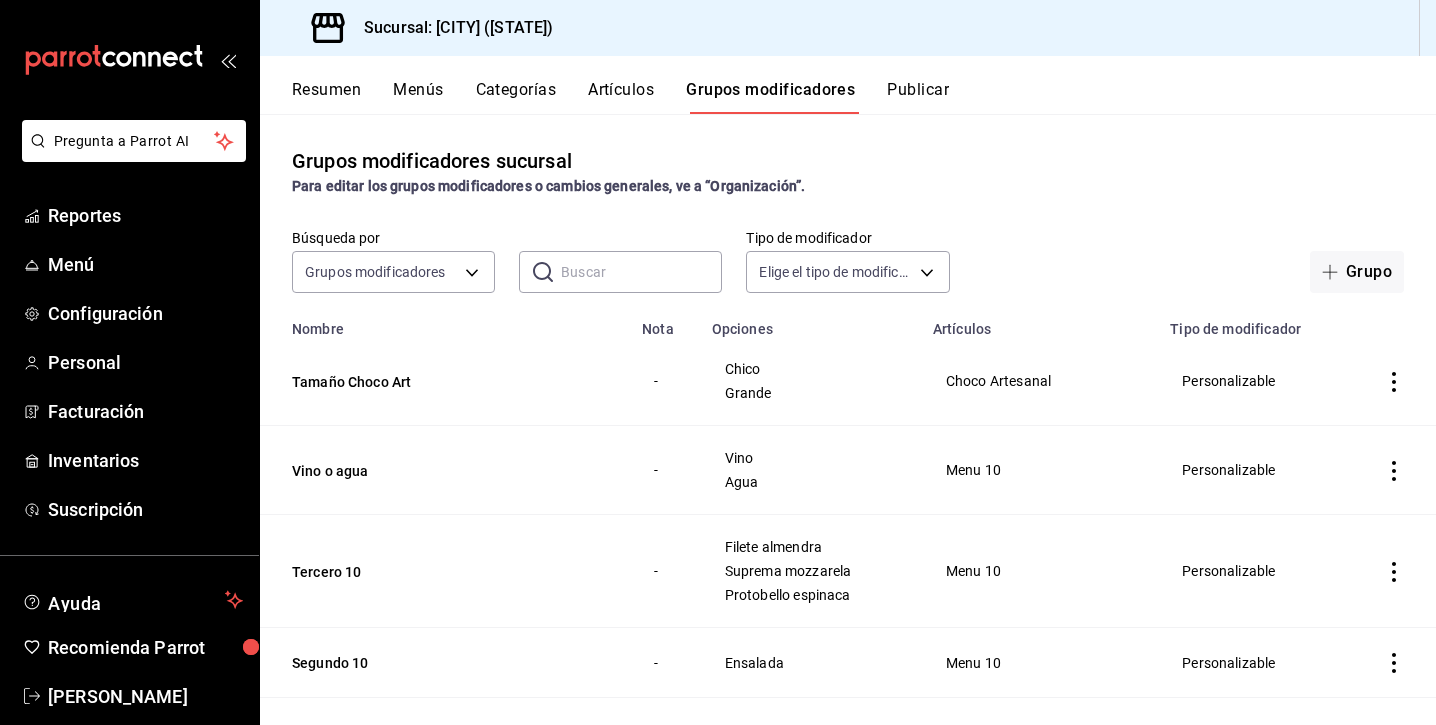 click on "Artículos" at bounding box center (621, 97) 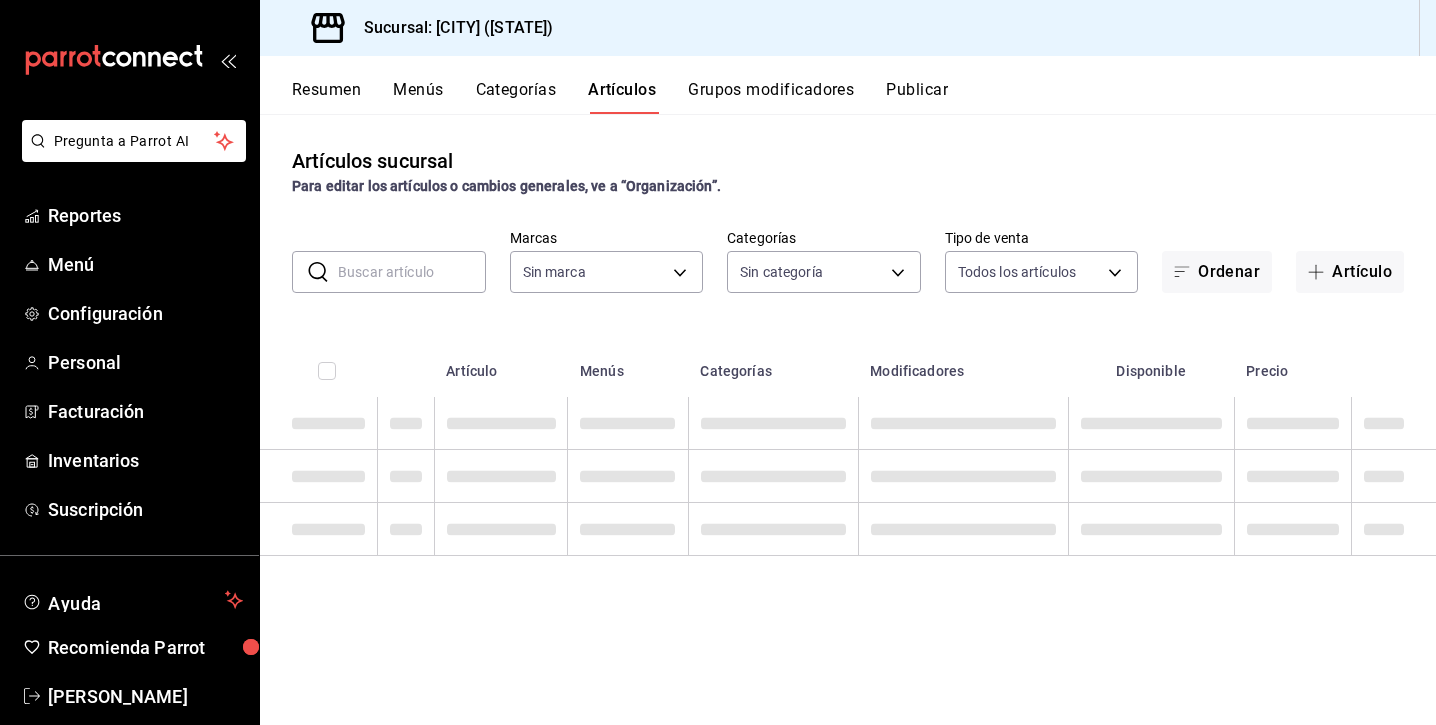 type on "[UUID],[UUID],[UUID],[UUID],[UUID],[UUID],[UUID],[UUID],[UUID],[UUID],[UUID],[UUID],[UUID],[UUID],[UUID],[UUID],[UUID]" 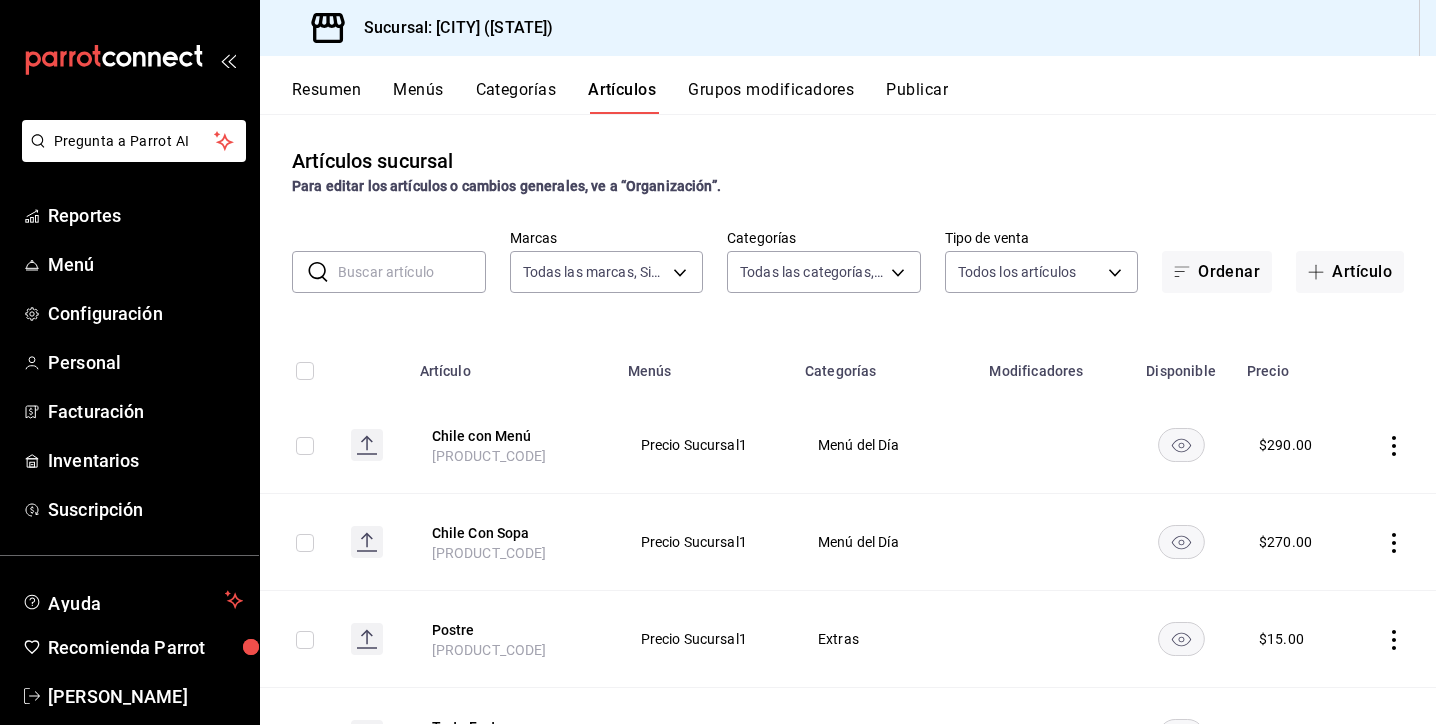 type on "[UUID]" 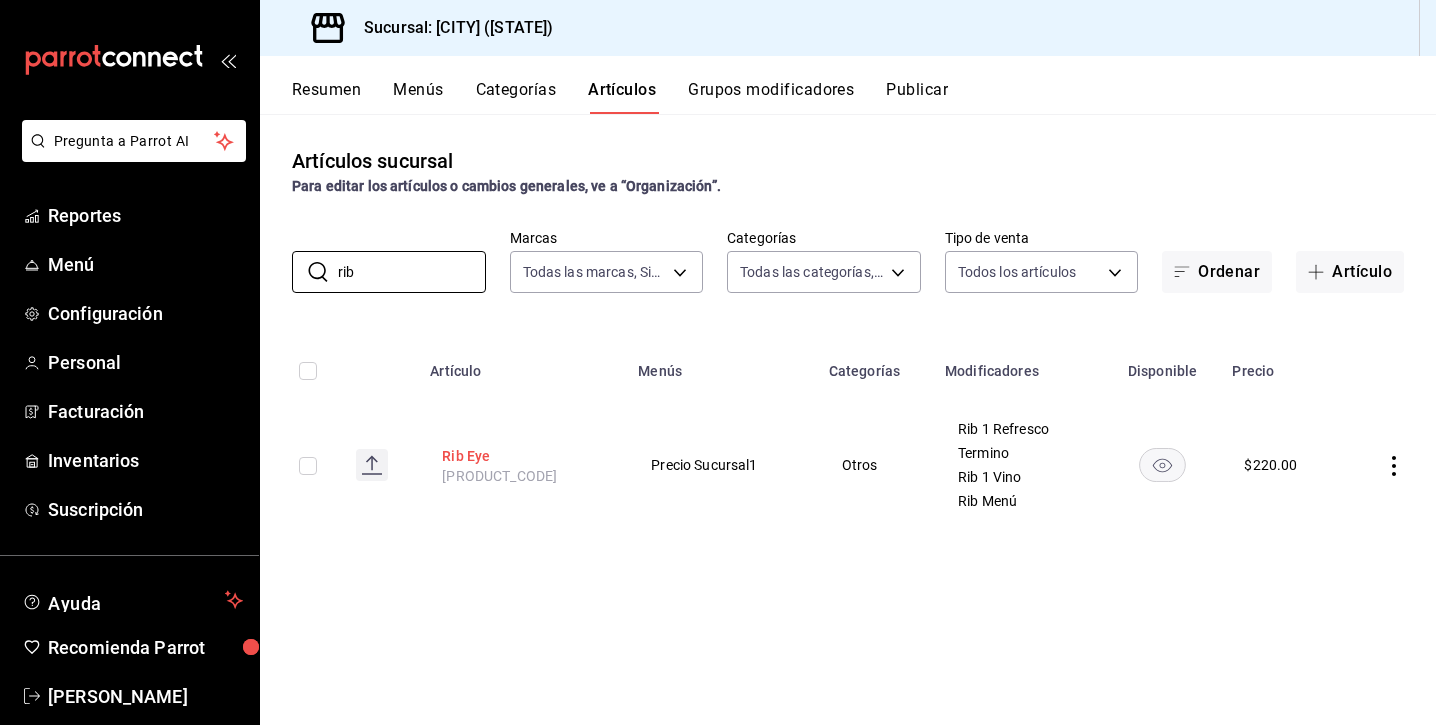 type on "rib" 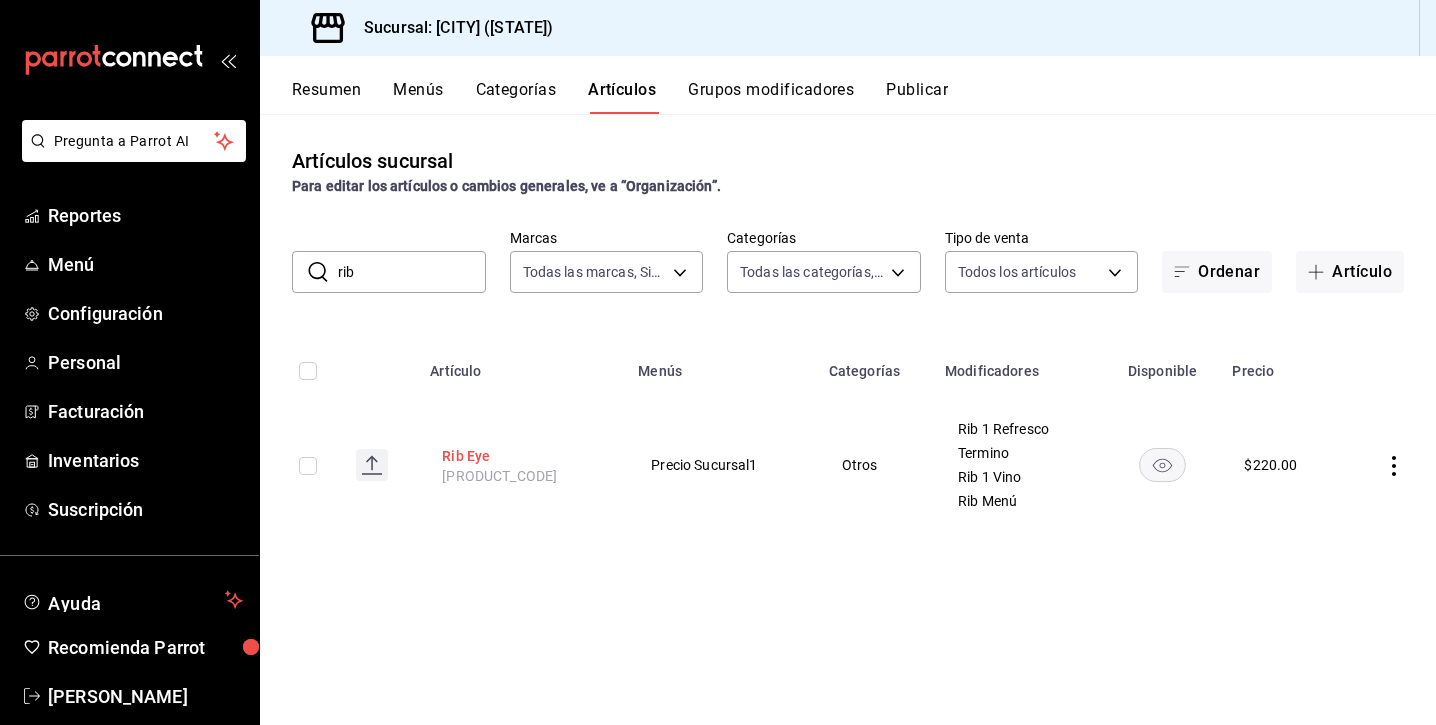 click on "Rib Eye" at bounding box center (522, 456) 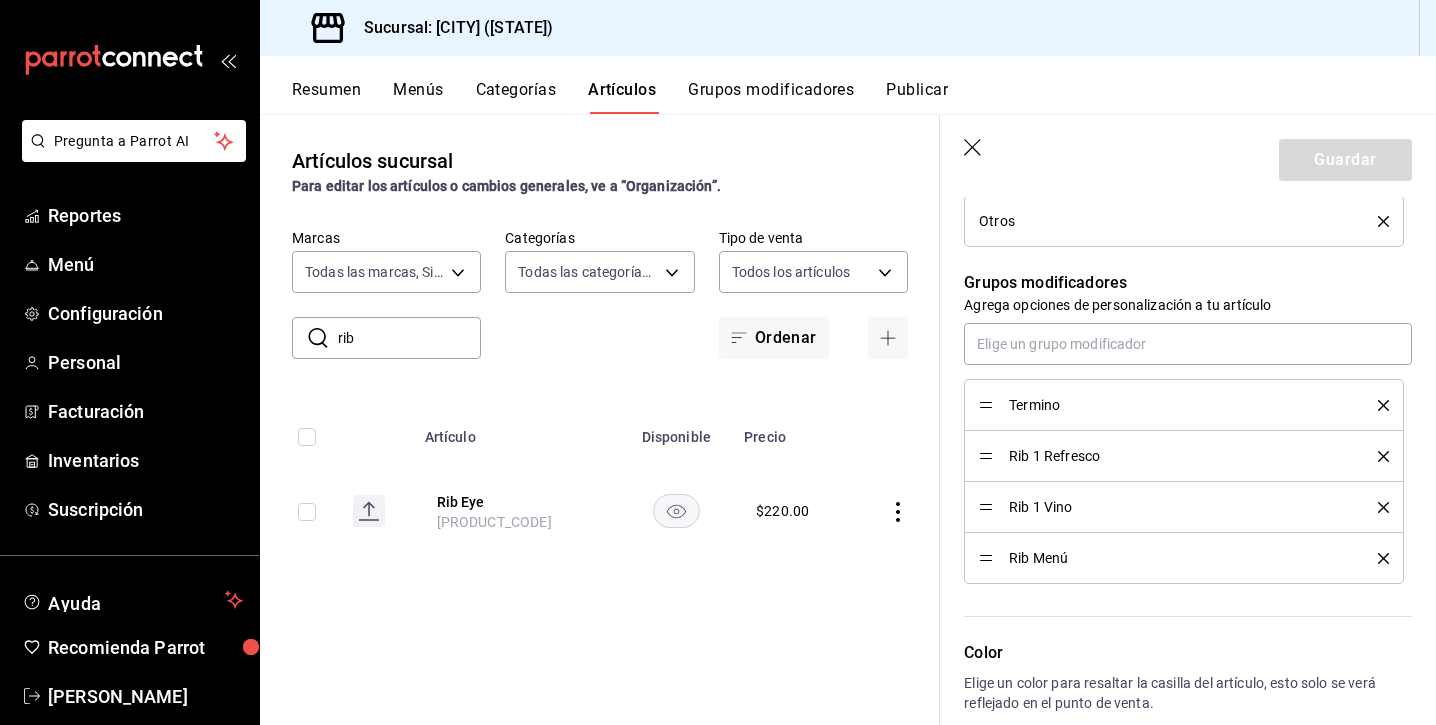 scroll, scrollTop: 834, scrollLeft: 0, axis: vertical 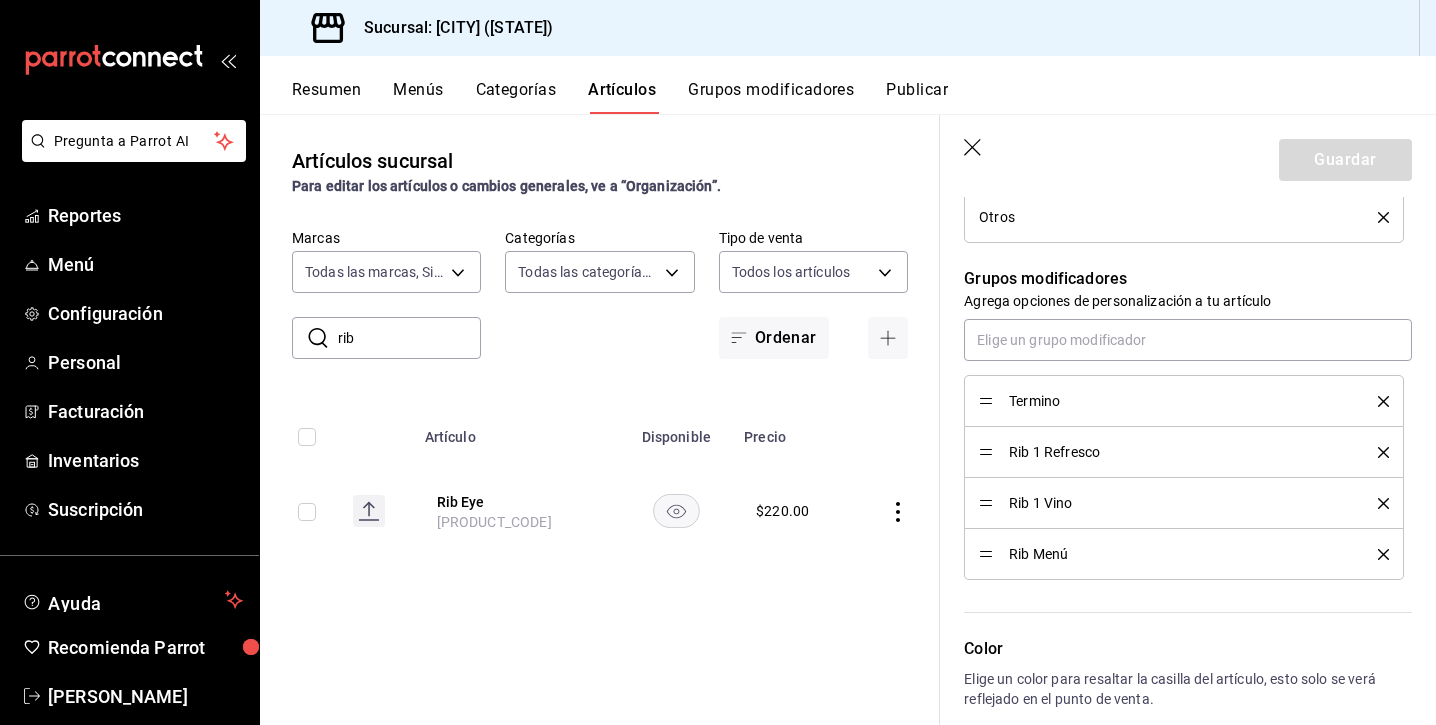 click on "Categorías" at bounding box center (516, 97) 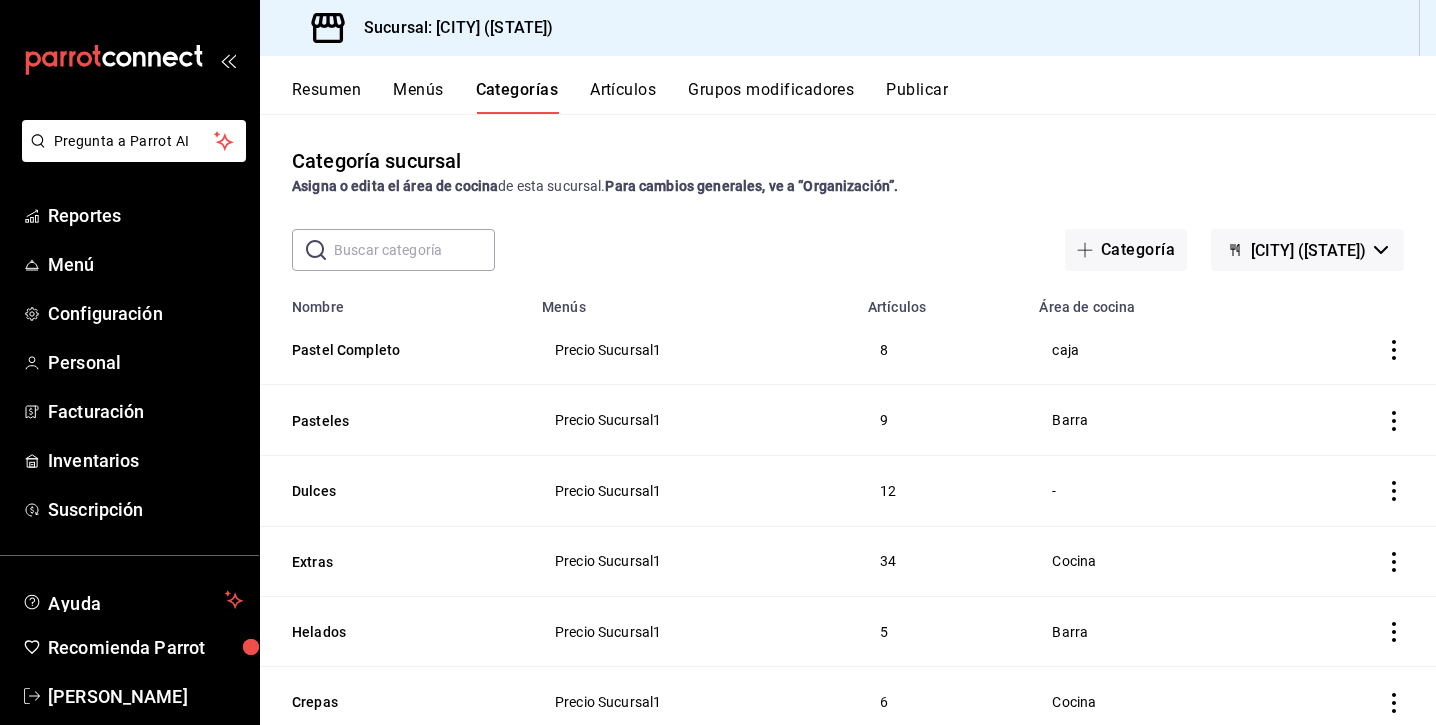 click on "Grupos modificadores" at bounding box center [771, 97] 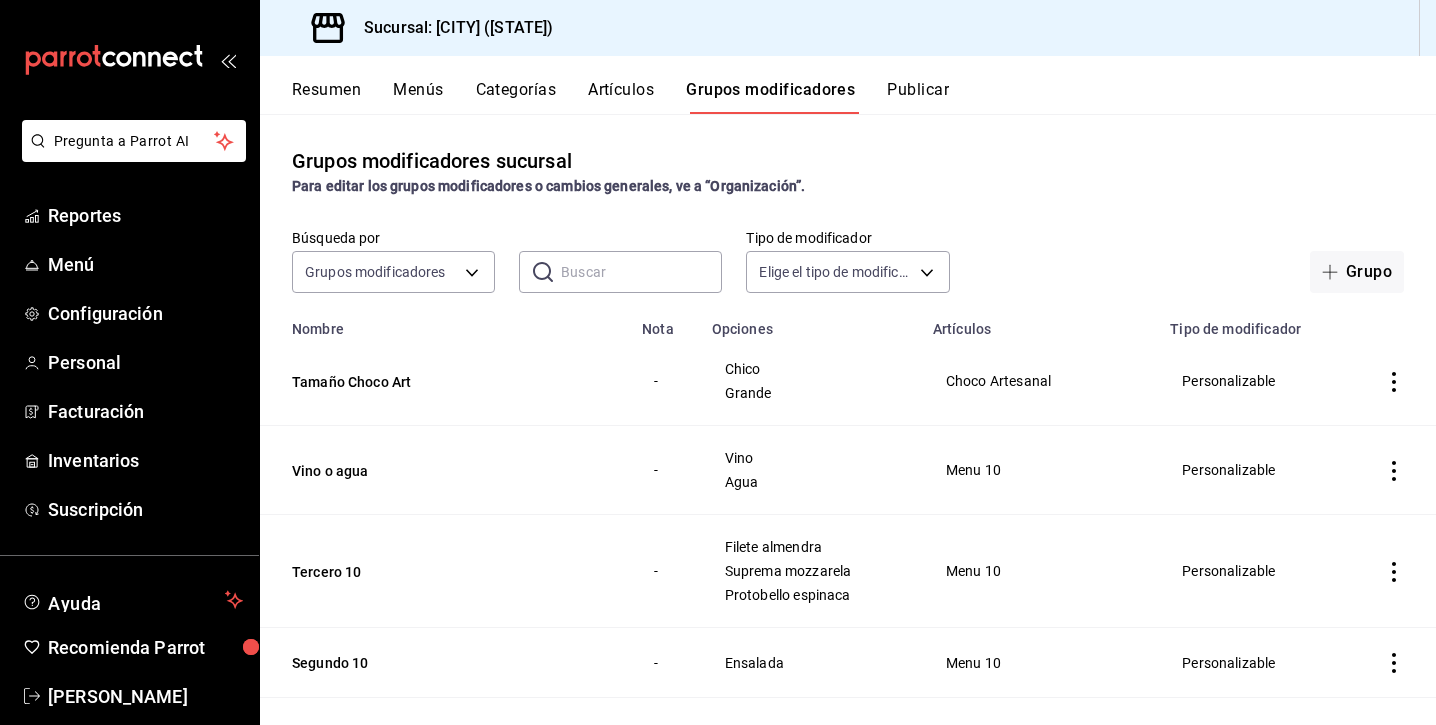click at bounding box center (641, 272) 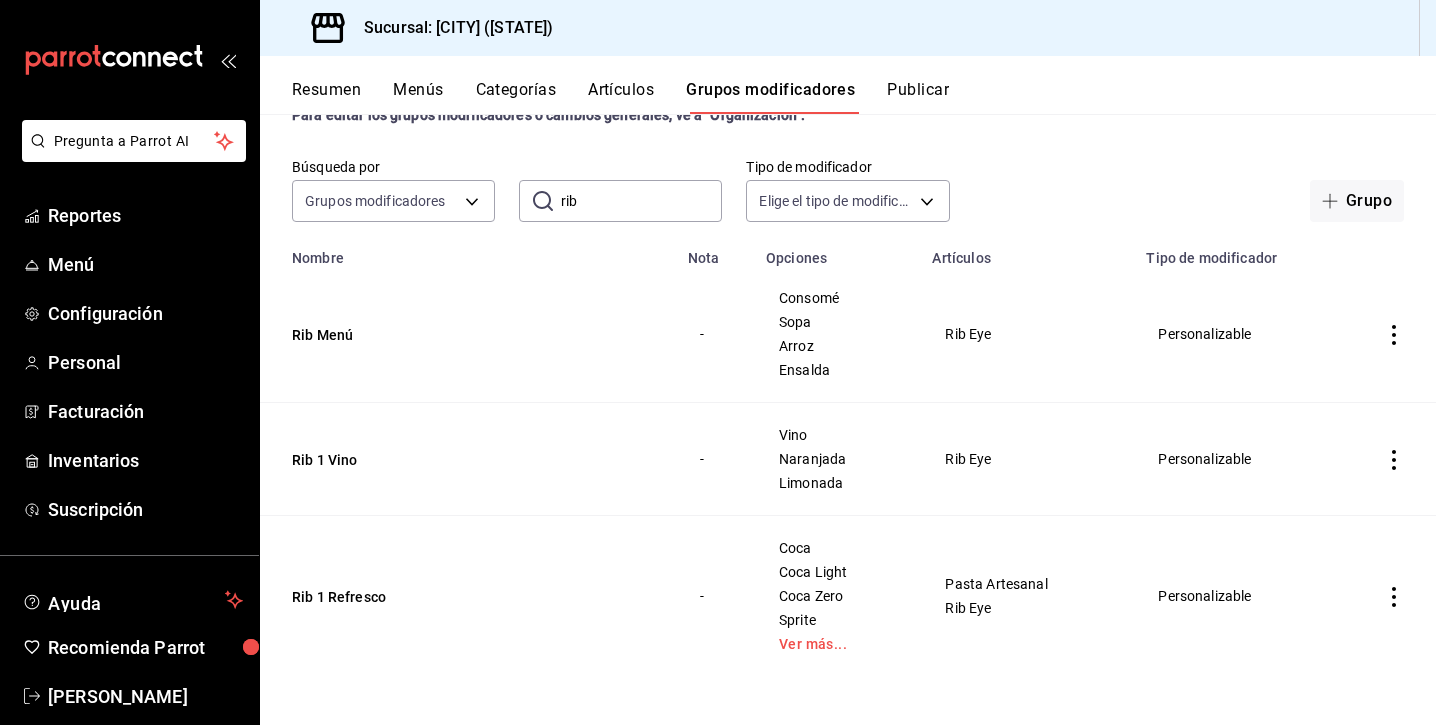 scroll, scrollTop: 0, scrollLeft: 0, axis: both 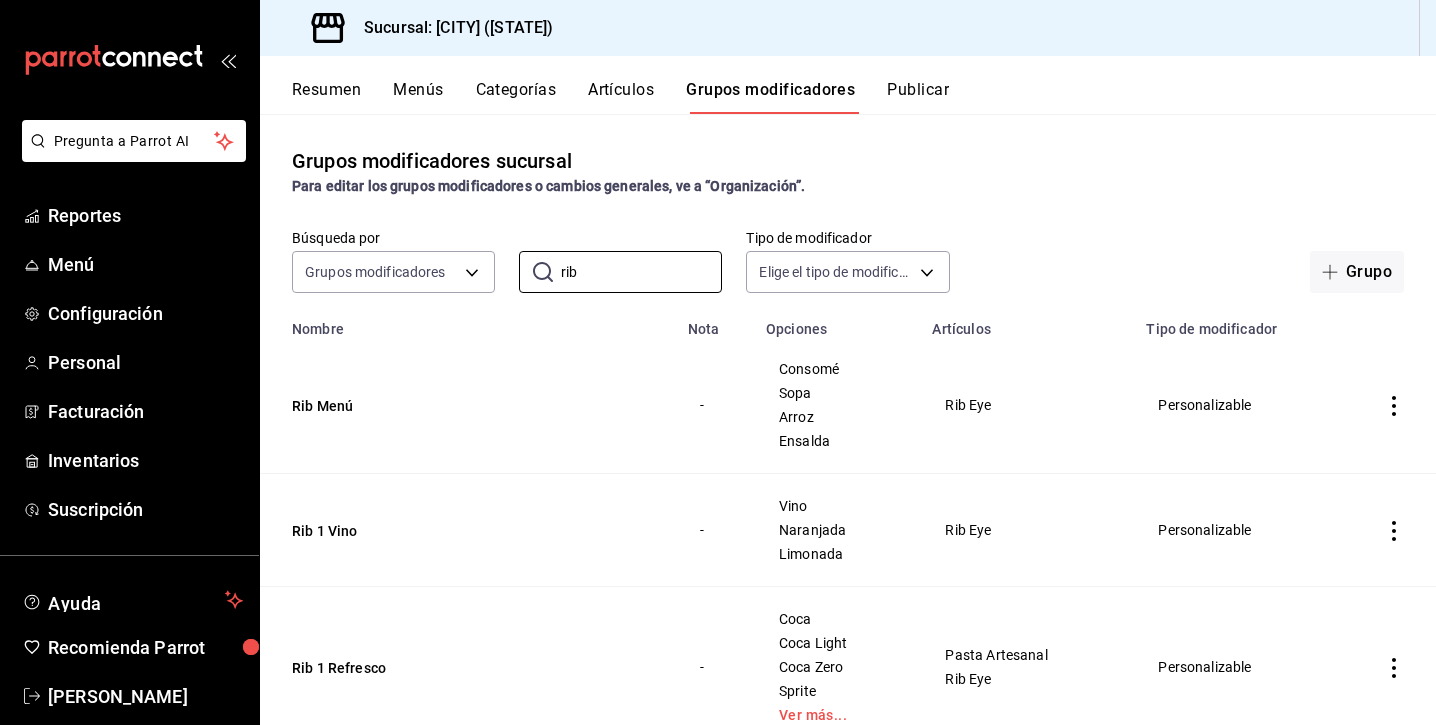 type on "rib" 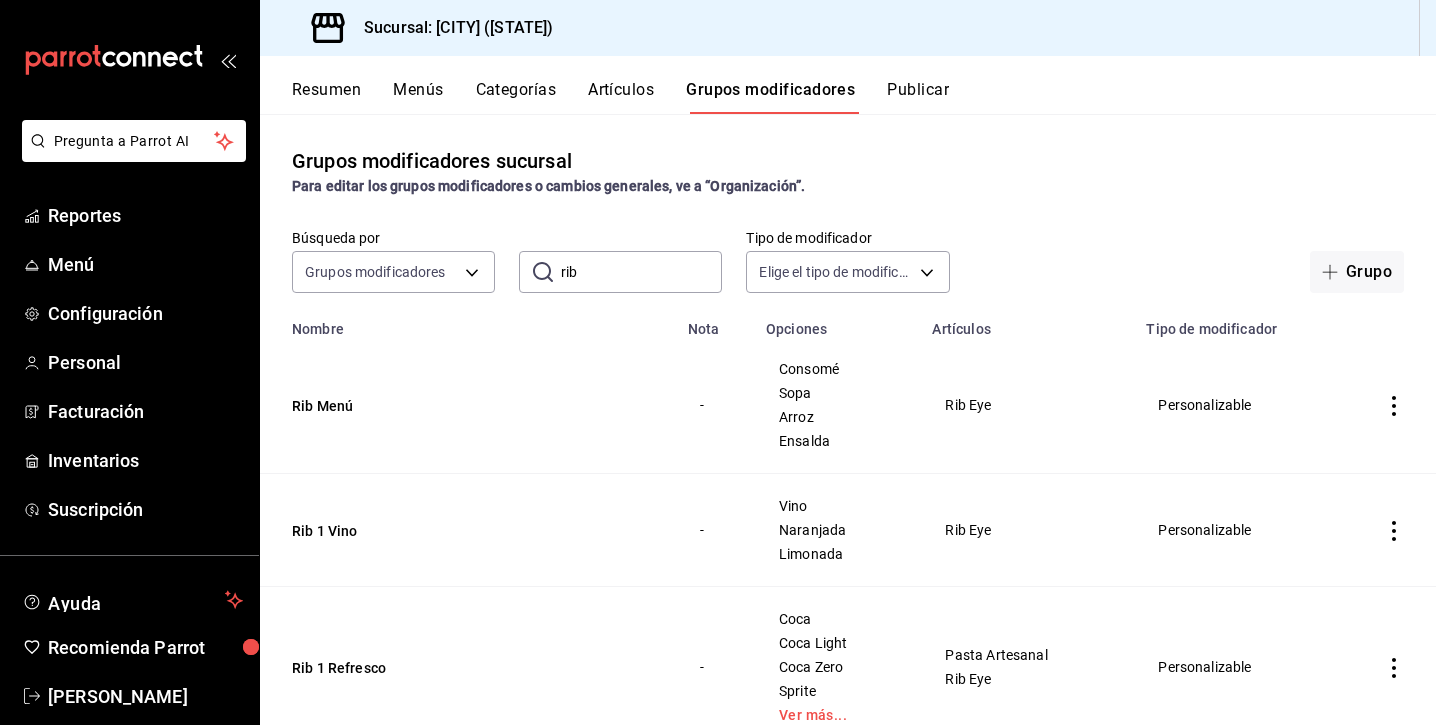 click on "Artículos" at bounding box center [621, 97] 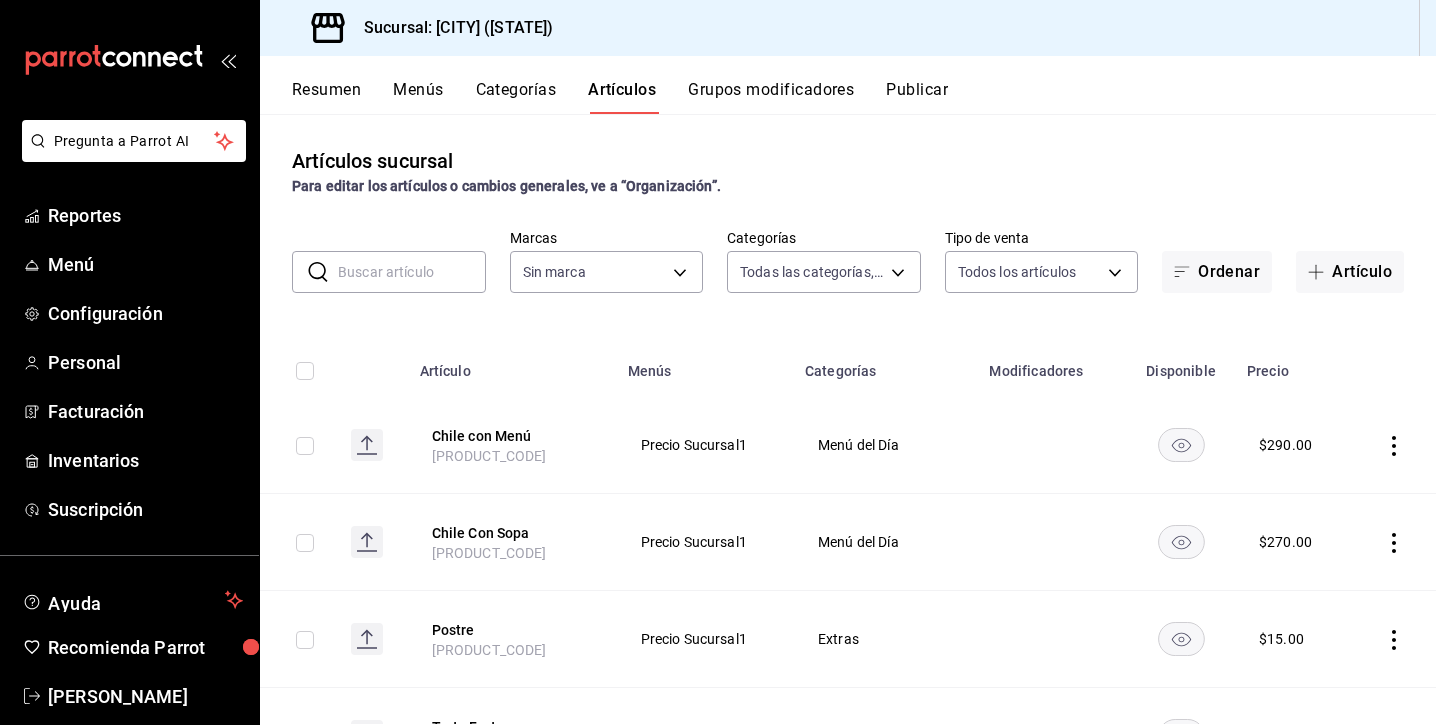 type on "[UUID],[UUID],[UUID],[UUID],[UUID],[UUID],[UUID],[UUID],[UUID],[UUID],[UUID],[UUID],[UUID],[UUID],[UUID],[UUID],[UUID]" 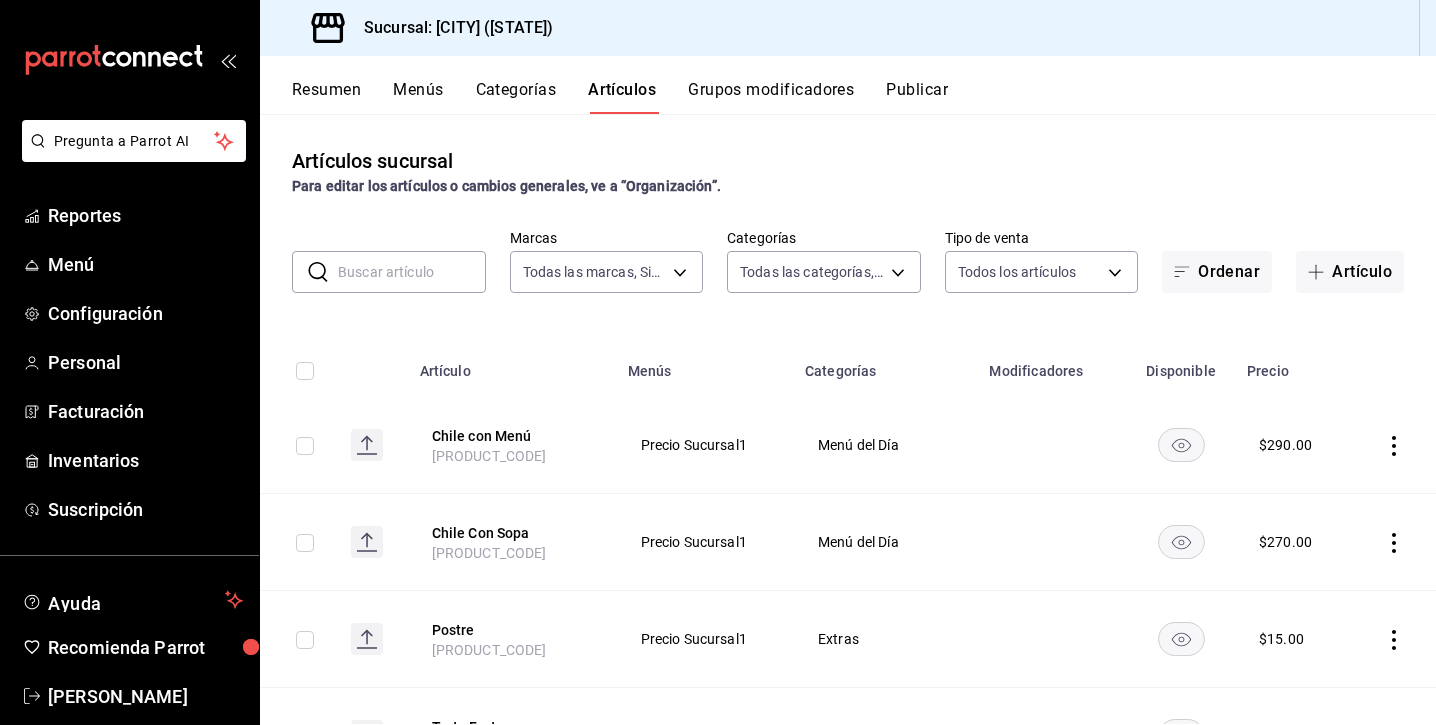 click at bounding box center [412, 272] 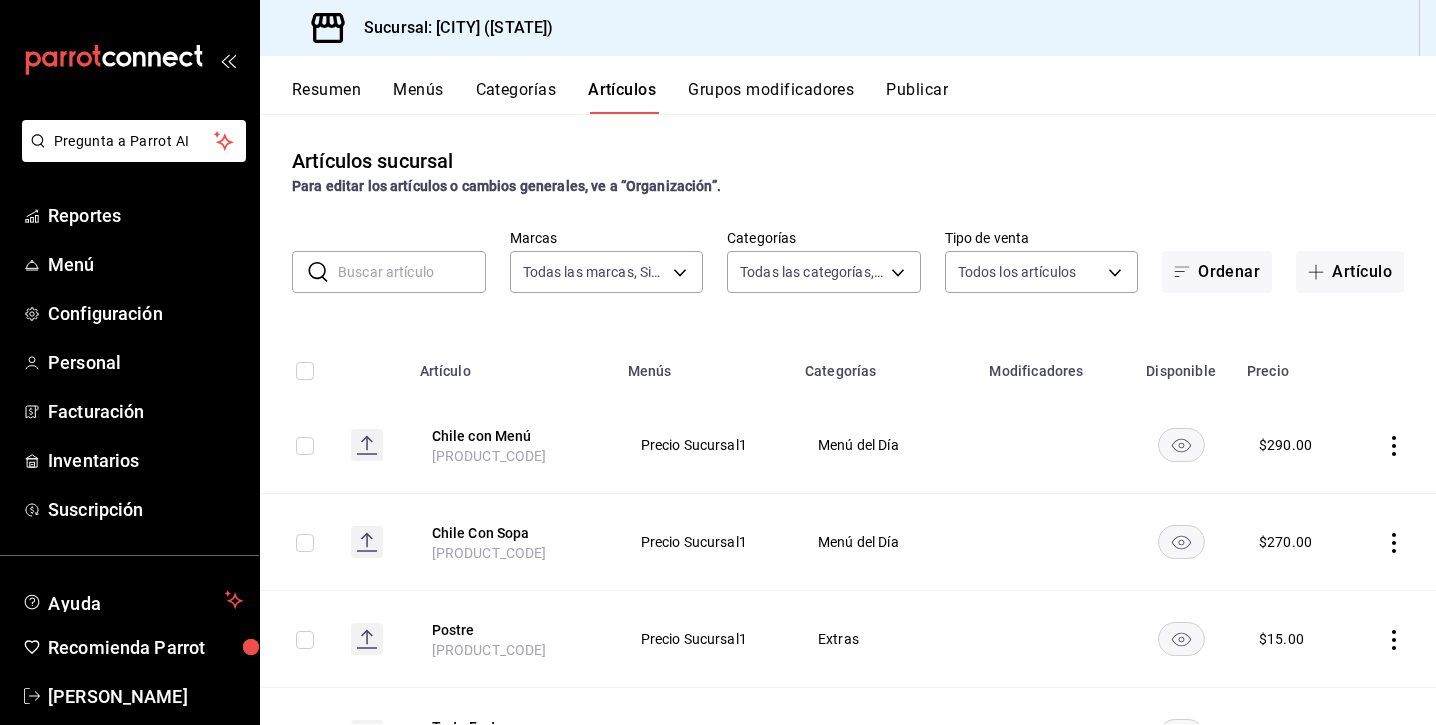 click on "Artículo" at bounding box center [512, 365] 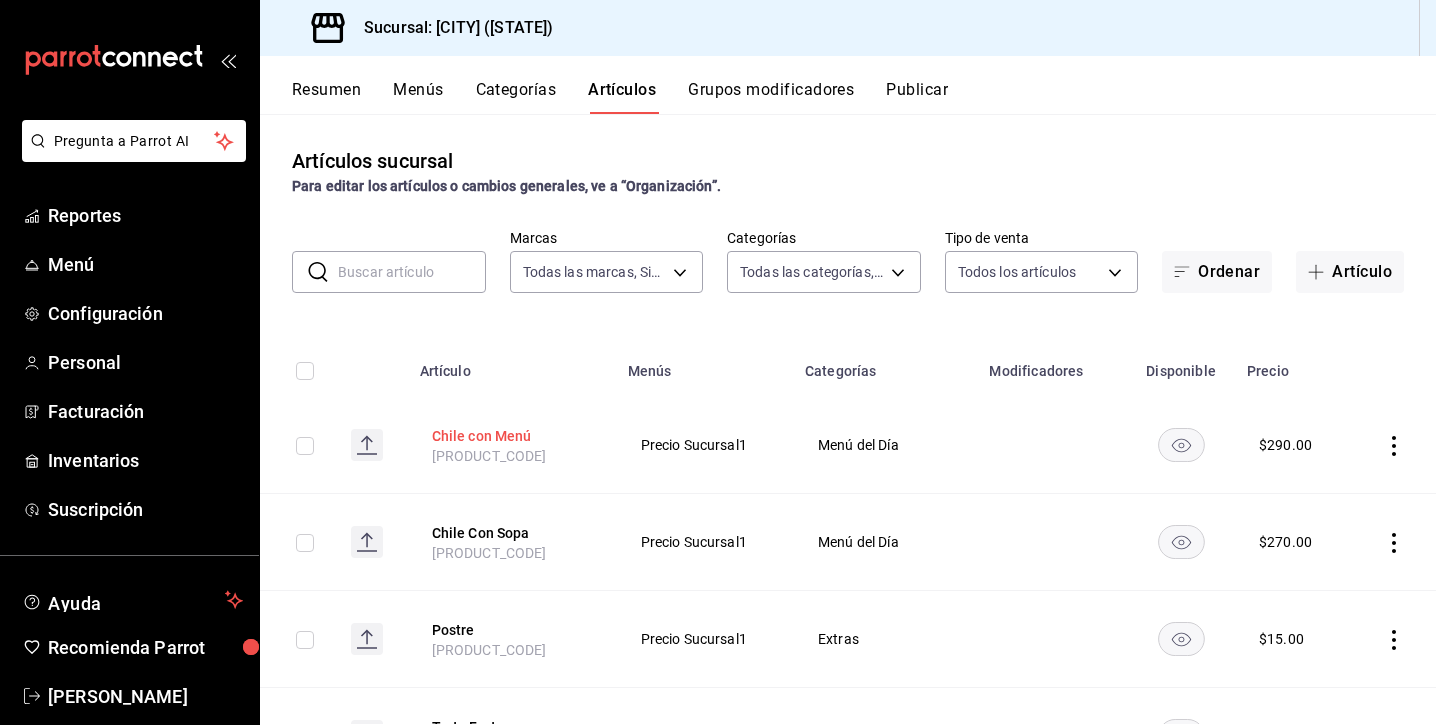 click on "Chile con Menú" at bounding box center [512, 436] 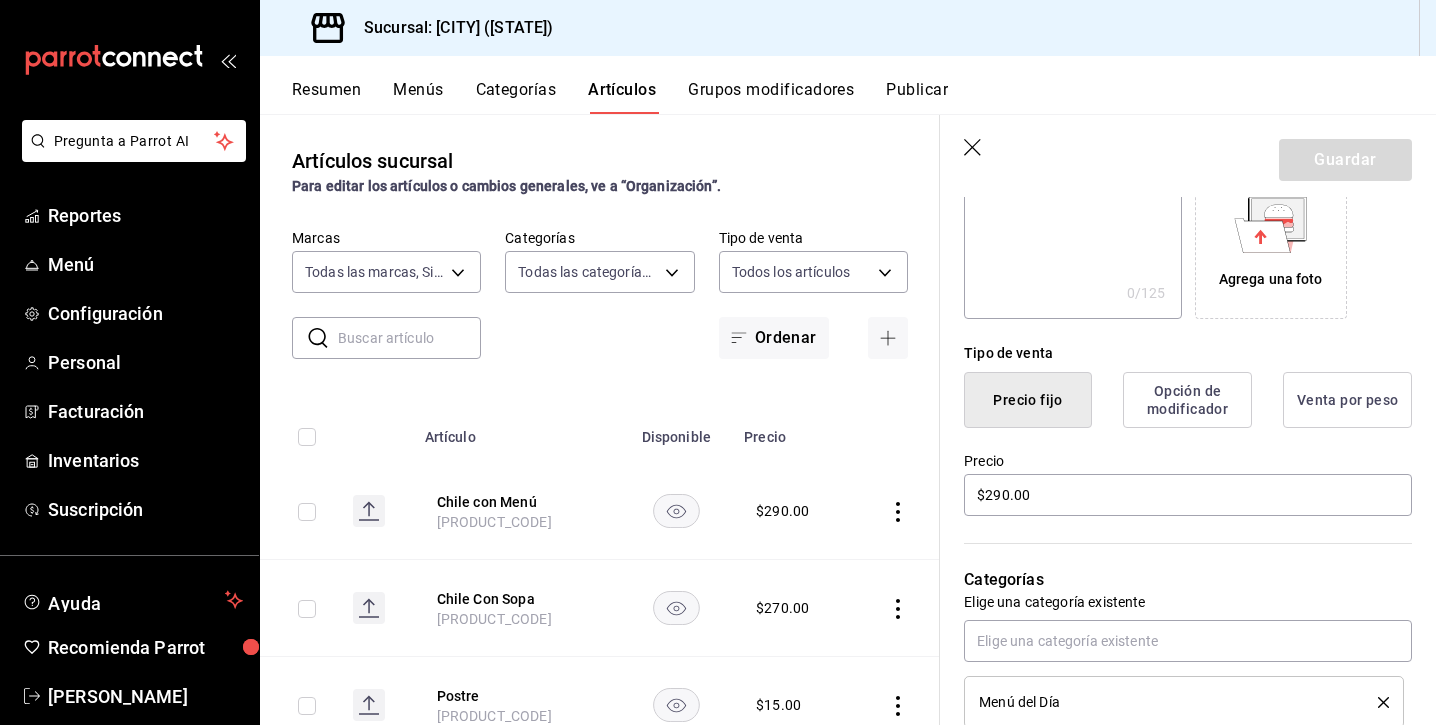 scroll, scrollTop: 367, scrollLeft: 0, axis: vertical 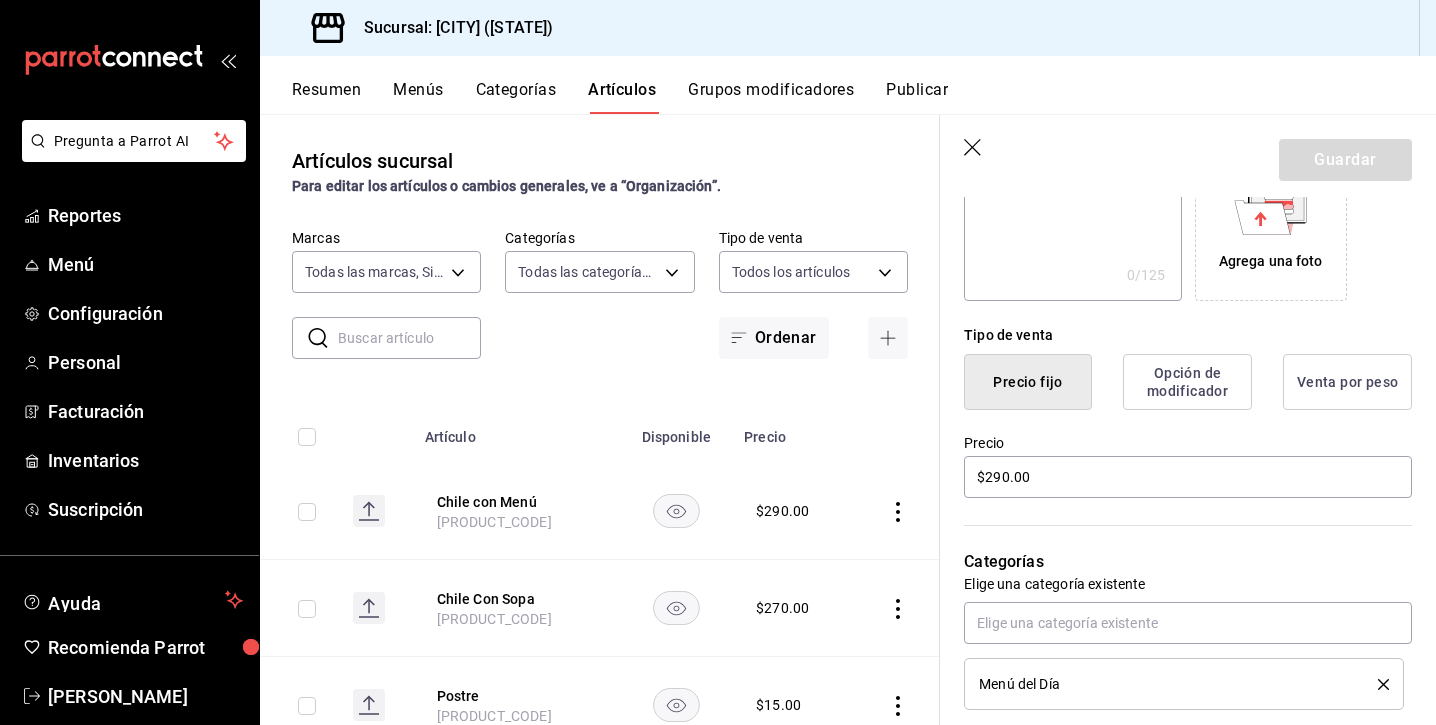 click on "Opción de modificador" at bounding box center (1187, 382) 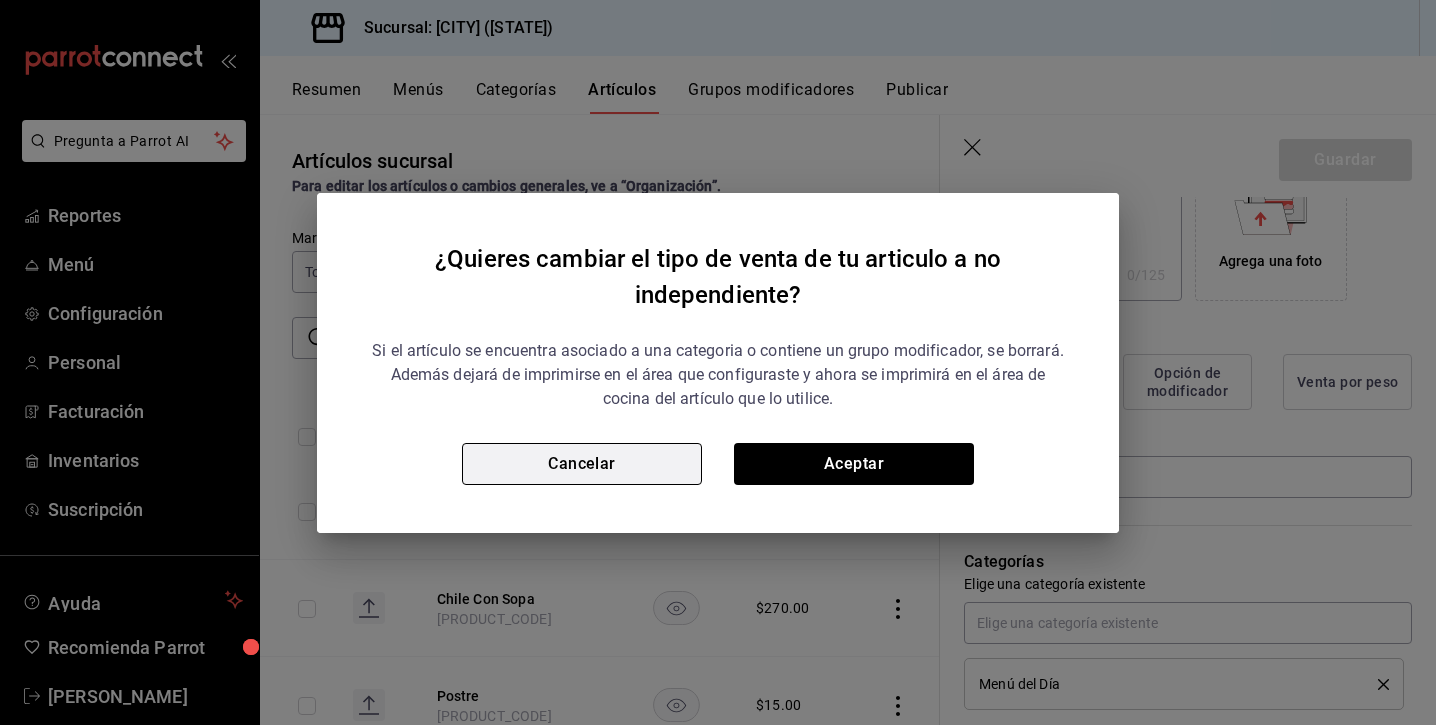 click on "Cancelar" at bounding box center (582, 464) 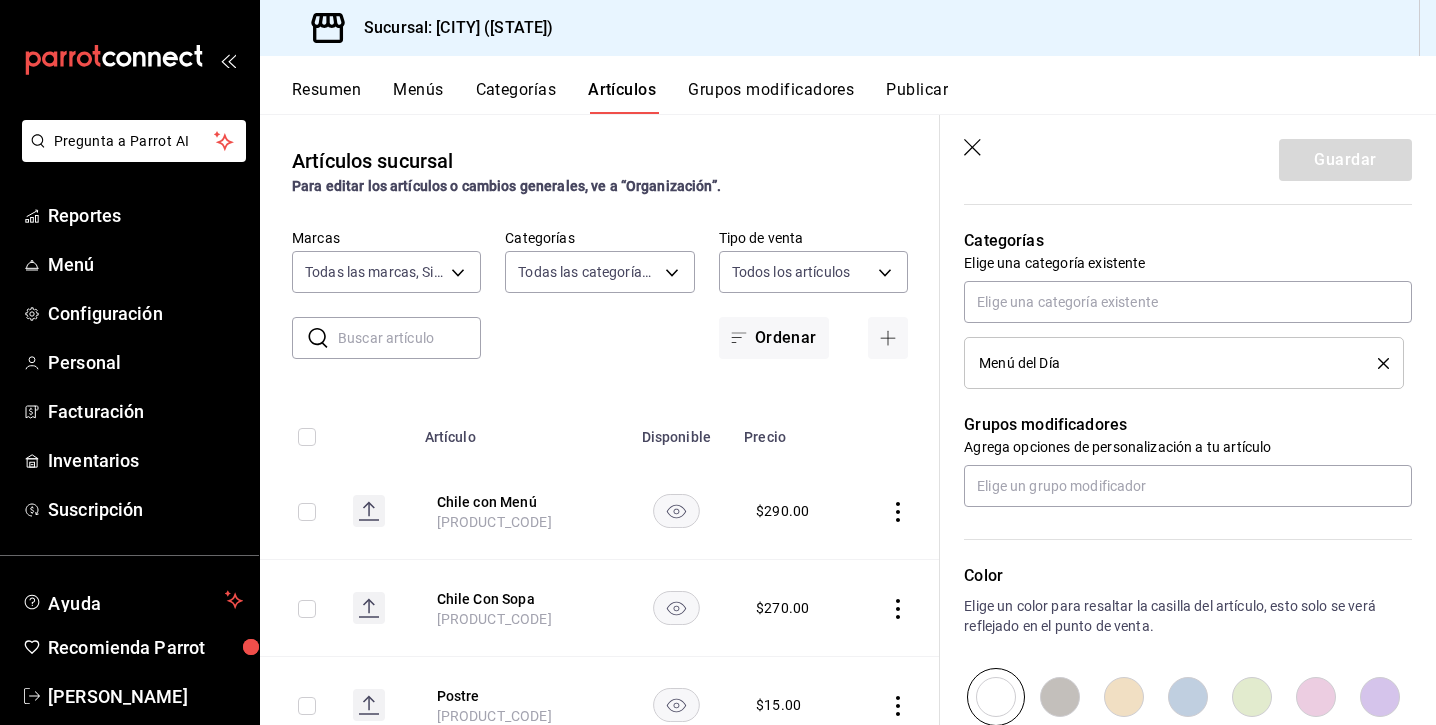 scroll, scrollTop: 683, scrollLeft: 0, axis: vertical 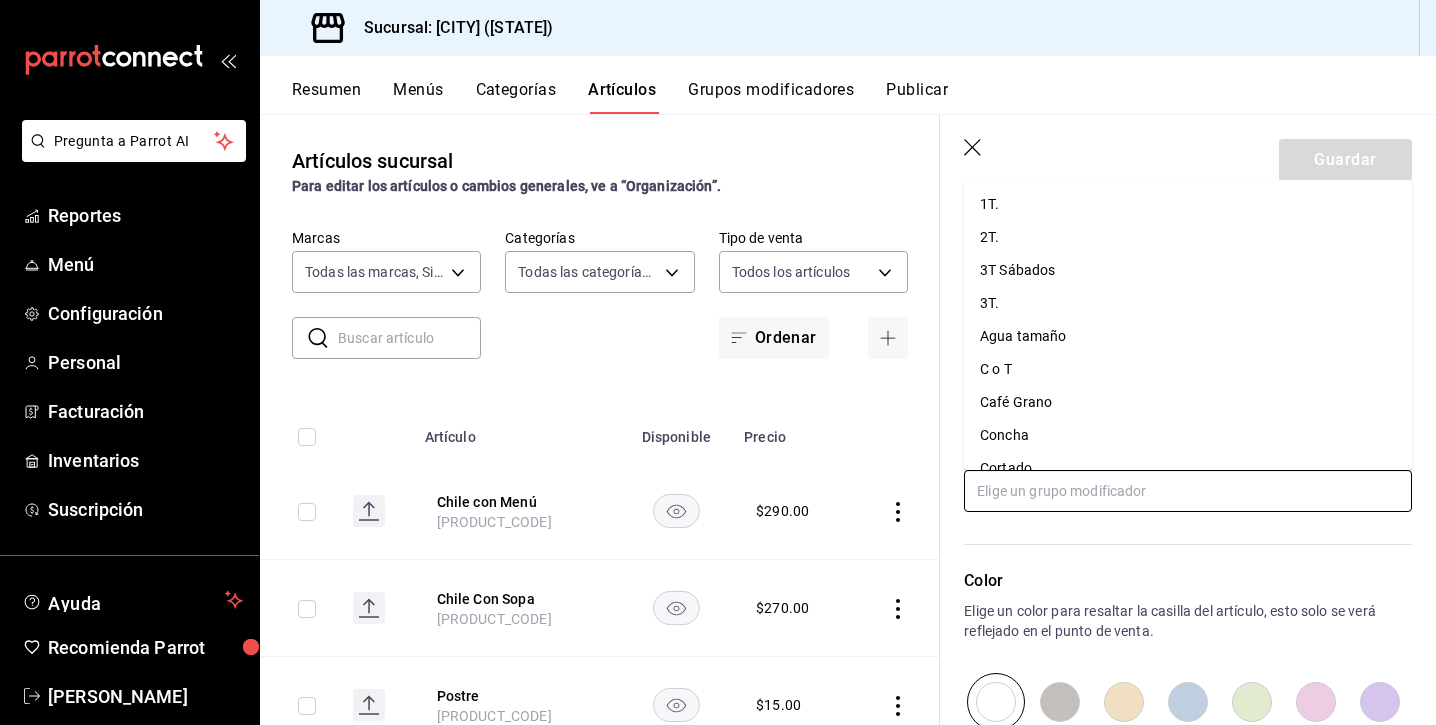 click at bounding box center [1188, 491] 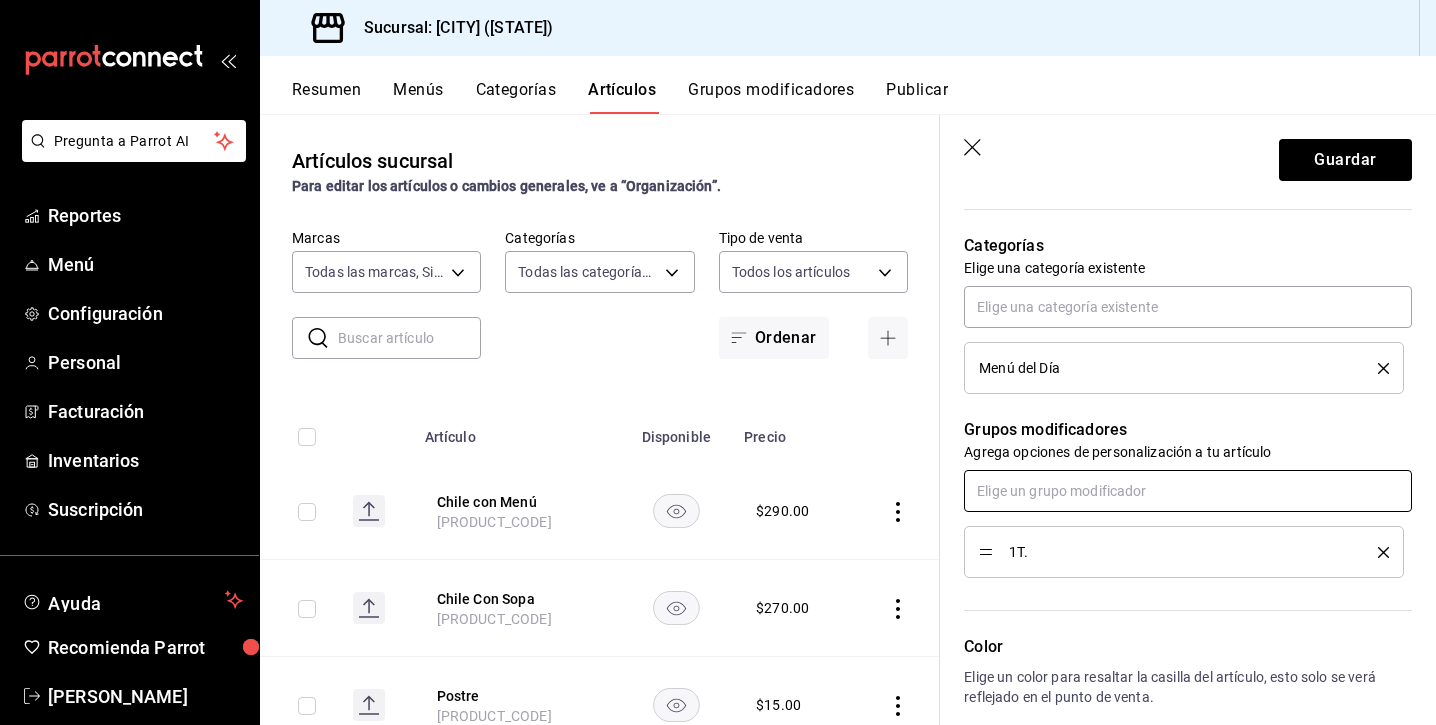 type on "2" 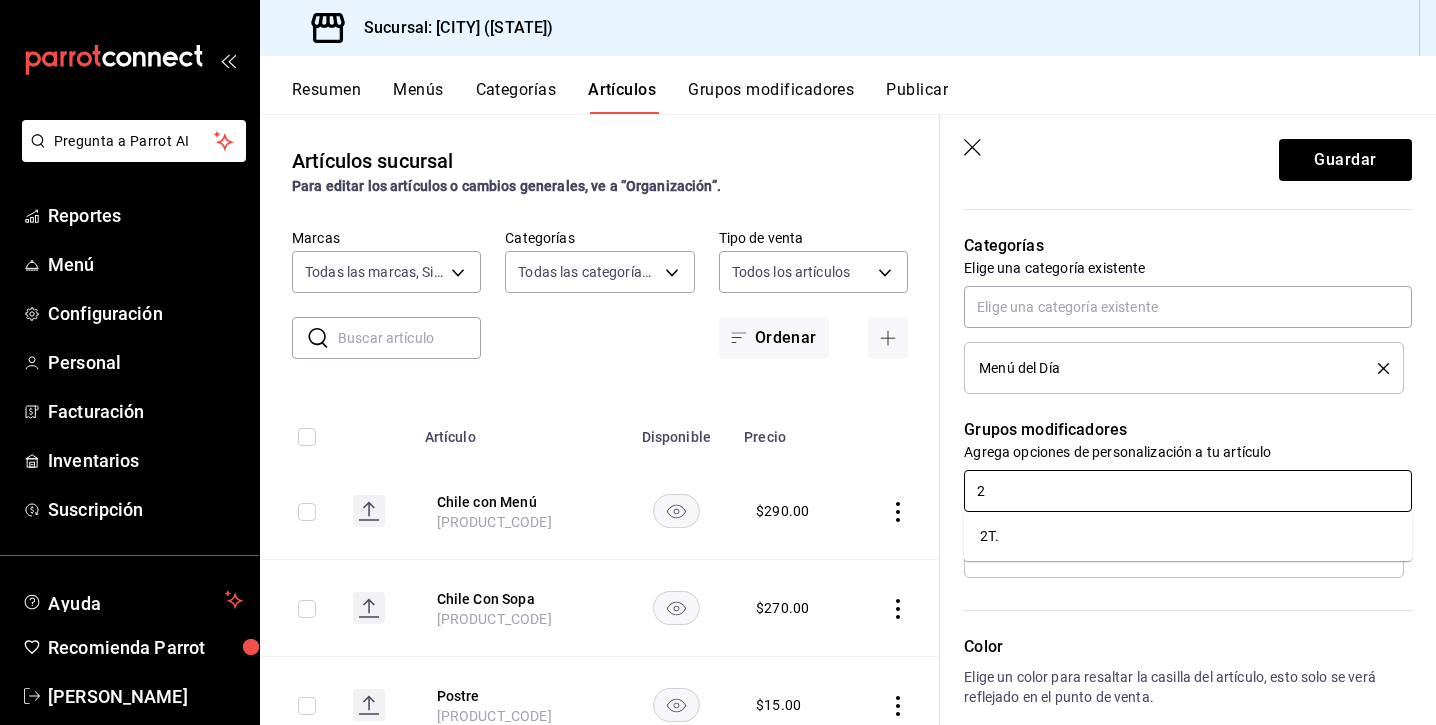 click on "2T." at bounding box center (1188, 536) 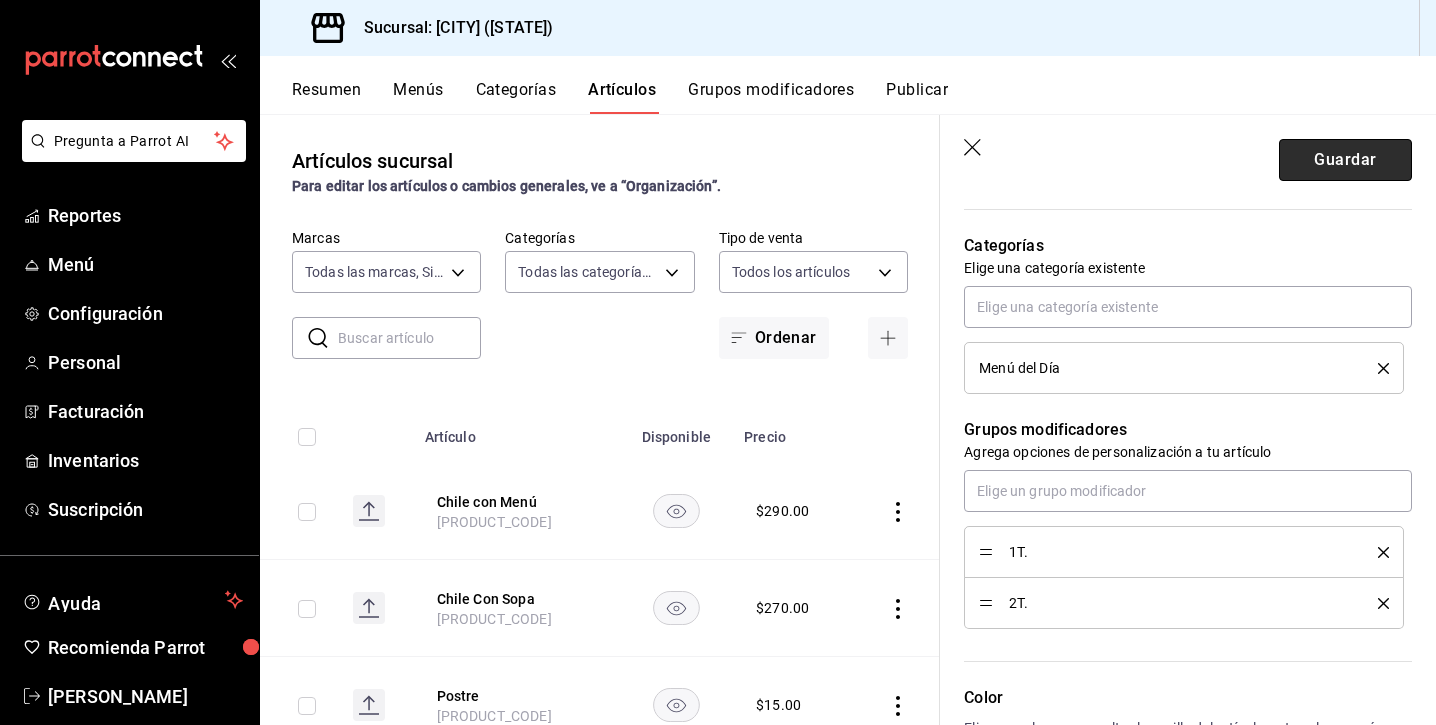 click on "Guardar" at bounding box center [1345, 160] 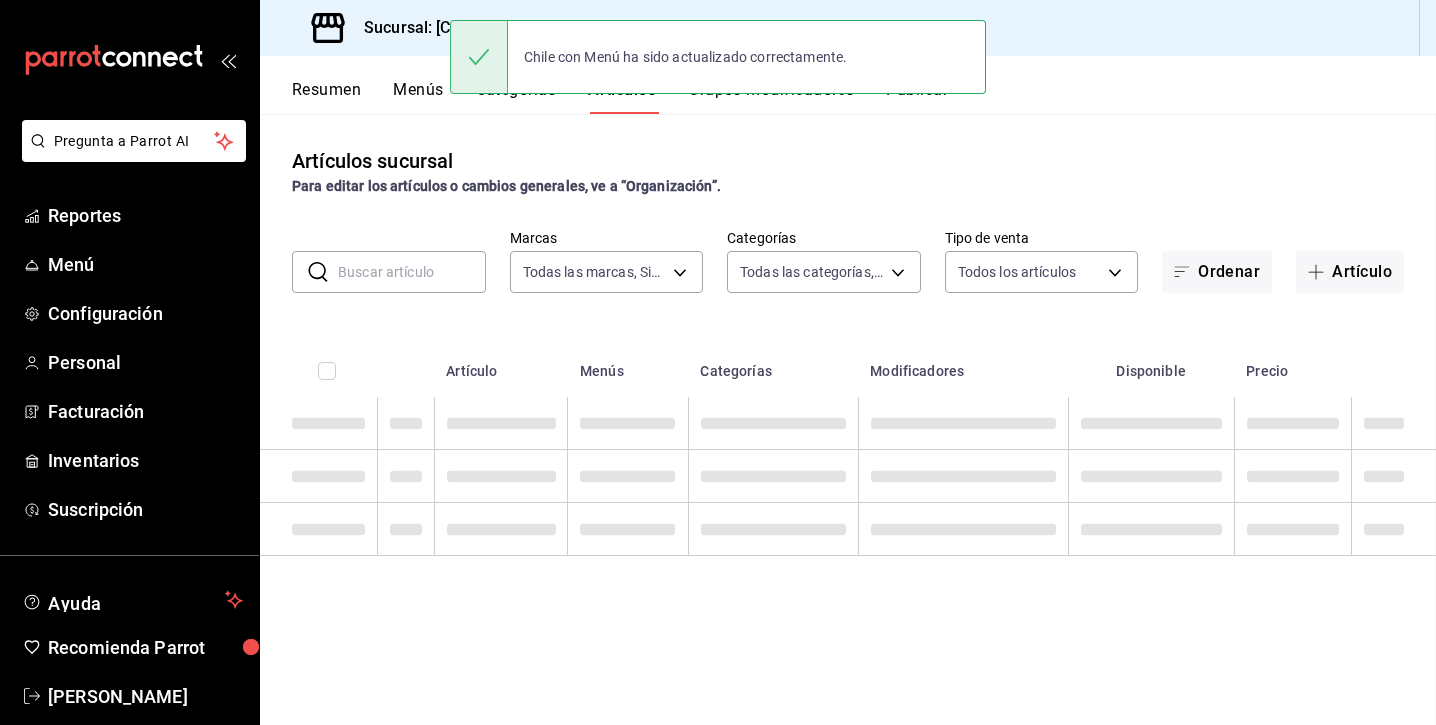 scroll, scrollTop: 0, scrollLeft: 0, axis: both 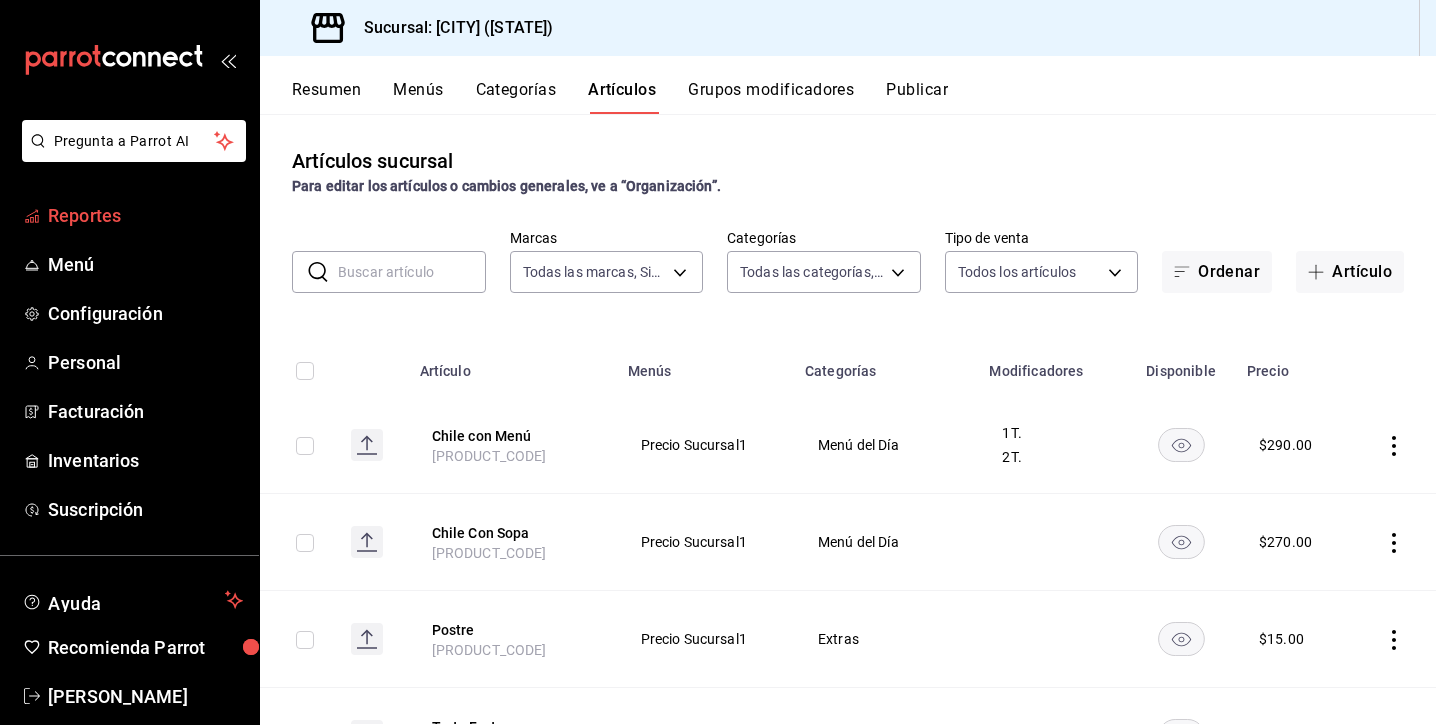 click on "Reportes" at bounding box center (145, 215) 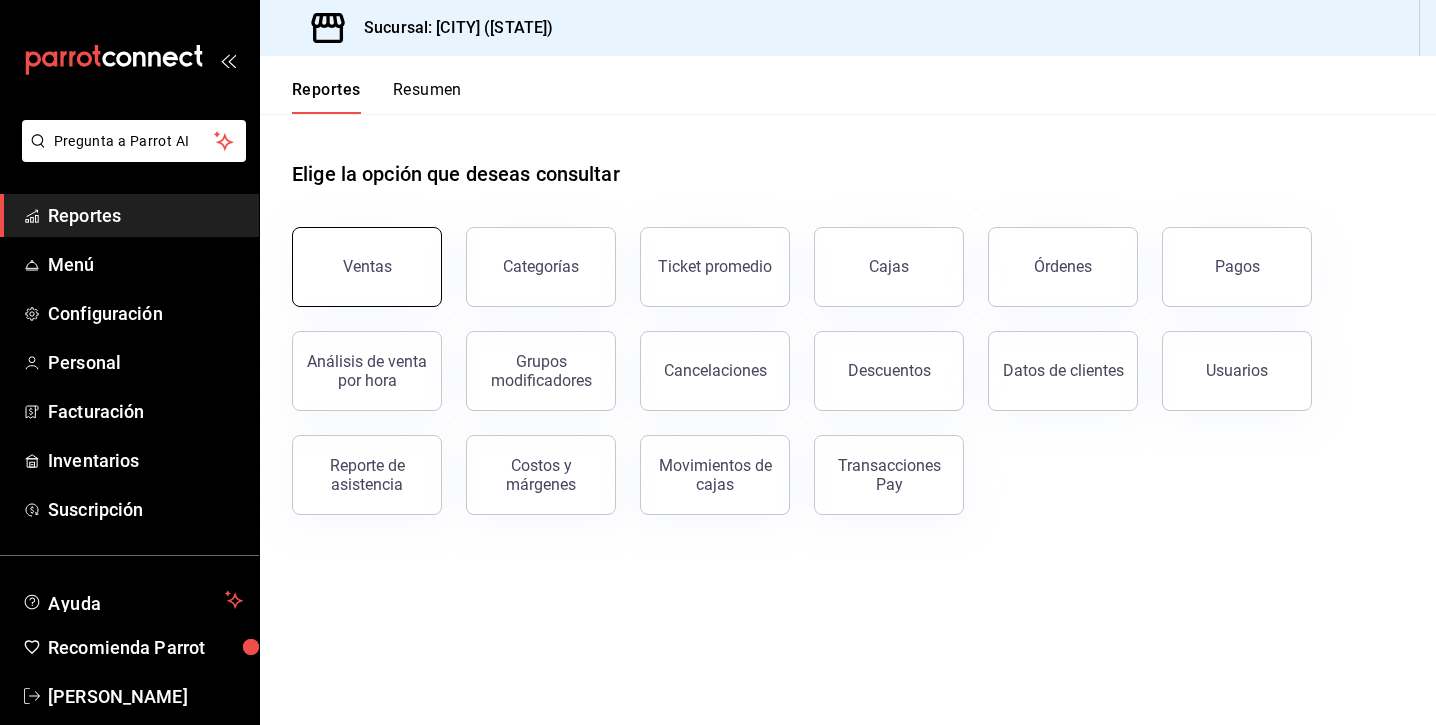 click on "Ventas" at bounding box center (367, 267) 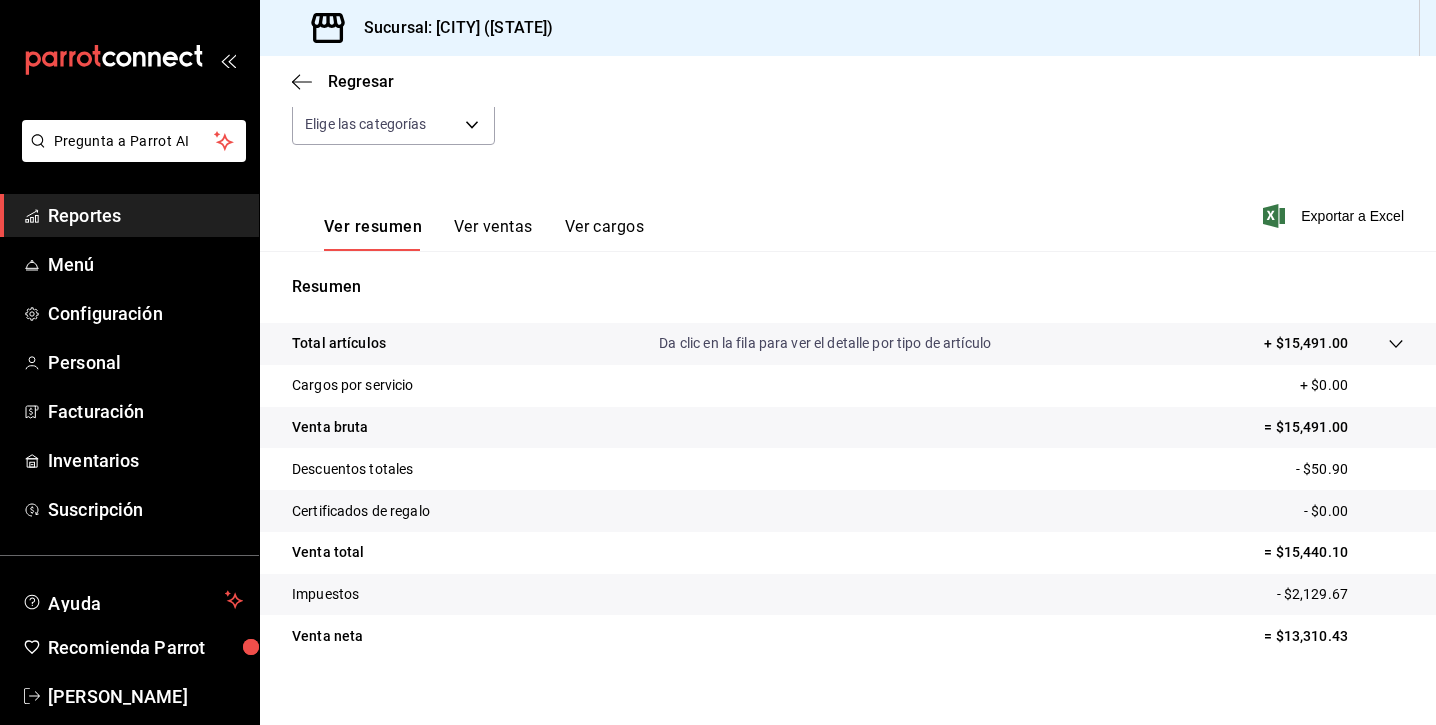 scroll, scrollTop: 216, scrollLeft: 0, axis: vertical 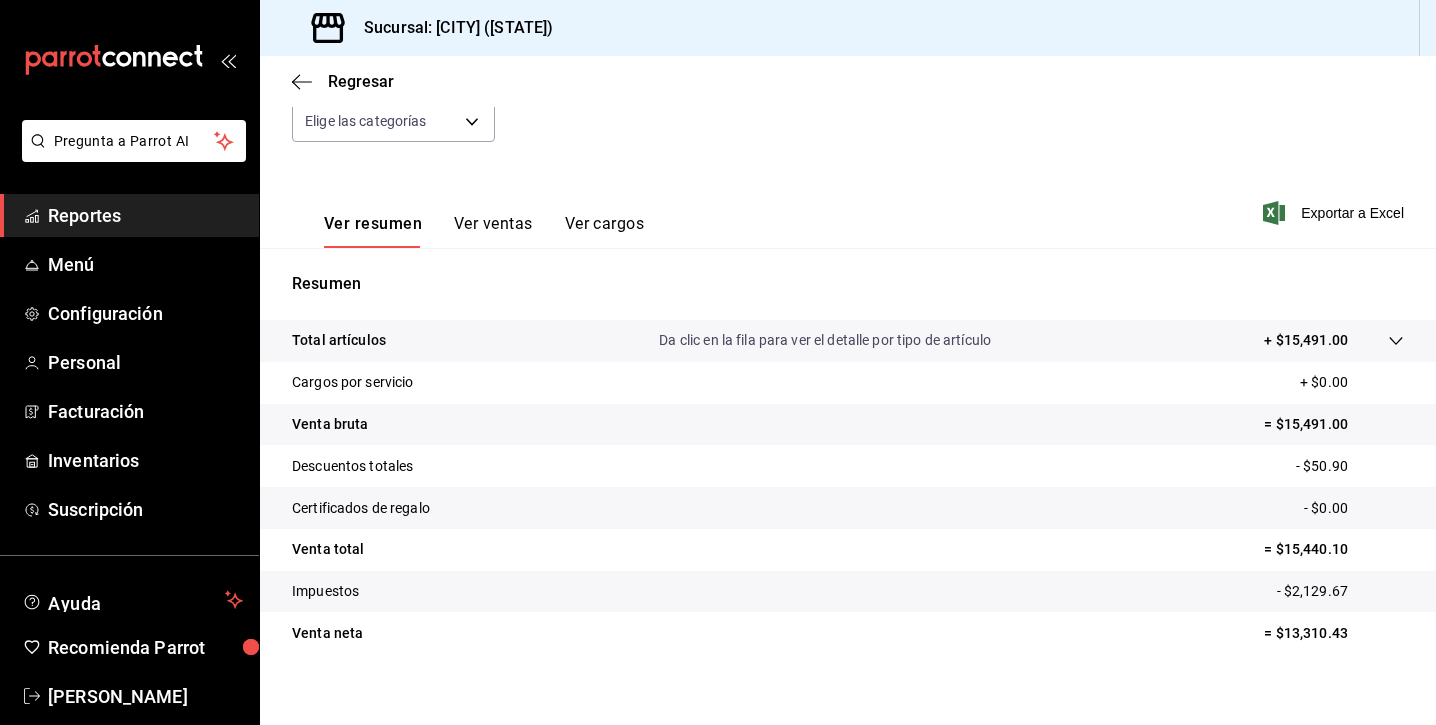 click on "Ver ventas" at bounding box center [493, 231] 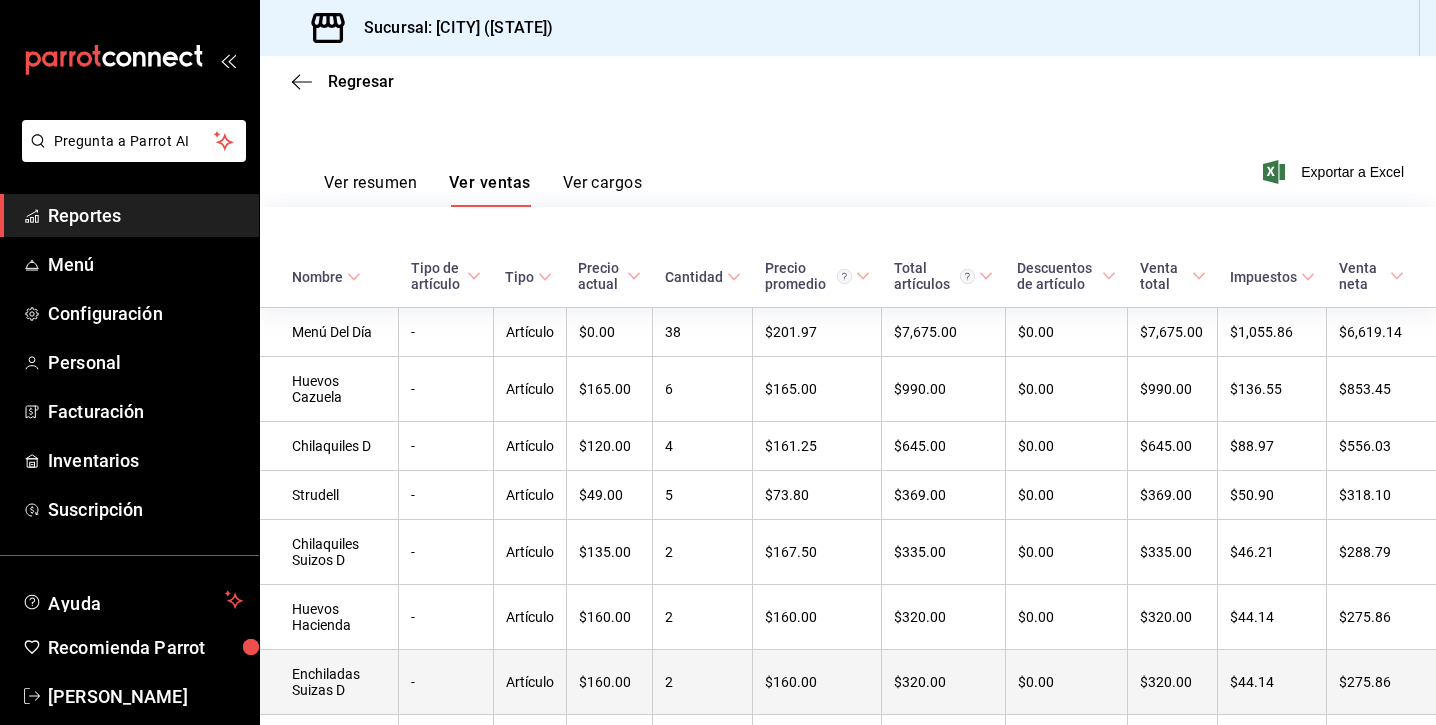 scroll, scrollTop: 0, scrollLeft: 0, axis: both 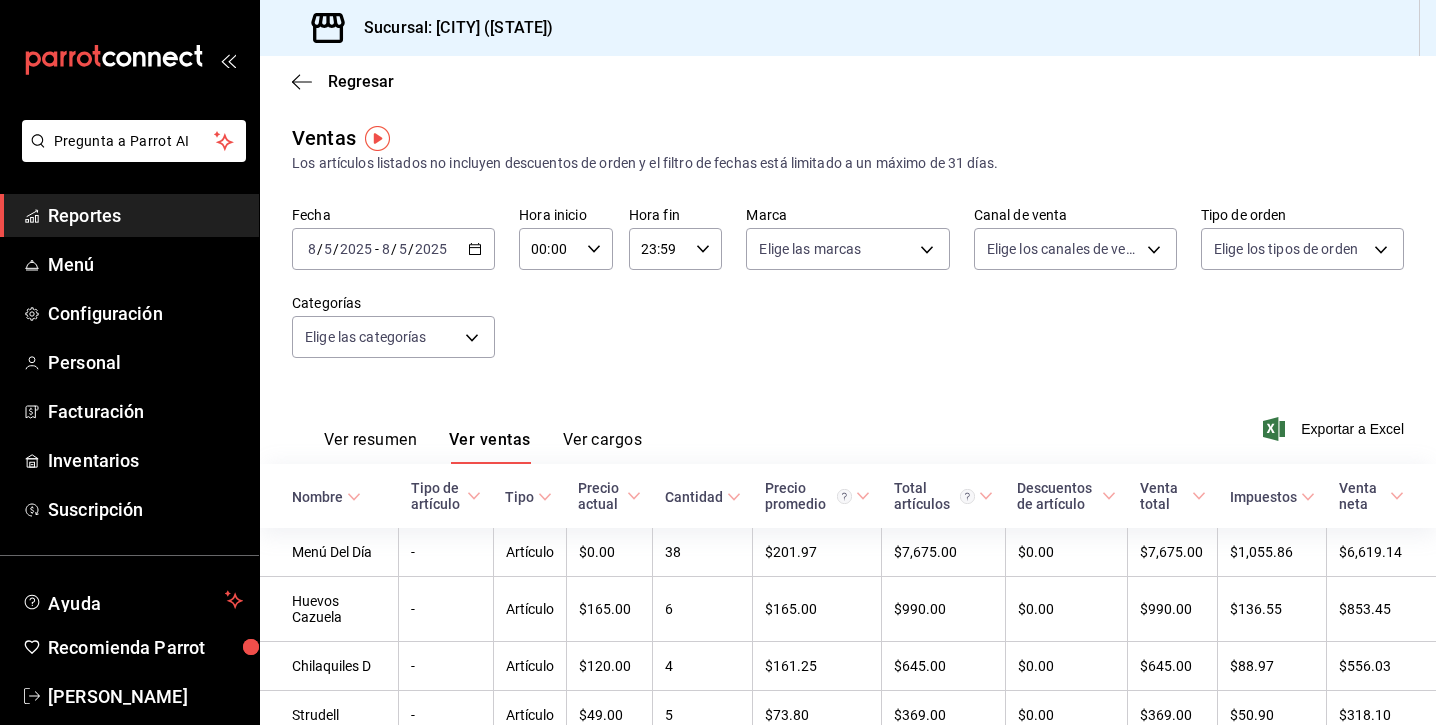 click on "Ventas Los artículos listados no incluyen descuentos de orden y el filtro de fechas está limitado a un máximo de 31 días." at bounding box center [848, 148] 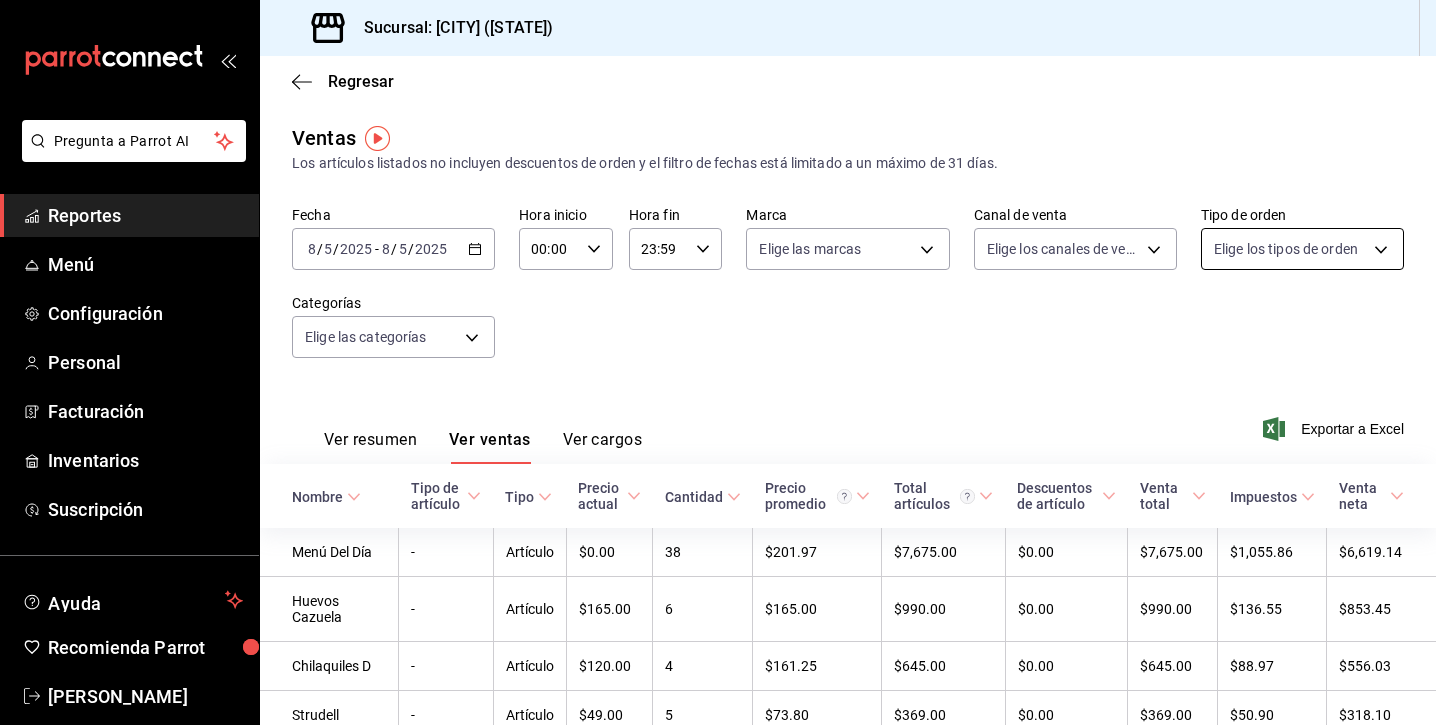 click on "Pregunta a Parrot AI Reportes   Menú   Configuración   Personal   Facturación   Inventarios   Suscripción   Ayuda Recomienda Parrot   [PERSON_NAME]   Sugerir nueva función   Sucursal: [CITY] ([STATE]) Regresar Ventas Los artículos listados no incluyen descuentos de orden y el filtro de fechas está limitado a un máximo de 31 días. Fecha [DATE] [DATE] - [DATE] [DATE] Hora inicio 00:00 Hora inicio Hora fin 23:59 Hora fin Marca Elige las marcas Canal de venta Elige los canales de venta Tipo de orden Elige los tipos de orden Categorías Elige las categorías Ver resumen Ver ventas Ver cargos Exportar a Excel Nombre Tipo de artículo Tipo Precio actual Cantidad Precio promedio   Total artículos   Descuentos de artículo Venta total Impuestos Venta neta Menú Del Día - Artículo $0.00 38 $201.97 $7,675.00 $0.00 $7,675.00 $1,055.86 $6,619.14 Huevos Cazuela - Artículo $165.00 6 $165.00 $990.00 $0.00 $990.00 $136.55 $853.45 Chilaquiles D - Artículo $120.00 4 $161.25 $645.00 $0.00" at bounding box center [718, 362] 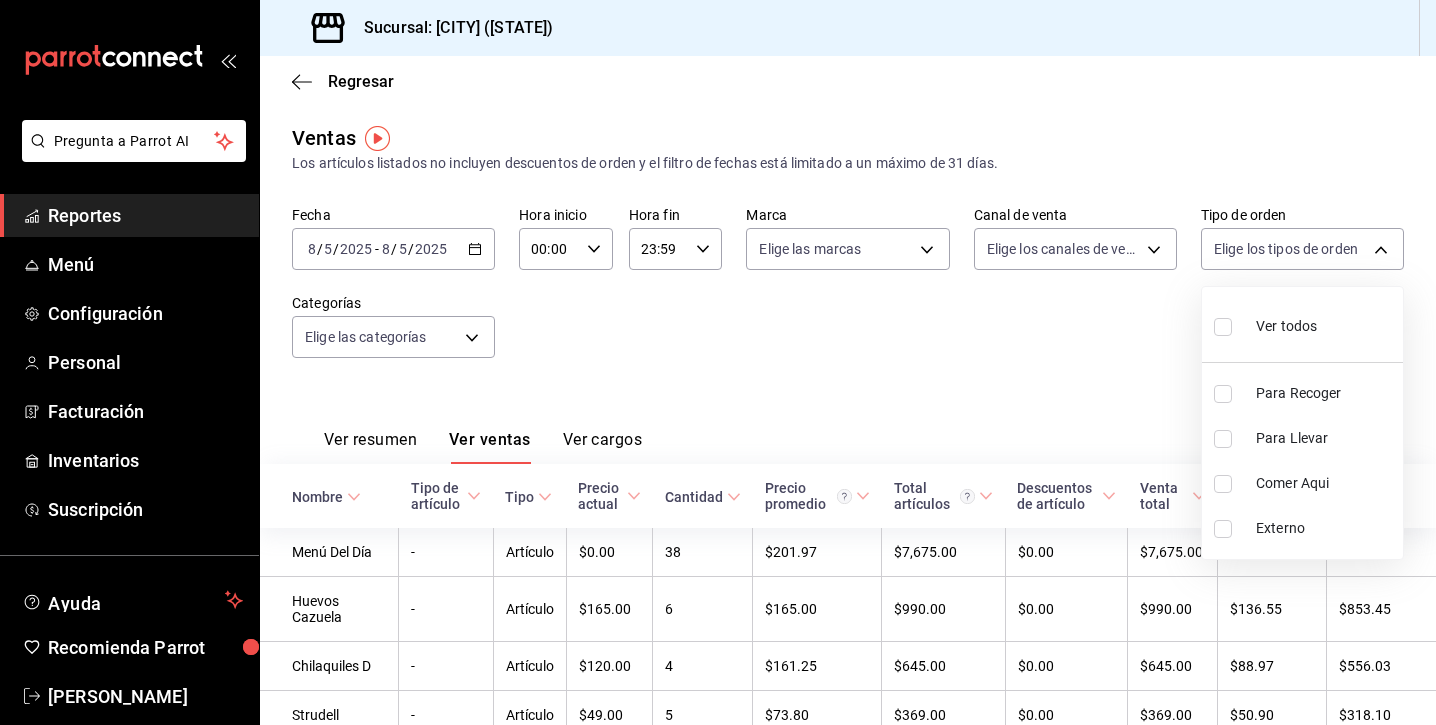 click at bounding box center (718, 362) 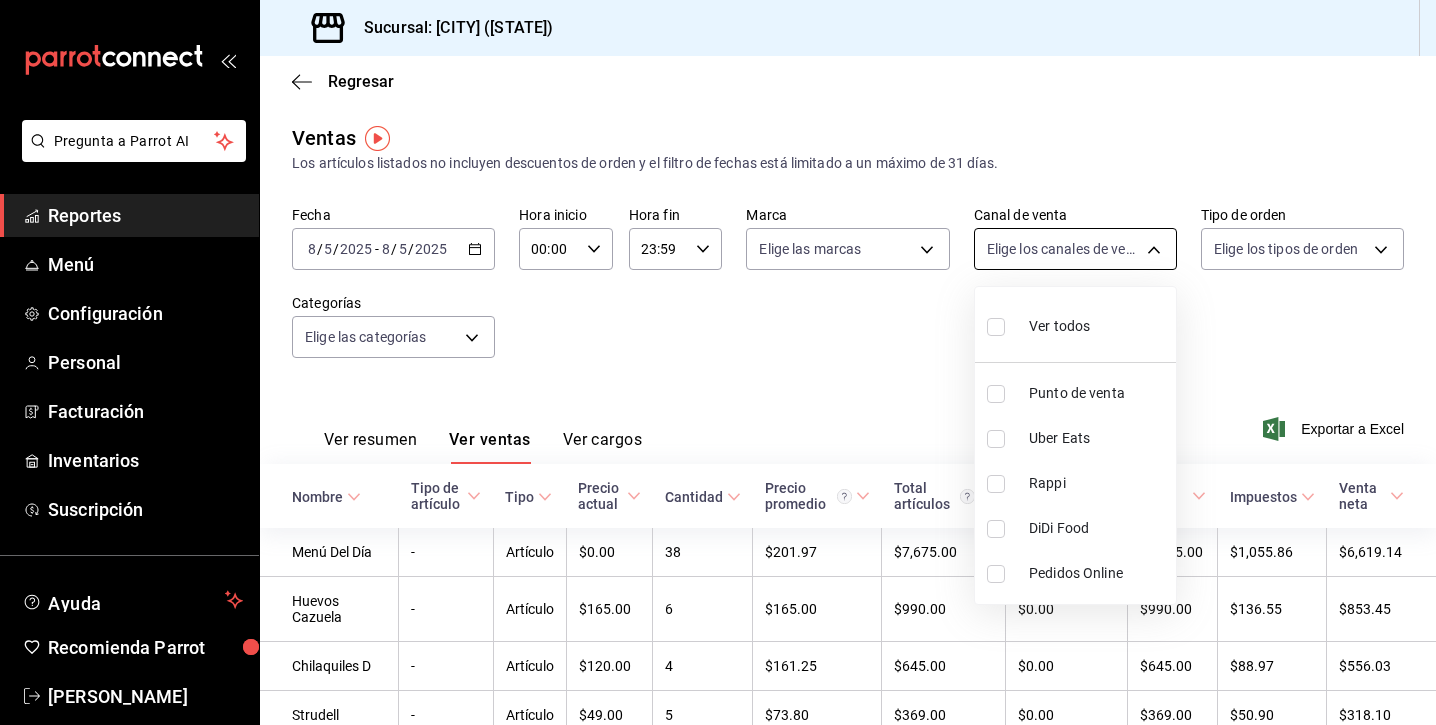 click on "Pregunta a Parrot AI Reportes   Menú   Configuración   Personal   Facturación   Inventarios   Suscripción   Ayuda Recomienda Parrot   [PERSON_NAME]   Sugerir nueva función   Sucursal: [CITY] ([STATE]) Regresar Ventas Los artículos listados no incluyen descuentos de orden y el filtro de fechas está limitado a un máximo de 31 días. Fecha [DATE] [DATE] - [DATE] [DATE] Hora inicio 00:00 Hora inicio Hora fin 23:59 Hora fin Marca Elige las marcas Canal de venta Elige los canales de venta Tipo de orden Elige los tipos de orden Categorías Elige las categorías Ver resumen Ver ventas Ver cargos Exportar a Excel Nombre Tipo de artículo Tipo Precio actual Cantidad Precio promedio   Total artículos   Descuentos de artículo Venta total Impuestos Venta neta Menú Del Día - Artículo $0.00 38 $201.97 $7,675.00 $0.00 $7,675.00 $1,055.86 $6,619.14 Huevos Cazuela - Artículo $165.00 6 $165.00 $990.00 $0.00 $990.00 $136.55 $853.45 Chilaquiles D - Artículo $120.00 4 $161.25 $645.00 $0.00" at bounding box center [718, 362] 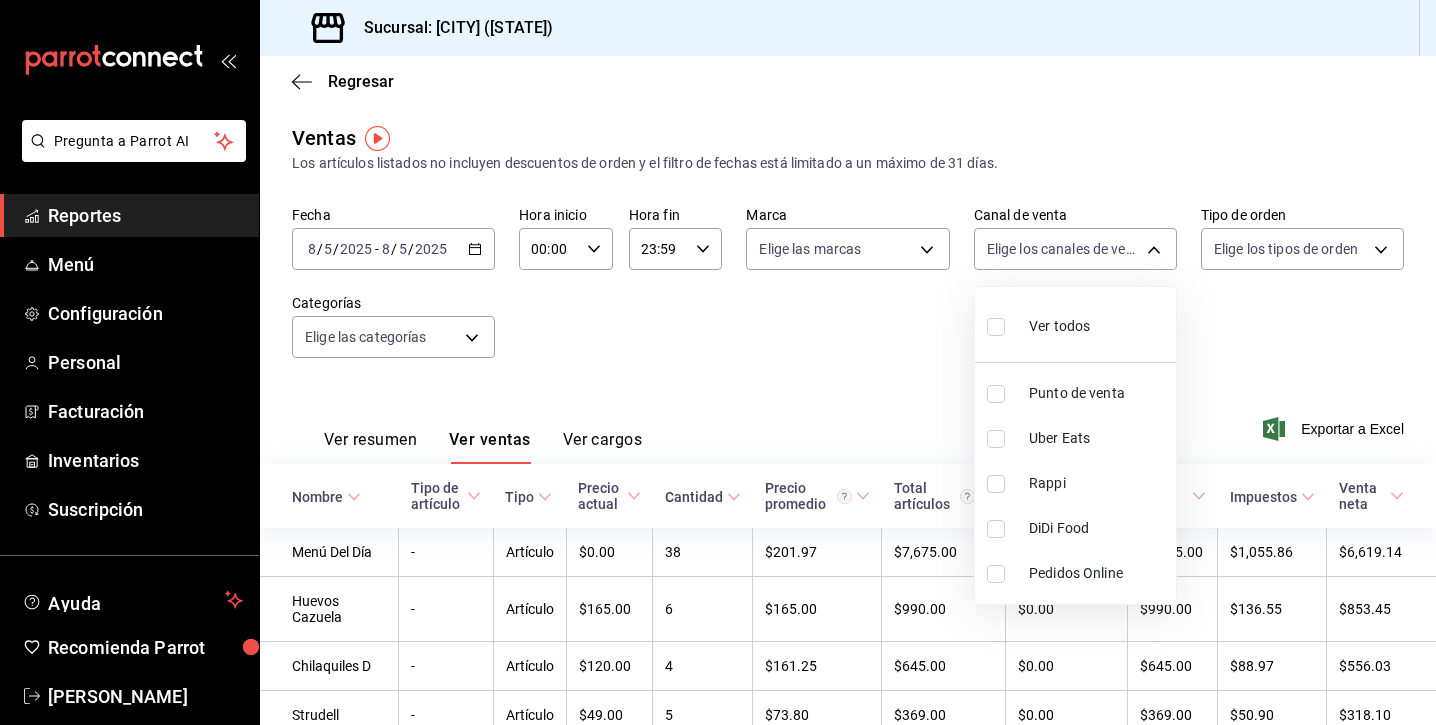 click at bounding box center [718, 362] 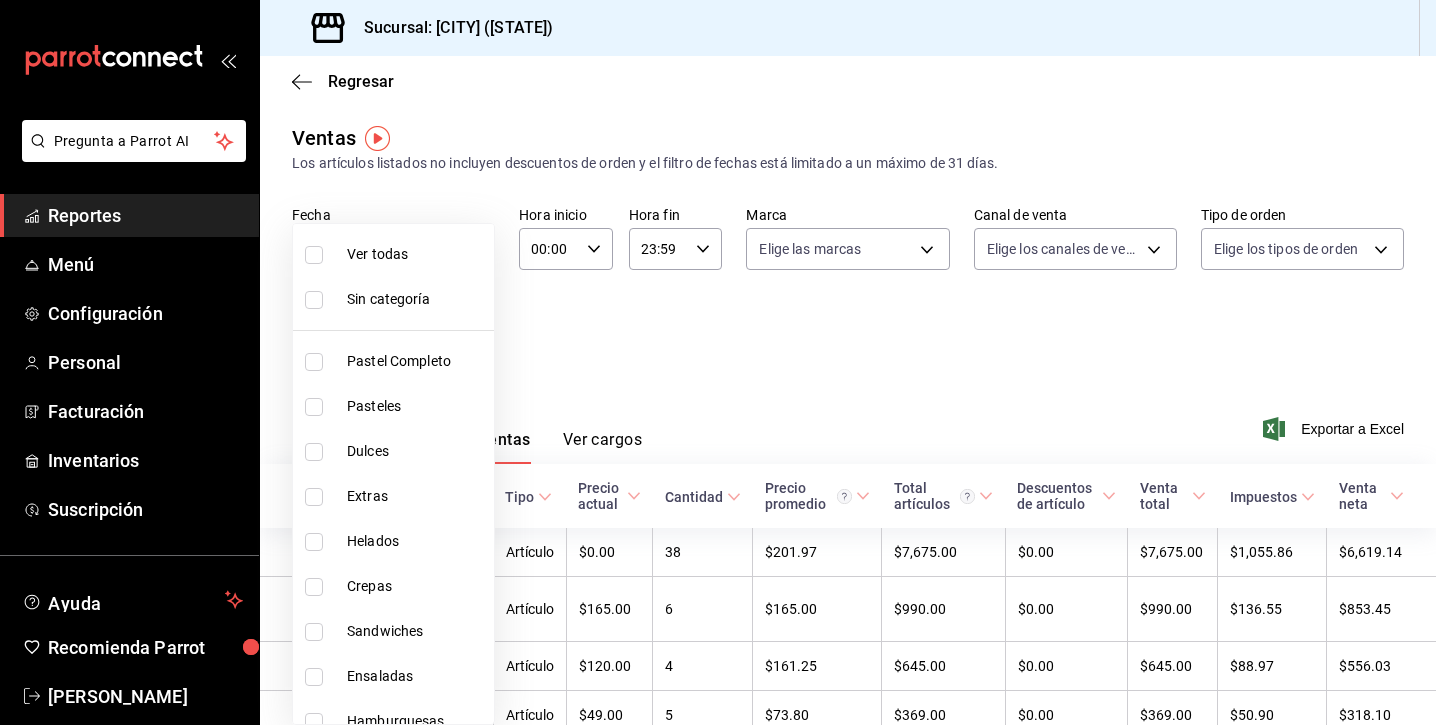 click on "Pregunta a Parrot AI Reportes   Menú   Configuración   Personal   Facturación   Inventarios   Suscripción   Ayuda Recomienda Parrot   [PERSON_NAME]   Sugerir nueva función   Sucursal: [CITY] ([STATE]) Regresar Ventas Los artículos listados no incluyen descuentos de orden y el filtro de fechas está limitado a un máximo de 31 días. Fecha [DATE] [DATE] - [DATE] [DATE] Hora inicio 00:00 Hora inicio Hora fin 23:59 Hora fin Marca Elige las marcas Canal de venta Elige los canales de venta Tipo de orden Elige los tipos de orden Categorías Elige las categorías Ver resumen Ver ventas Ver cargos Exportar a Excel Nombre Tipo de artículo Tipo Precio actual Cantidad Precio promedio   Total artículos   Descuentos de artículo Venta total Impuestos Venta neta Menú Del Día - Artículo $0.00 38 $201.97 $7,675.00 $0.00 $7,675.00 $1,055.86 $6,619.14 Huevos Cazuela - Artículo $165.00 6 $165.00 $990.00 $0.00 $990.00 $136.55 $853.45 Chilaquiles D - Artículo $120.00 4 $161.25 $645.00 $0.00" at bounding box center [718, 362] 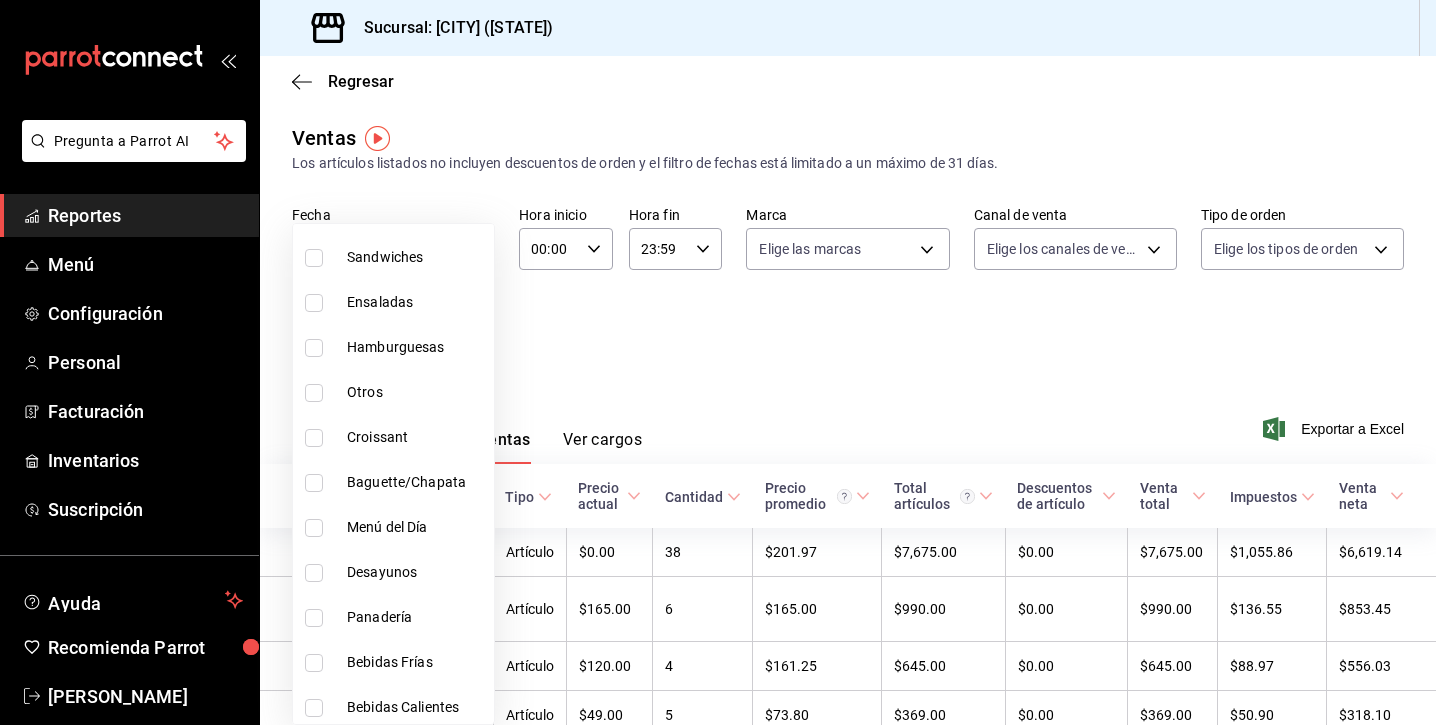 scroll, scrollTop: 376, scrollLeft: 0, axis: vertical 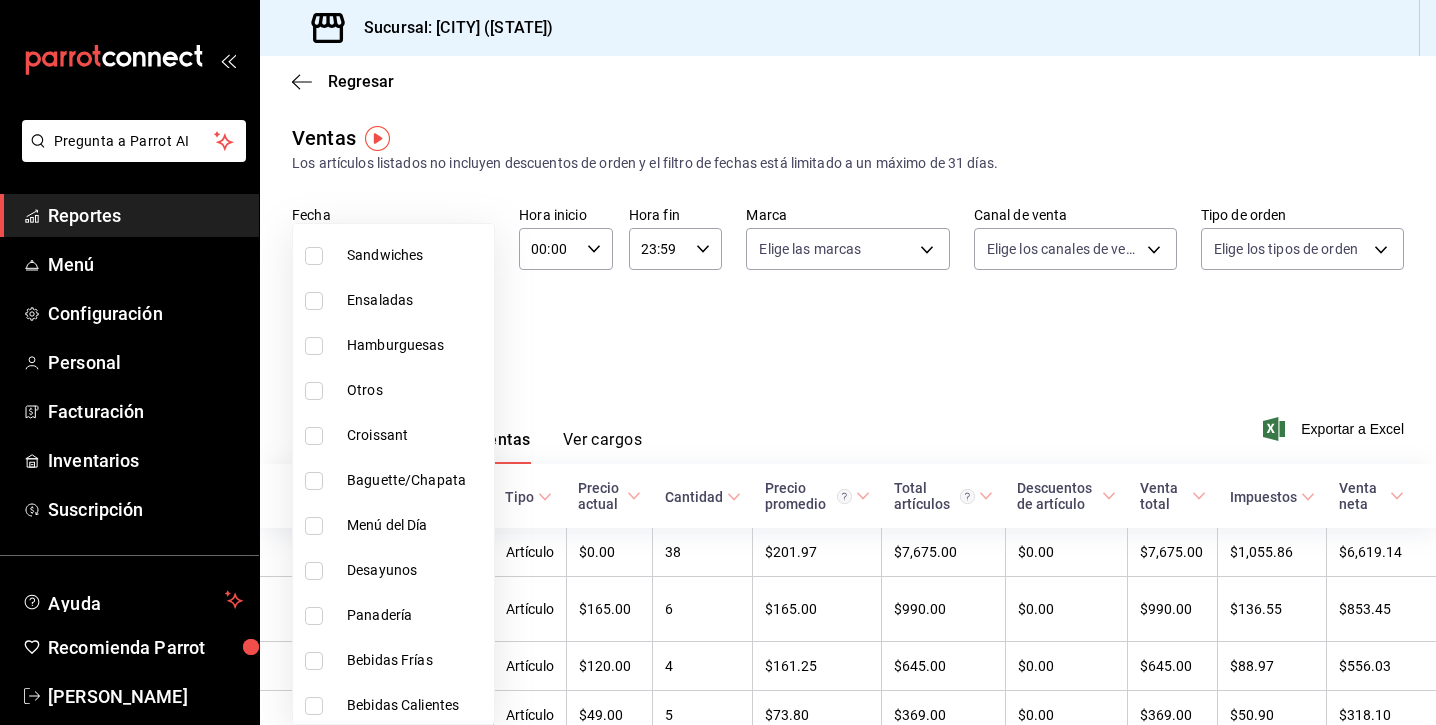 click on "Menú del Día" at bounding box center (416, 525) 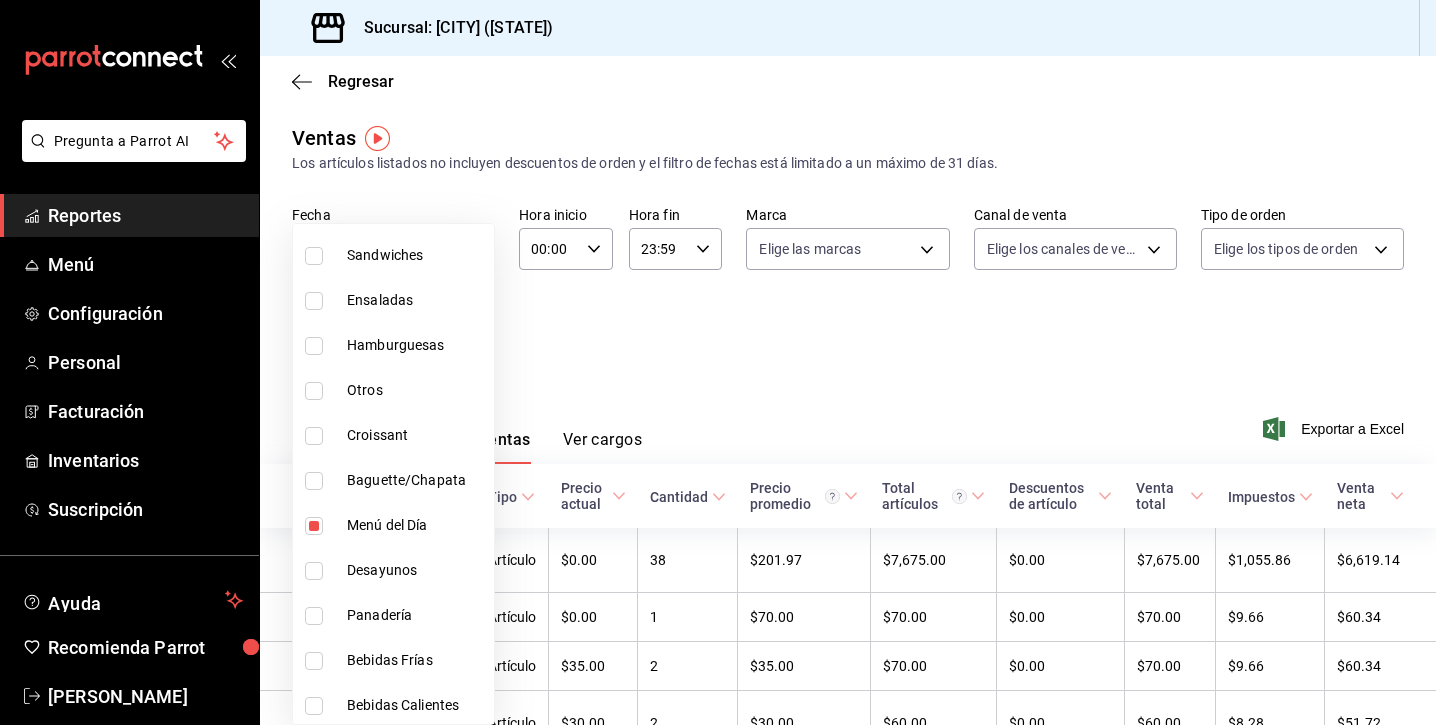 click at bounding box center (718, 362) 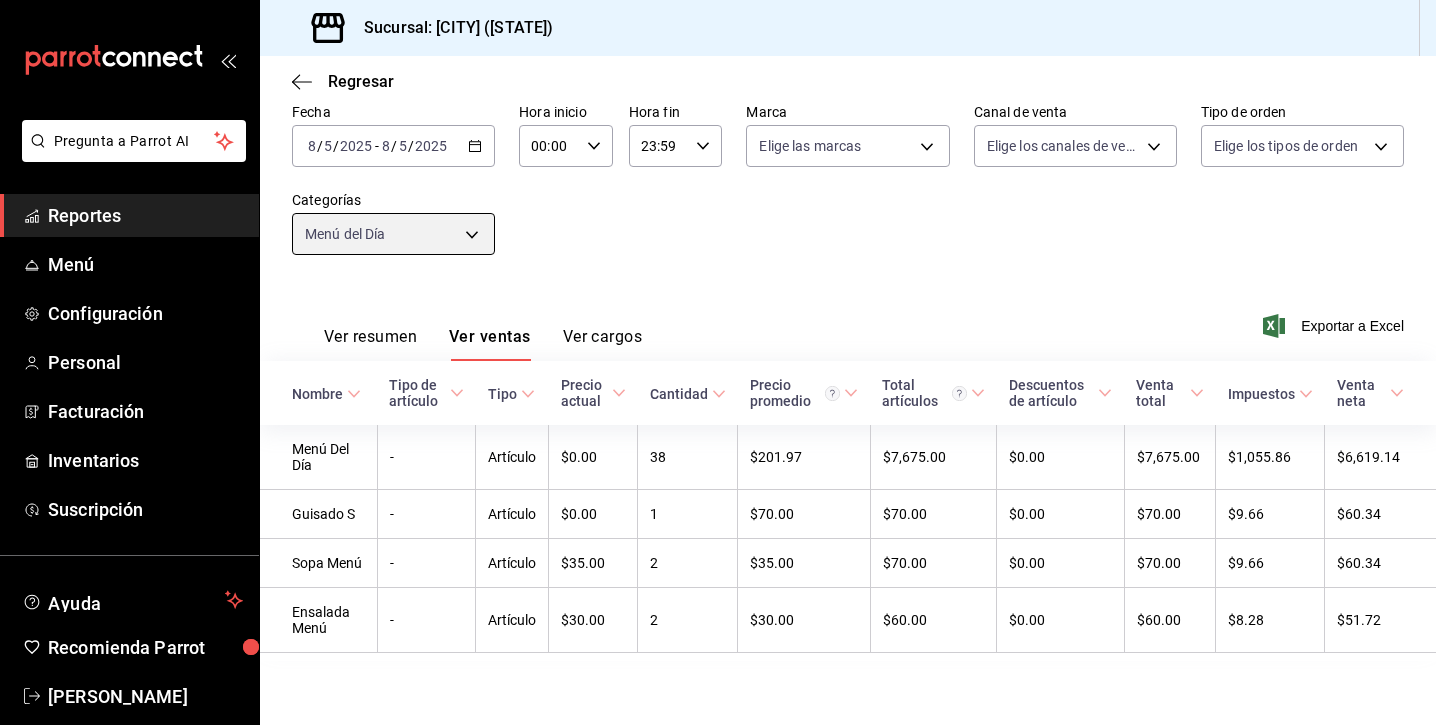 scroll, scrollTop: 106, scrollLeft: 0, axis: vertical 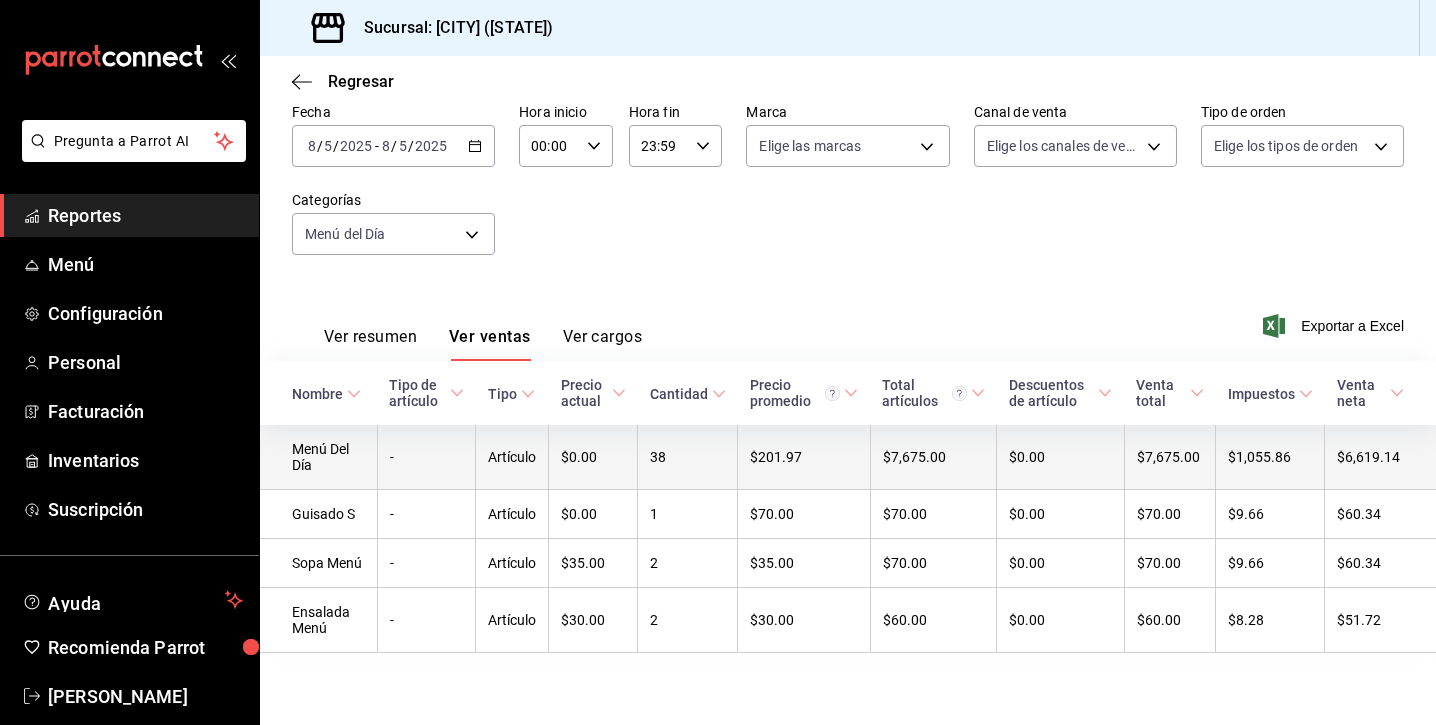 click on "38" at bounding box center [688, 457] 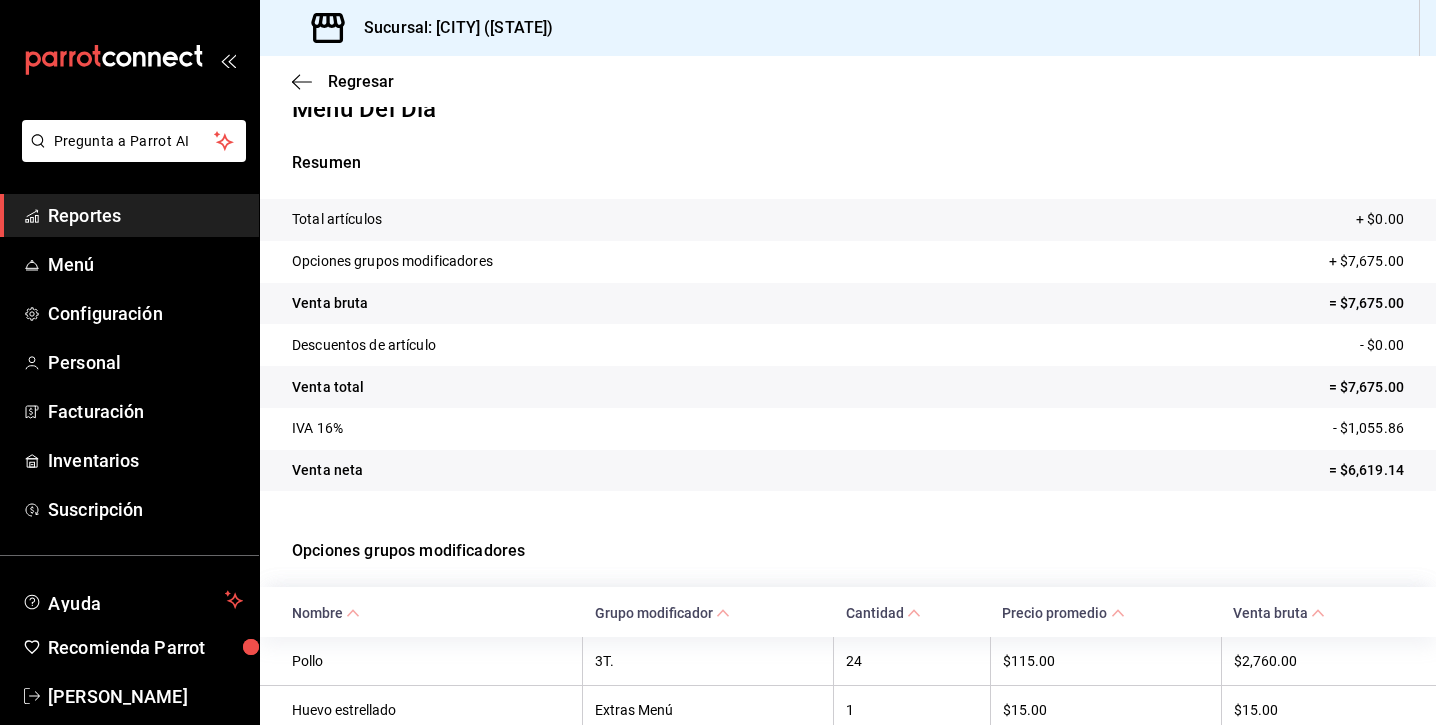 scroll, scrollTop: 0, scrollLeft: 0, axis: both 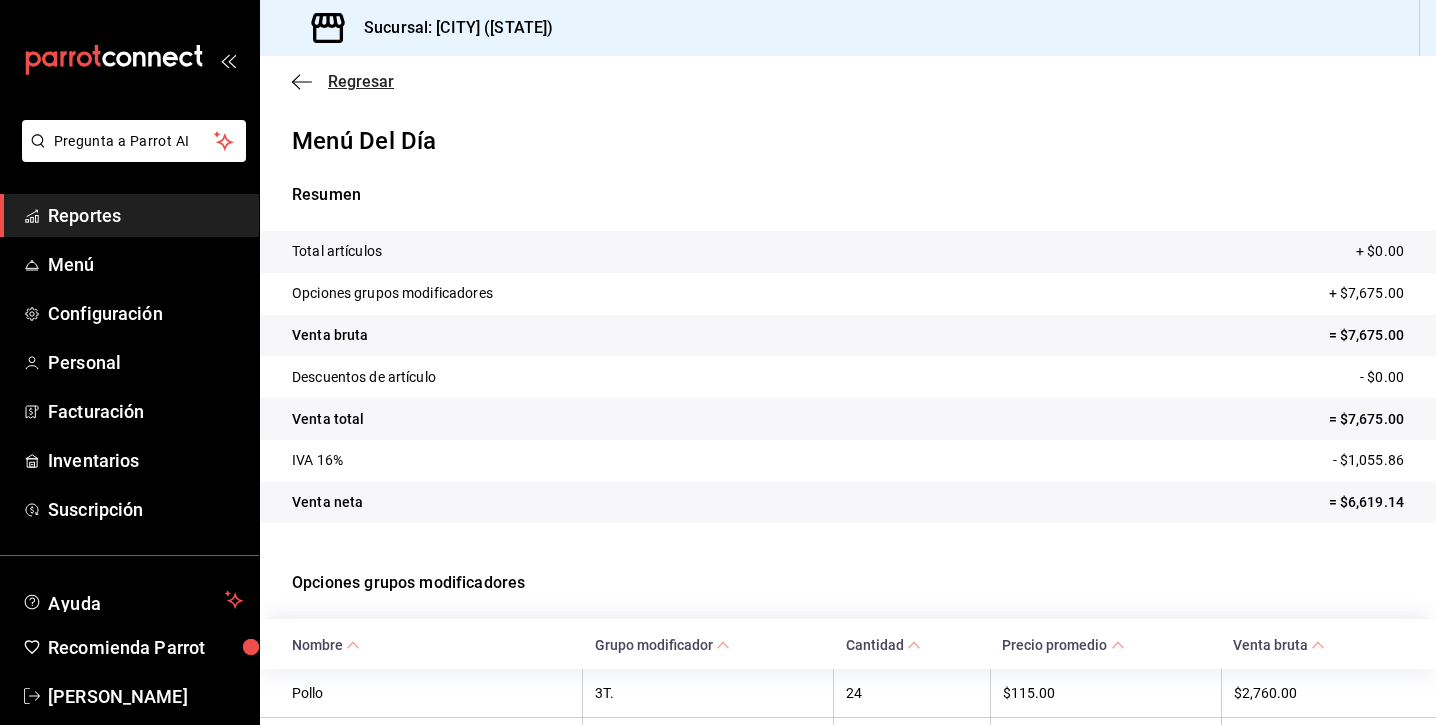 click 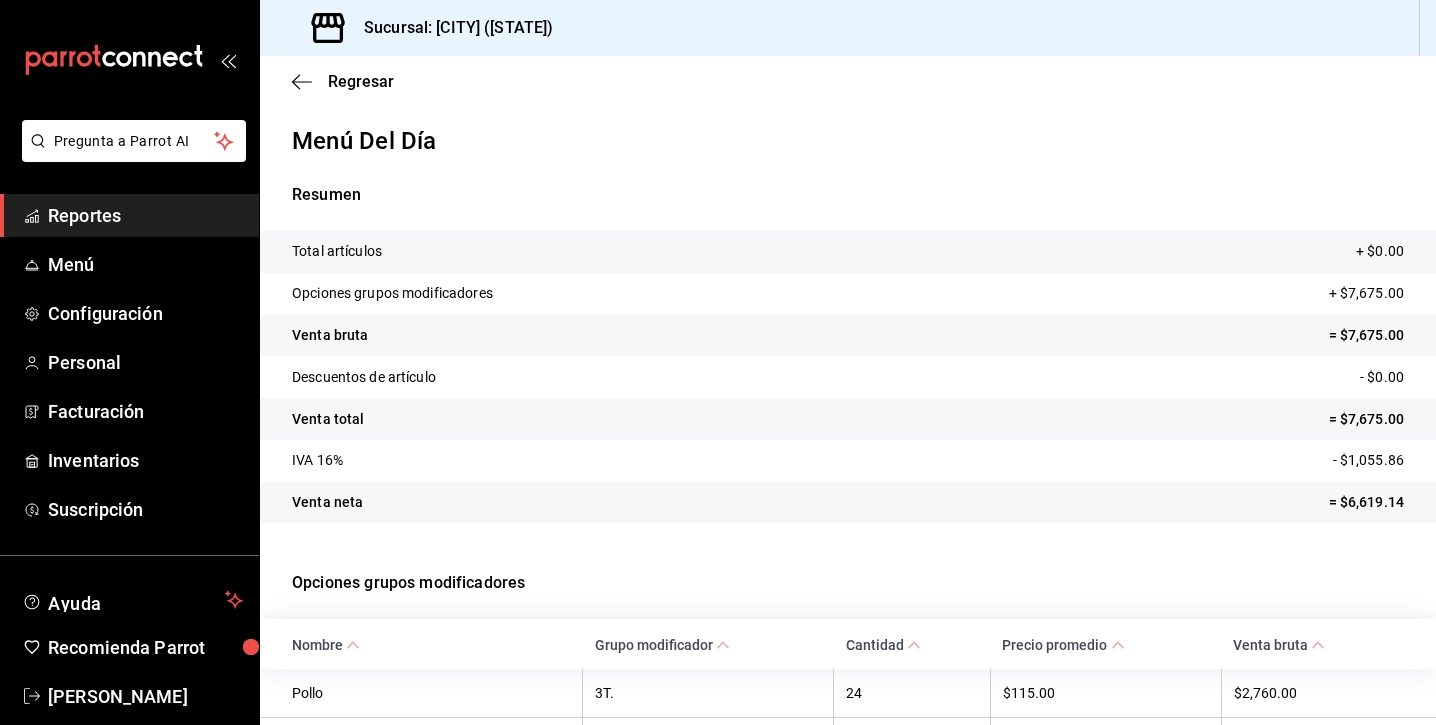 click on "Reportes" at bounding box center [145, 215] 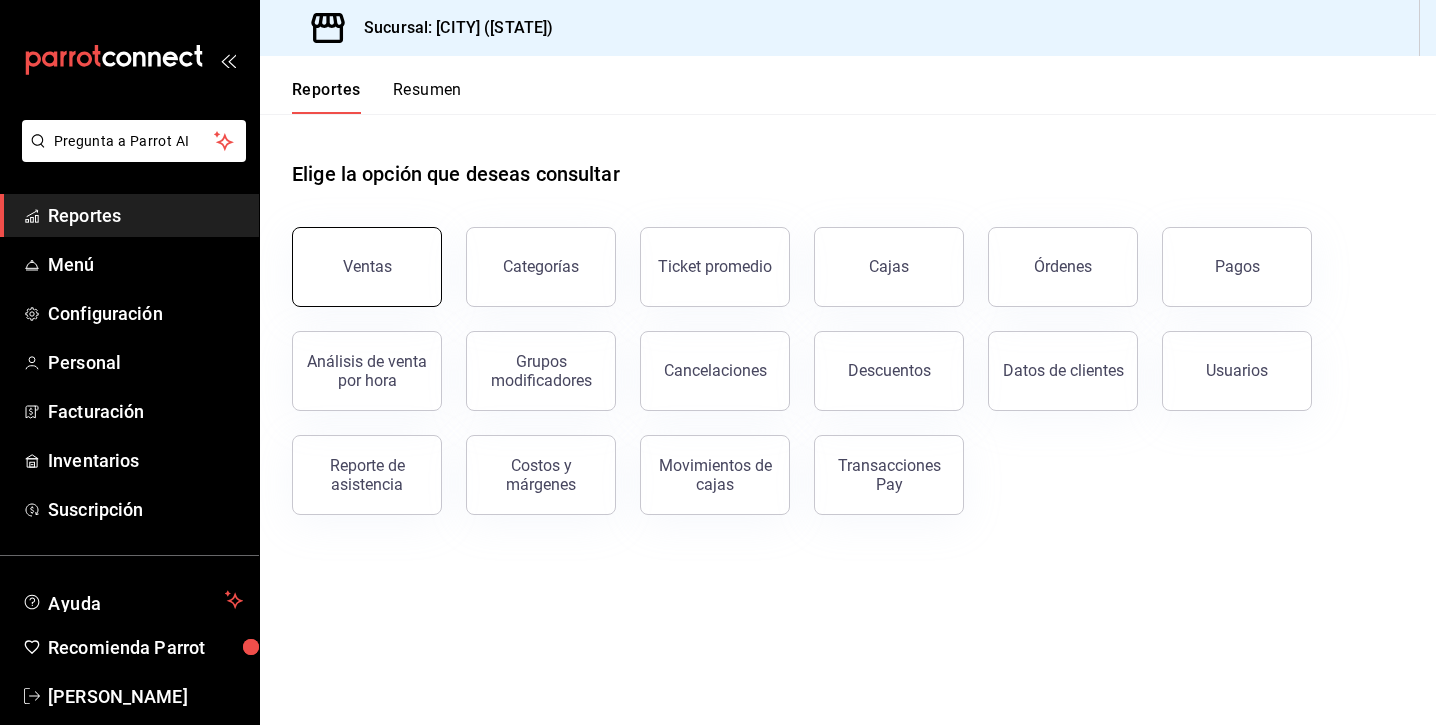 click on "Ventas" at bounding box center [367, 267] 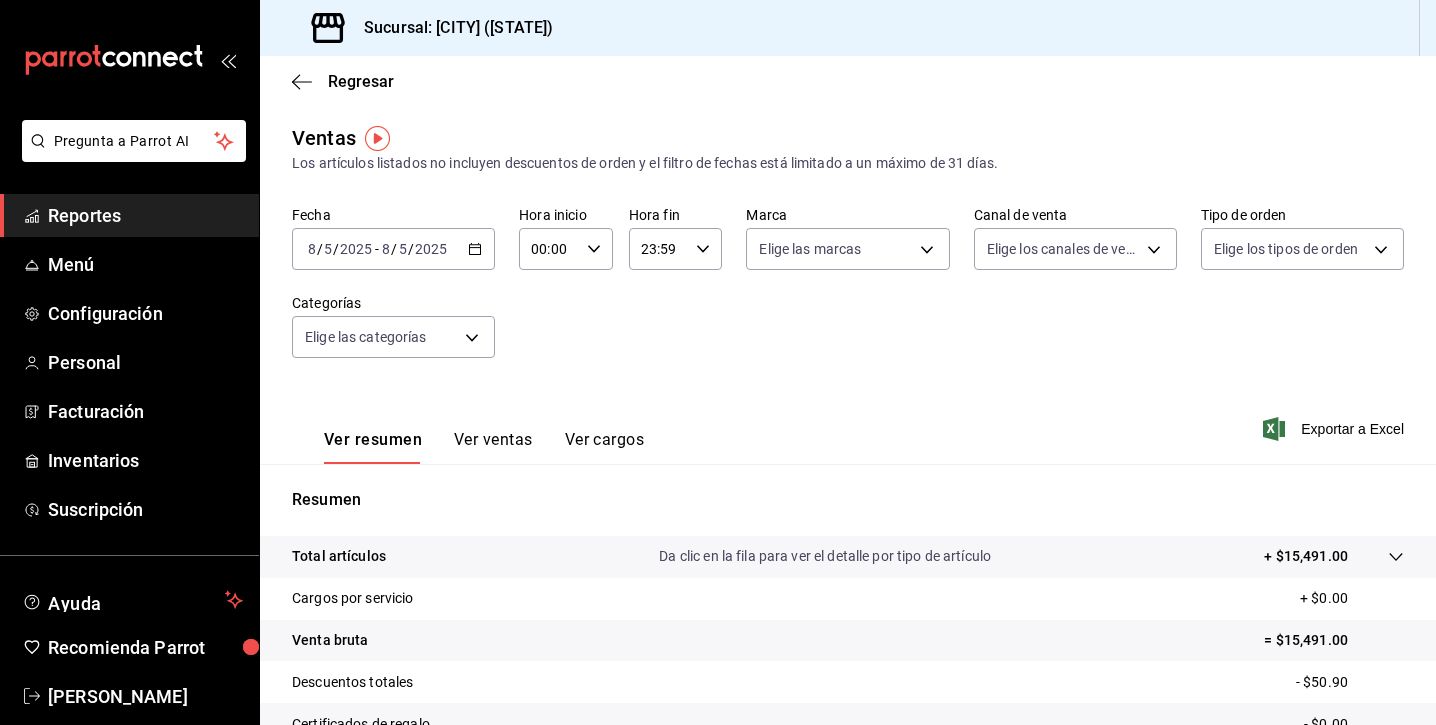 click on "Ver ventas" at bounding box center (493, 447) 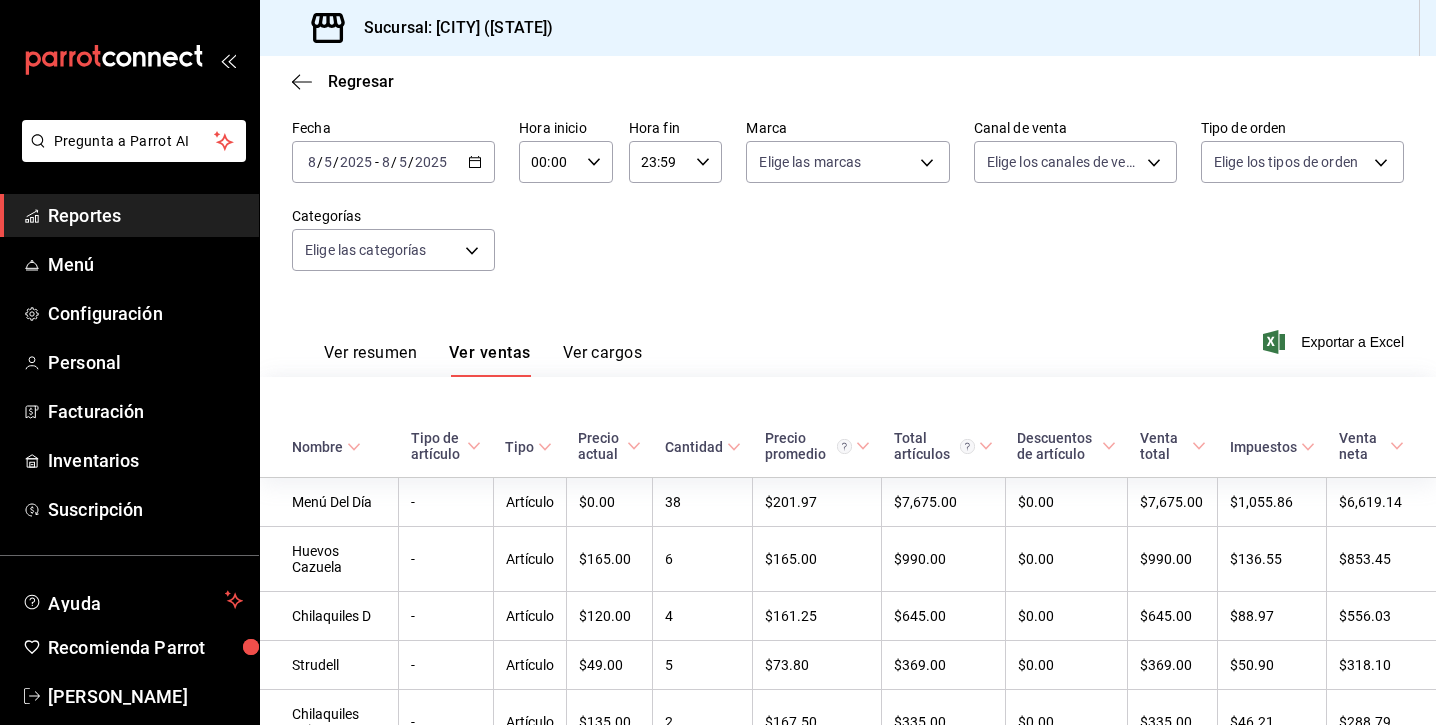 scroll, scrollTop: 0, scrollLeft: 0, axis: both 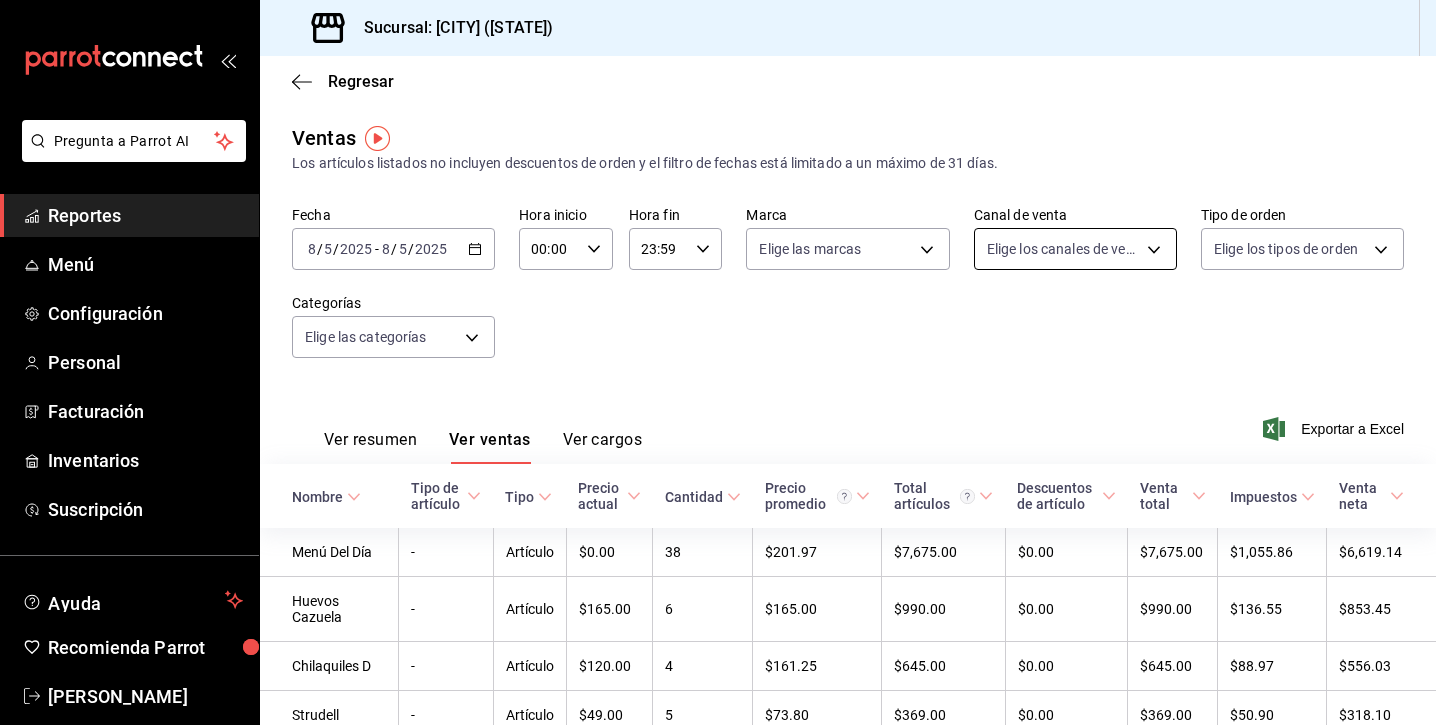 click on "Pregunta a Parrot AI Reportes   Menú   Configuración   Personal   Facturación   Inventarios   Suscripción   Ayuda Recomienda Parrot   [PERSON_NAME]   Sugerir nueva función   Sucursal: [CITY] ([STATE]) Regresar Ventas Los artículos listados no incluyen descuentos de orden y el filtro de fechas está limitado a un máximo de 31 días. Fecha [DATE] [DATE] - [DATE] [DATE] Hora inicio 00:00 Hora inicio Hora fin 23:59 Hora fin Marca Elige las marcas Canal de venta Elige los canales de venta Tipo de orden Elige los tipos de orden Categorías Elige las categorías Ver resumen Ver ventas Ver cargos Exportar a Excel Nombre Tipo de artículo Tipo Precio actual Cantidad Precio promedio   Total artículos   Descuentos de artículo Venta total Impuestos Venta neta Menú Del Día - Artículo $0.00 38 $201.97 $7,675.00 $0.00 $7,675.00 $1,055.86 $6,619.14 Huevos Cazuela - Artículo $165.00 6 $165.00 $990.00 $0.00 $990.00 $136.55 $853.45 Chilaquiles D - Artículo $120.00 4 $161.25 $645.00 $0.00" at bounding box center (718, 362) 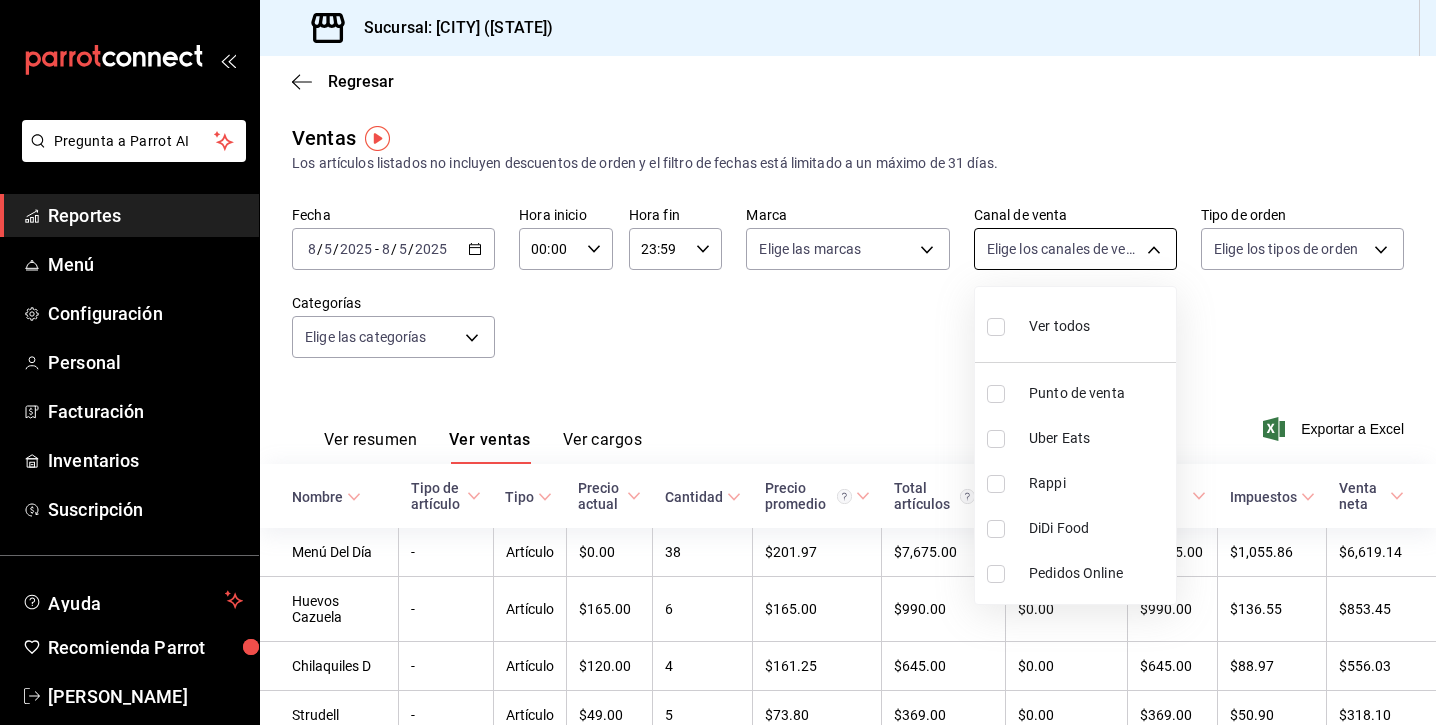 click at bounding box center [718, 362] 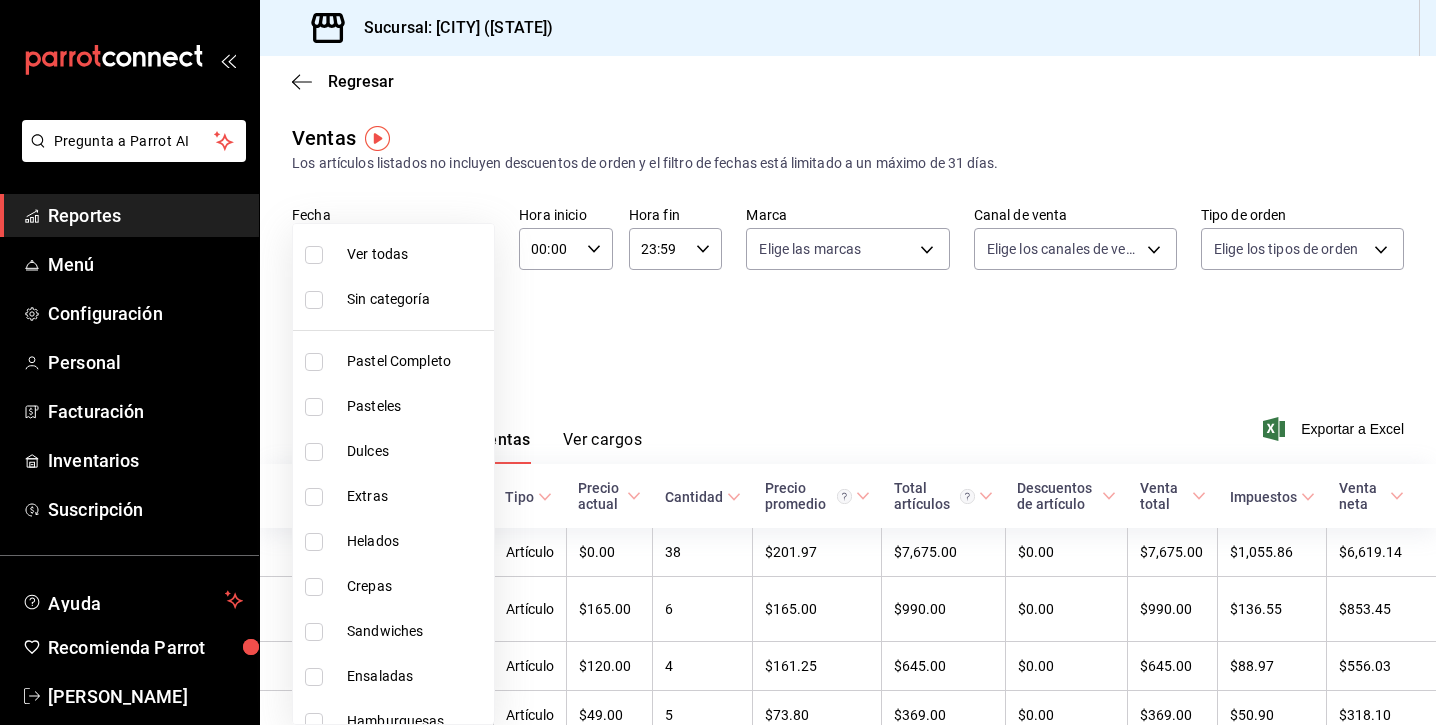 click on "Pregunta a Parrot AI Reportes   Menú   Configuración   Personal   Facturación   Inventarios   Suscripción   Ayuda Recomienda Parrot   [PERSON_NAME]   Sugerir nueva función   Sucursal: [CITY] ([STATE]) Regresar Ventas Los artículos listados no incluyen descuentos de orden y el filtro de fechas está limitado a un máximo de 31 días. Fecha [DATE] [DATE] - [DATE] [DATE] Hora inicio 00:00 Hora inicio Hora fin 23:59 Hora fin Marca Elige las marcas Canal de venta Elige los canales de venta Tipo de orden Elige los tipos de orden Categorías Elige las categorías Ver resumen Ver ventas Ver cargos Exportar a Excel Nombre Tipo de artículo Tipo Precio actual Cantidad Precio promedio   Total artículos   Descuentos de artículo Venta total Impuestos Venta neta Menú Del Día - Artículo $0.00 38 $201.97 $7,675.00 $0.00 $7,675.00 $1,055.86 $6,619.14 Huevos Cazuela - Artículo $165.00 6 $165.00 $990.00 $0.00 $990.00 $136.55 $853.45 Chilaquiles D - Artículo $120.00 4 $161.25 $645.00 $0.00" at bounding box center (718, 362) 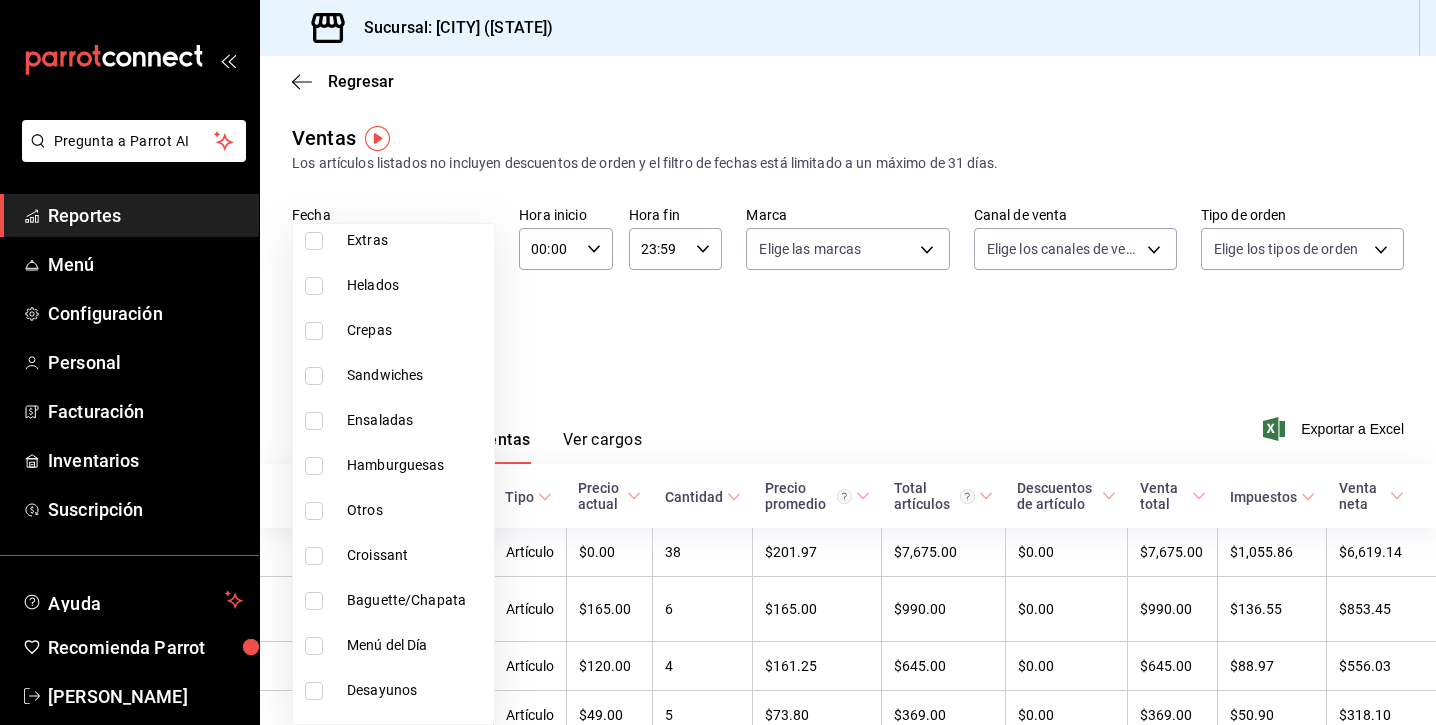 scroll, scrollTop: 380, scrollLeft: 0, axis: vertical 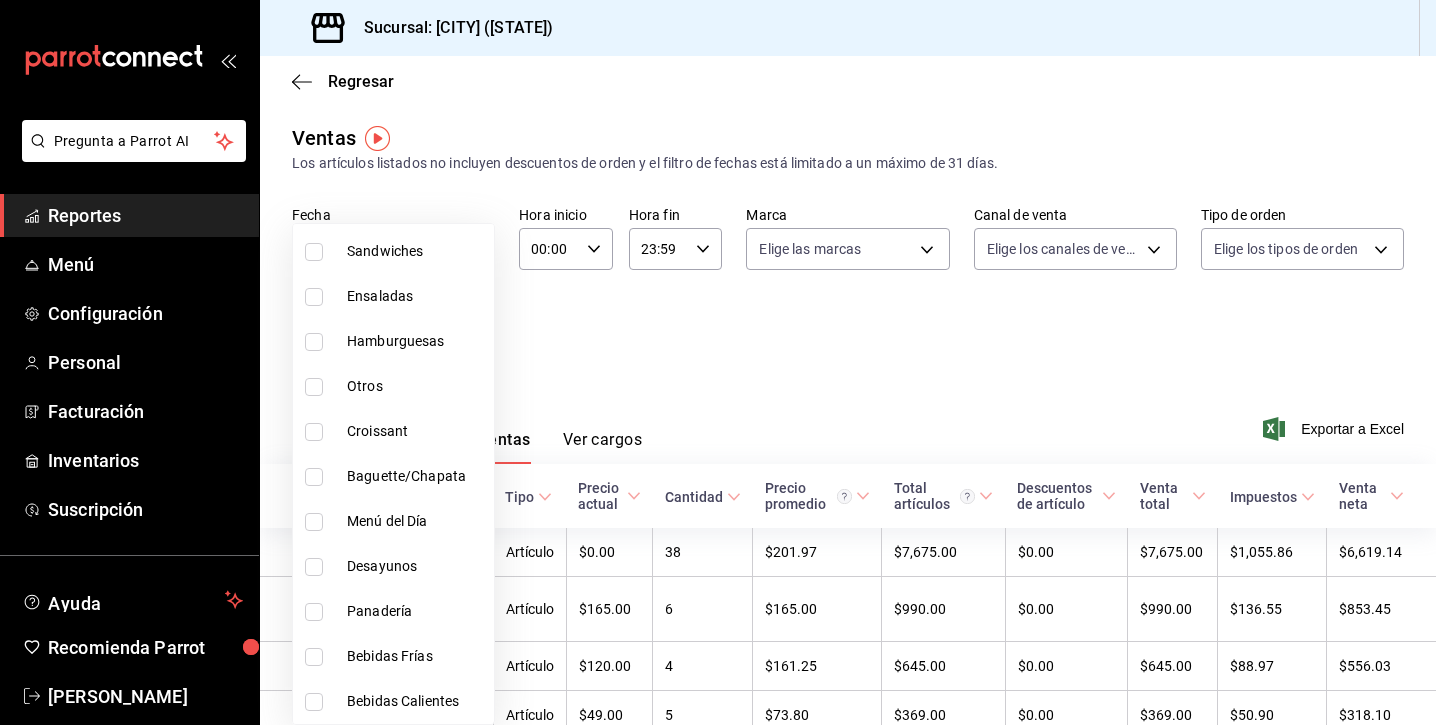 click on "Menú del Día" at bounding box center (416, 521) 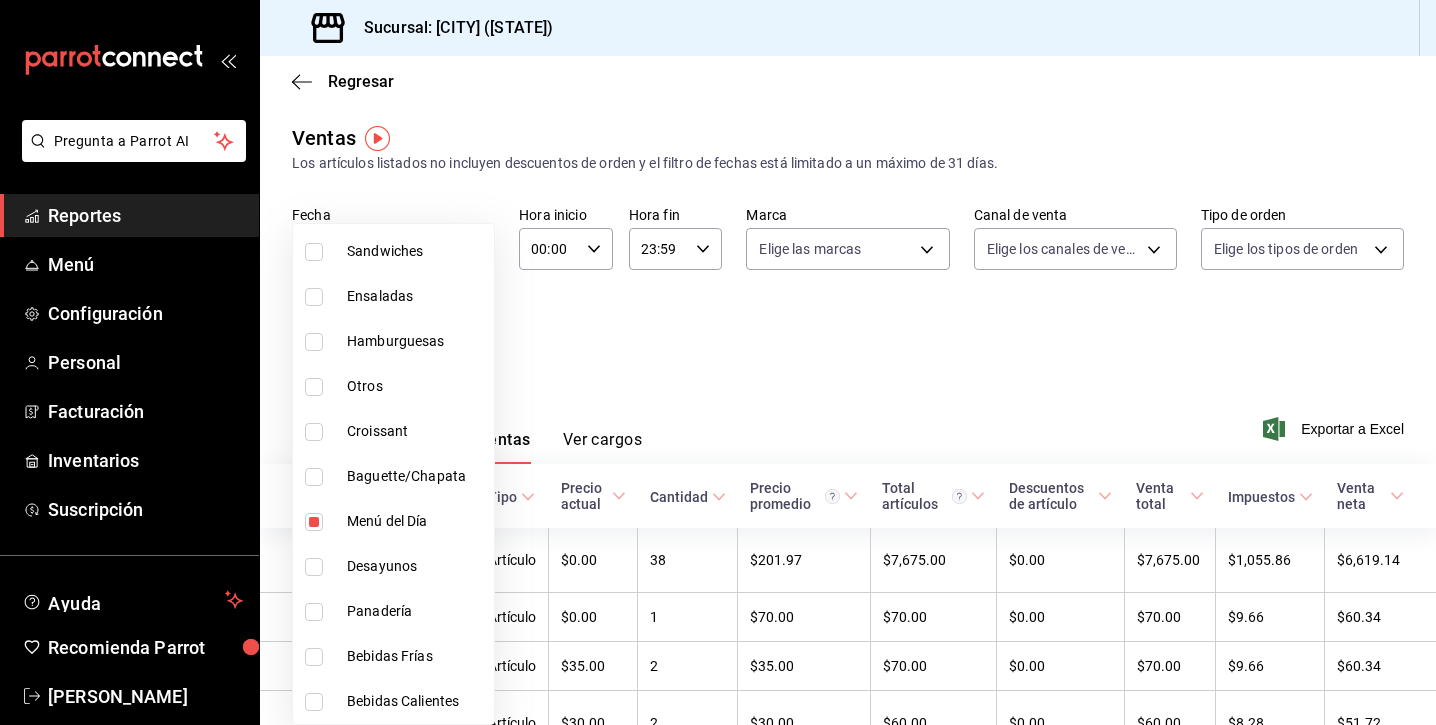 click at bounding box center [718, 362] 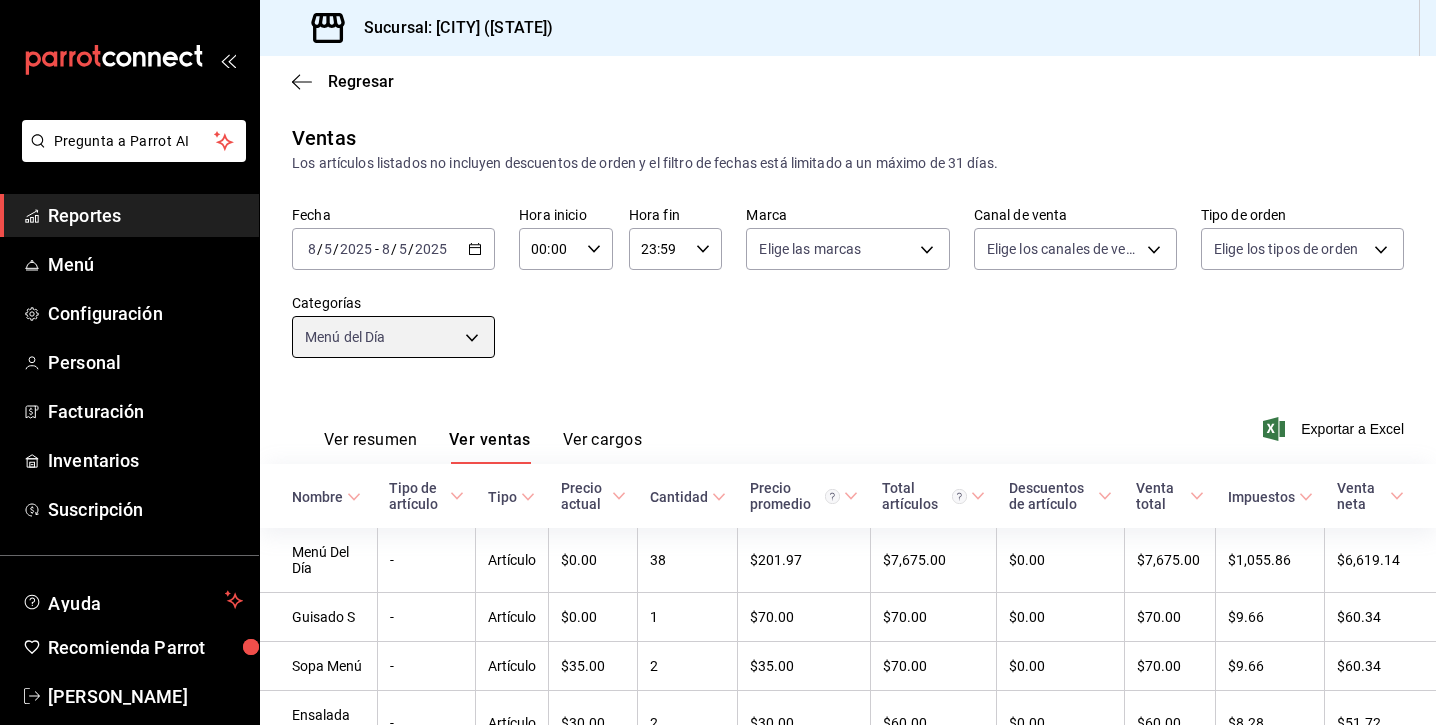 scroll, scrollTop: 107, scrollLeft: 0, axis: vertical 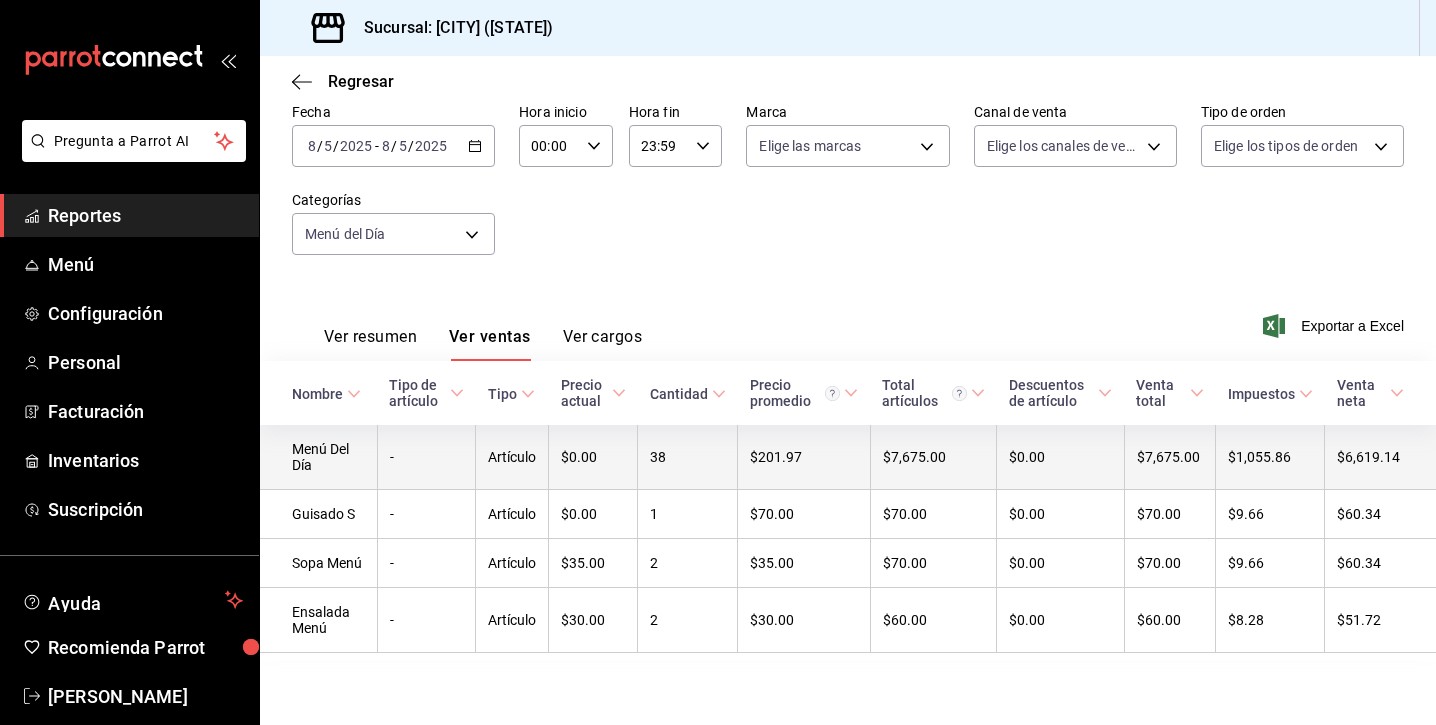 click on "Menú Del Día" at bounding box center [318, 457] 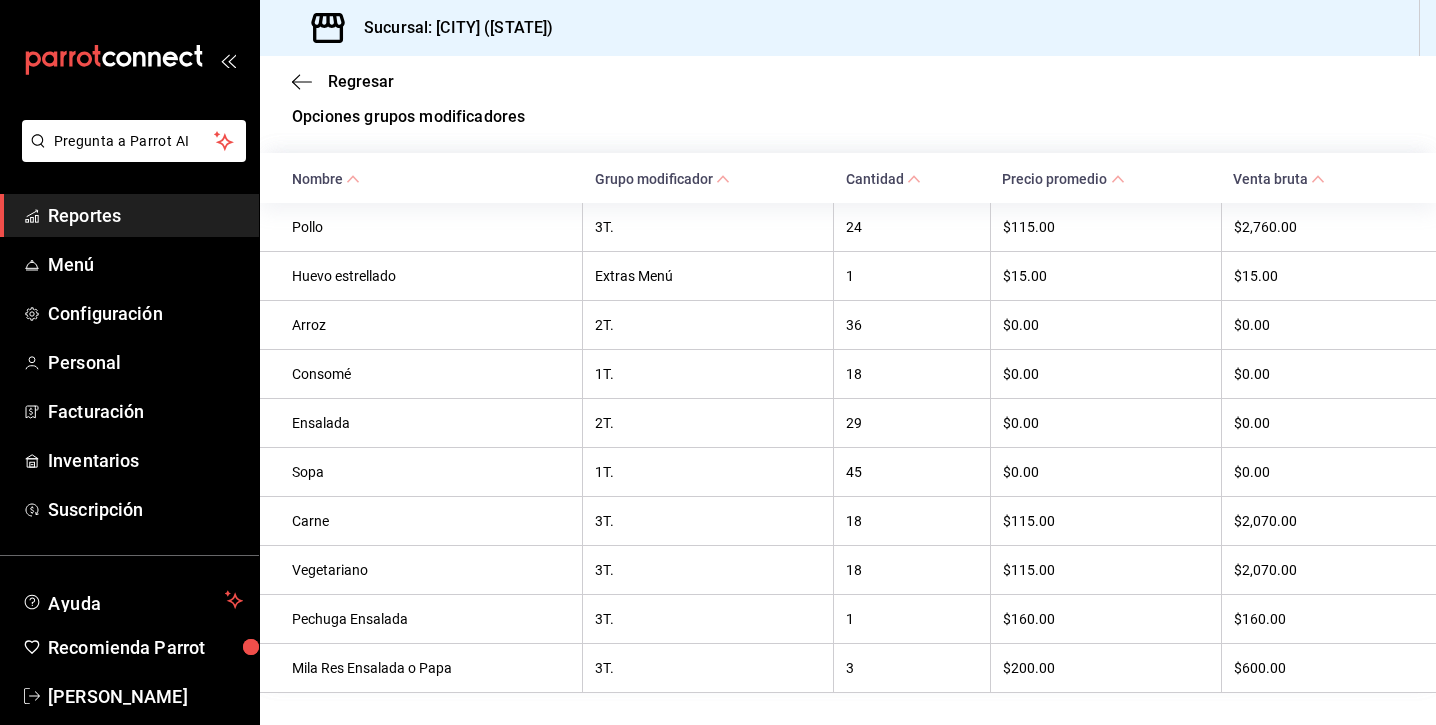 scroll, scrollTop: 465, scrollLeft: 0, axis: vertical 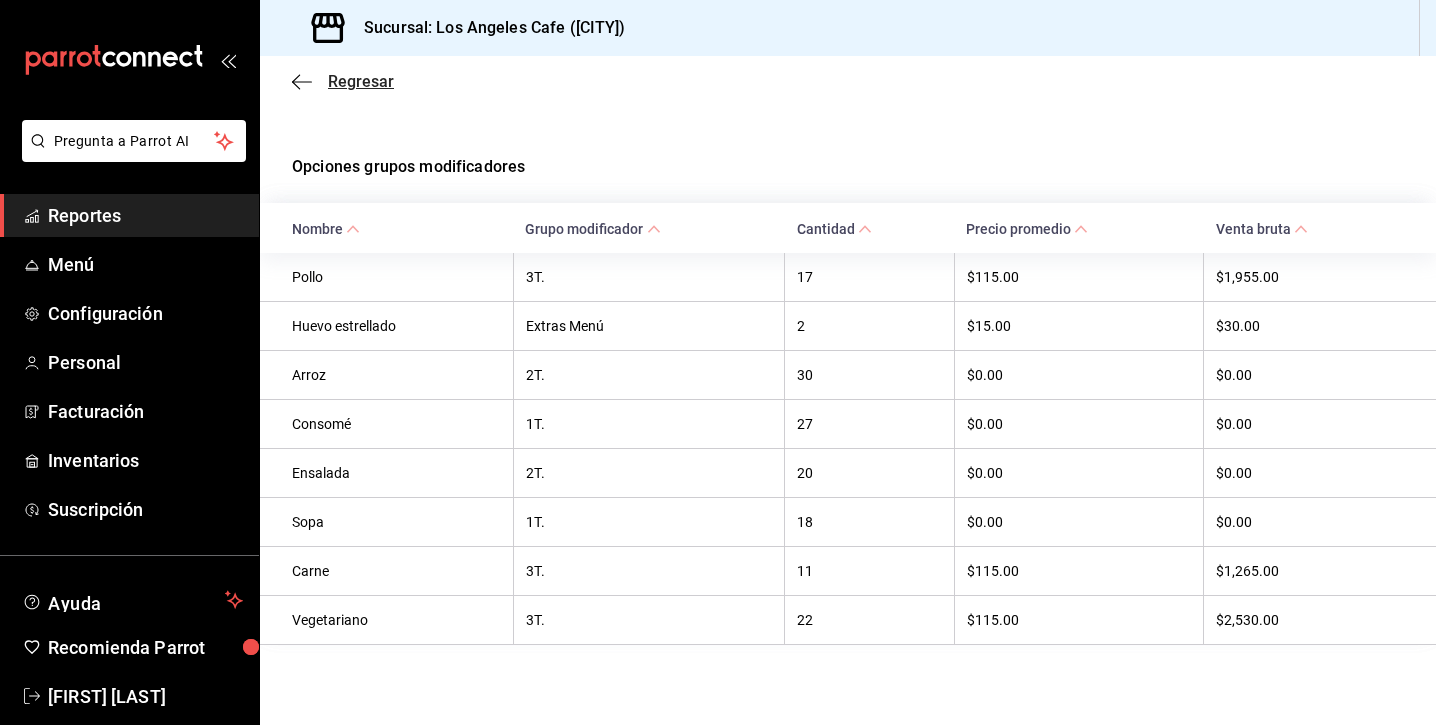 click on "Regresar" at bounding box center [343, 81] 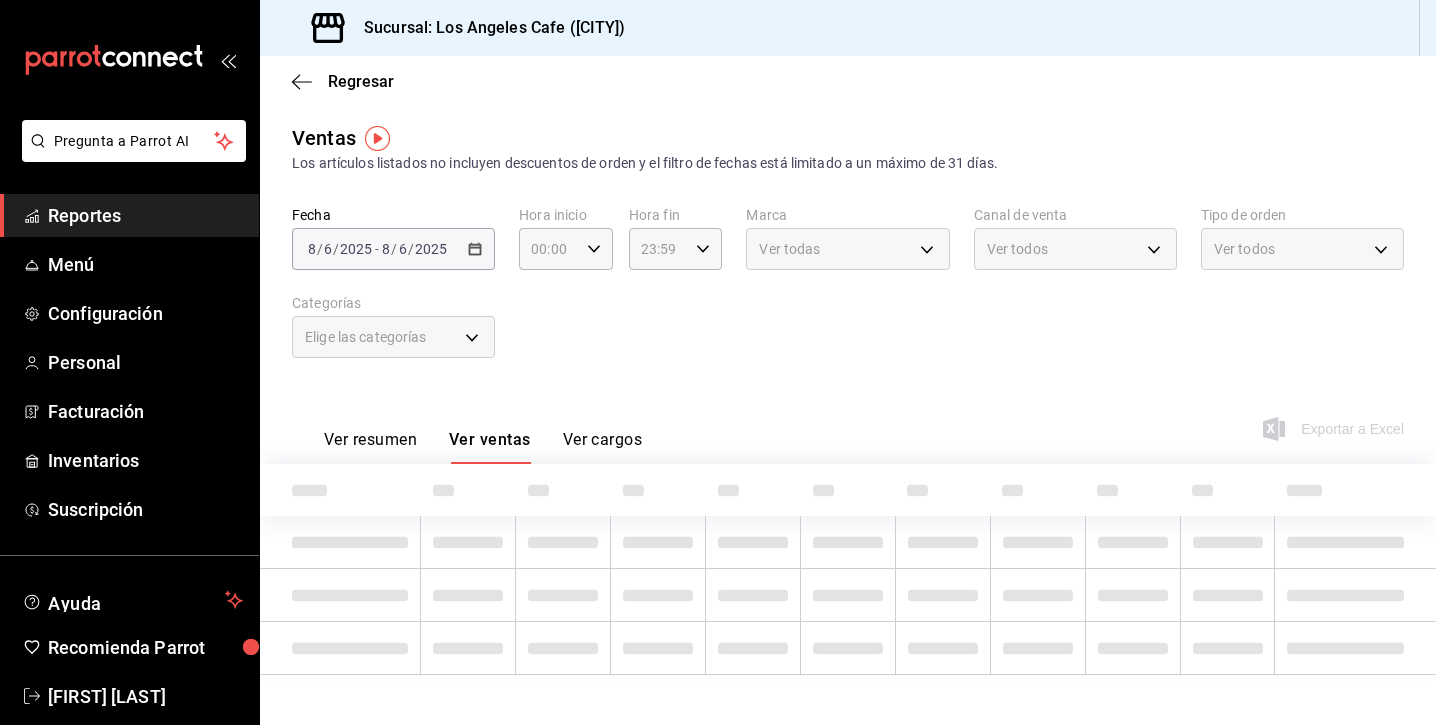 type on "[UUID]" 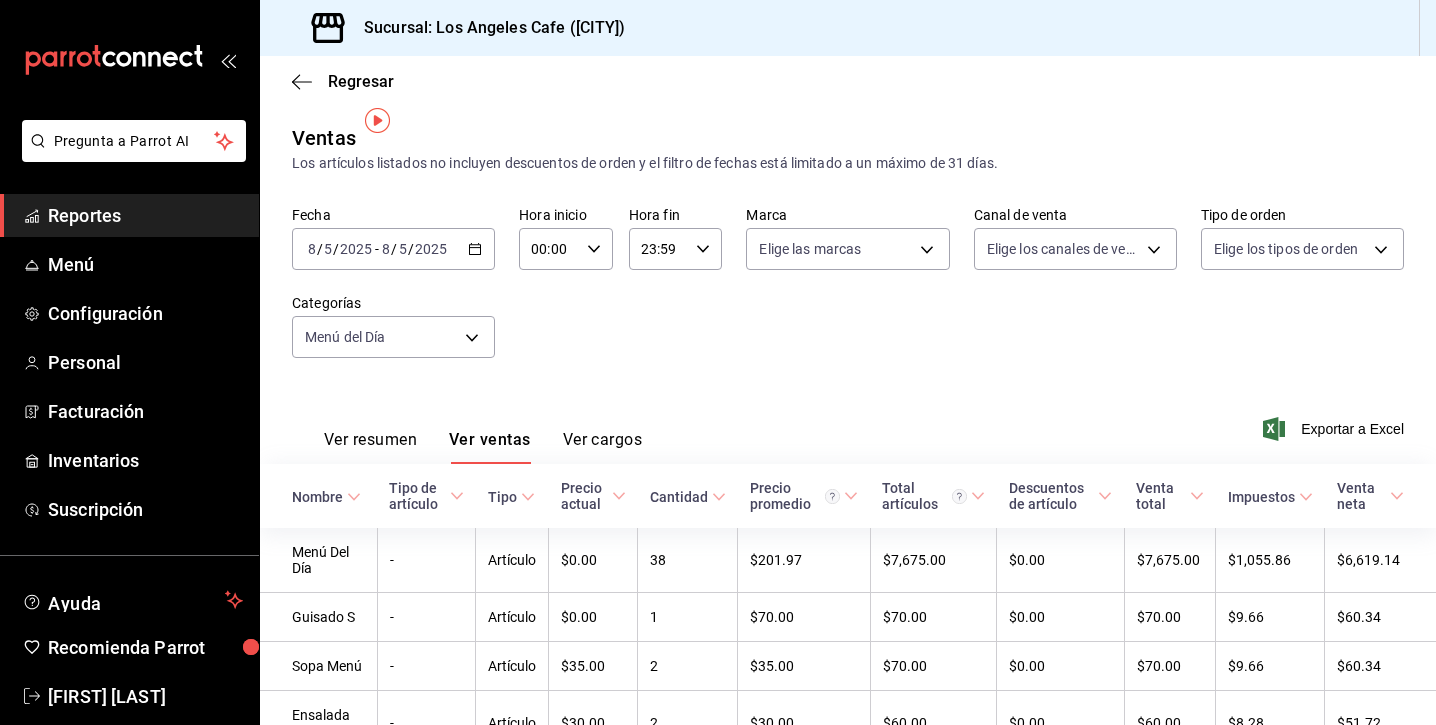 scroll, scrollTop: 107, scrollLeft: 0, axis: vertical 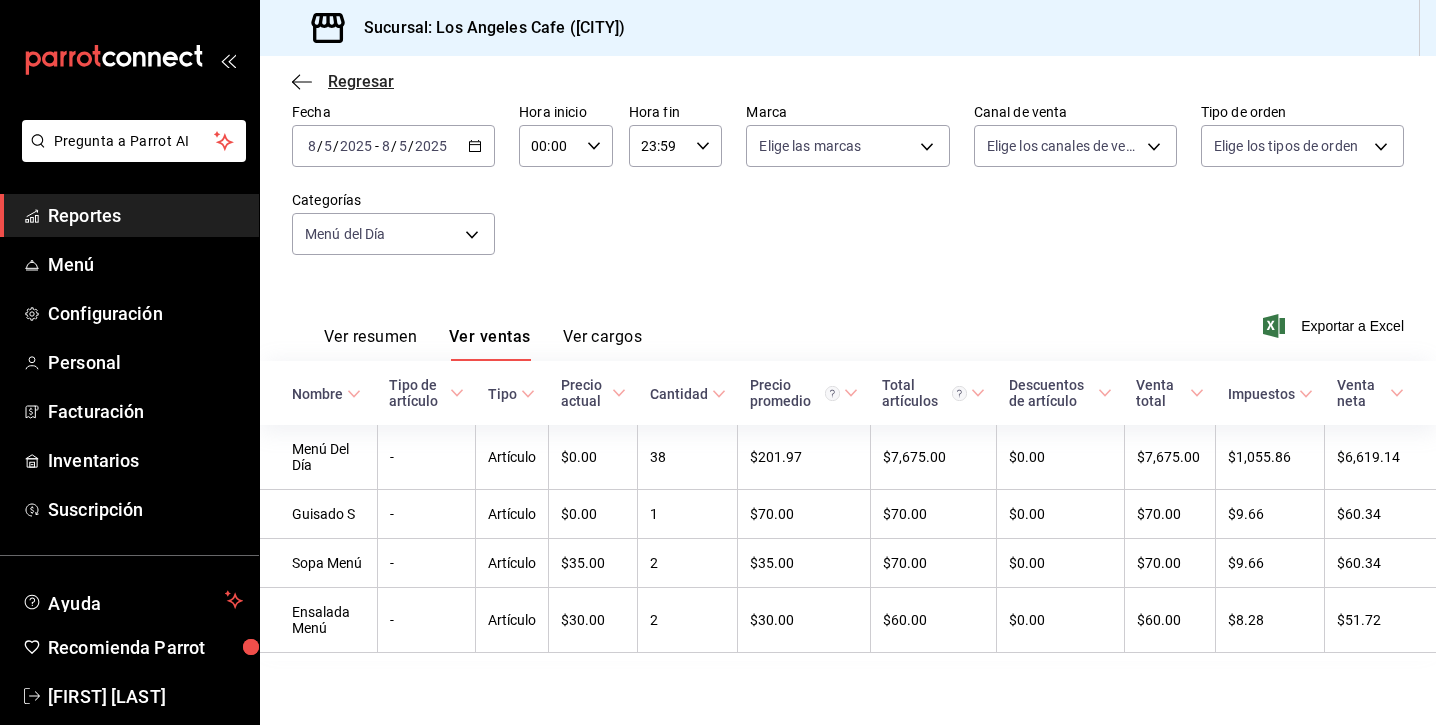 click 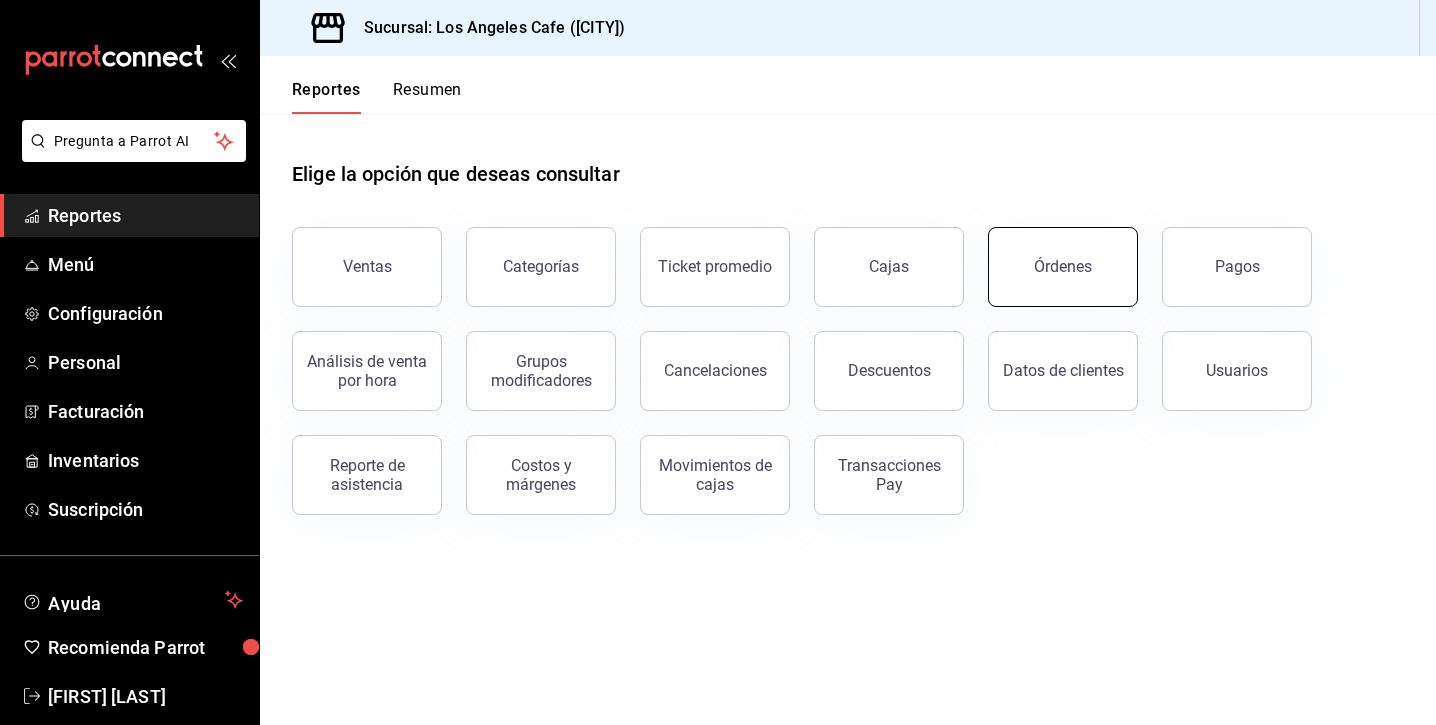 click on "Órdenes" at bounding box center (1063, 267) 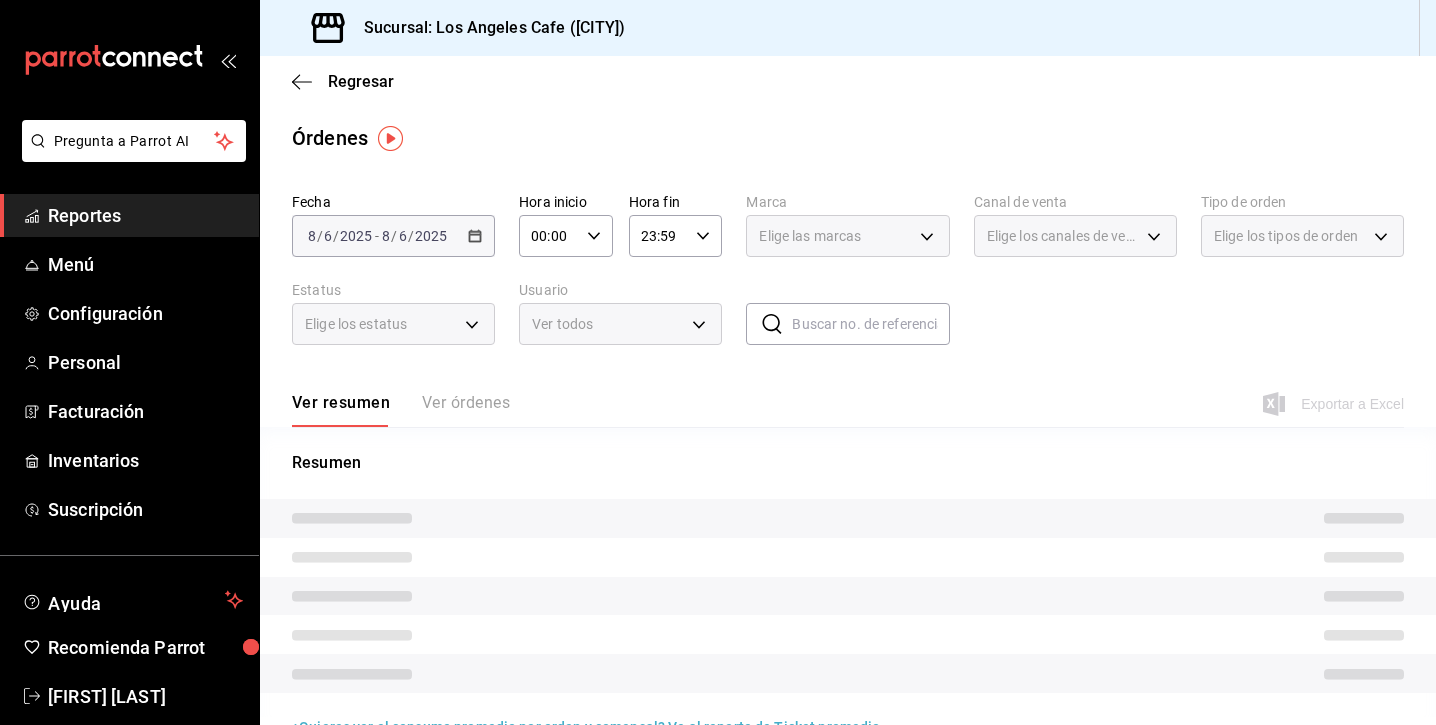 scroll, scrollTop: 45, scrollLeft: 0, axis: vertical 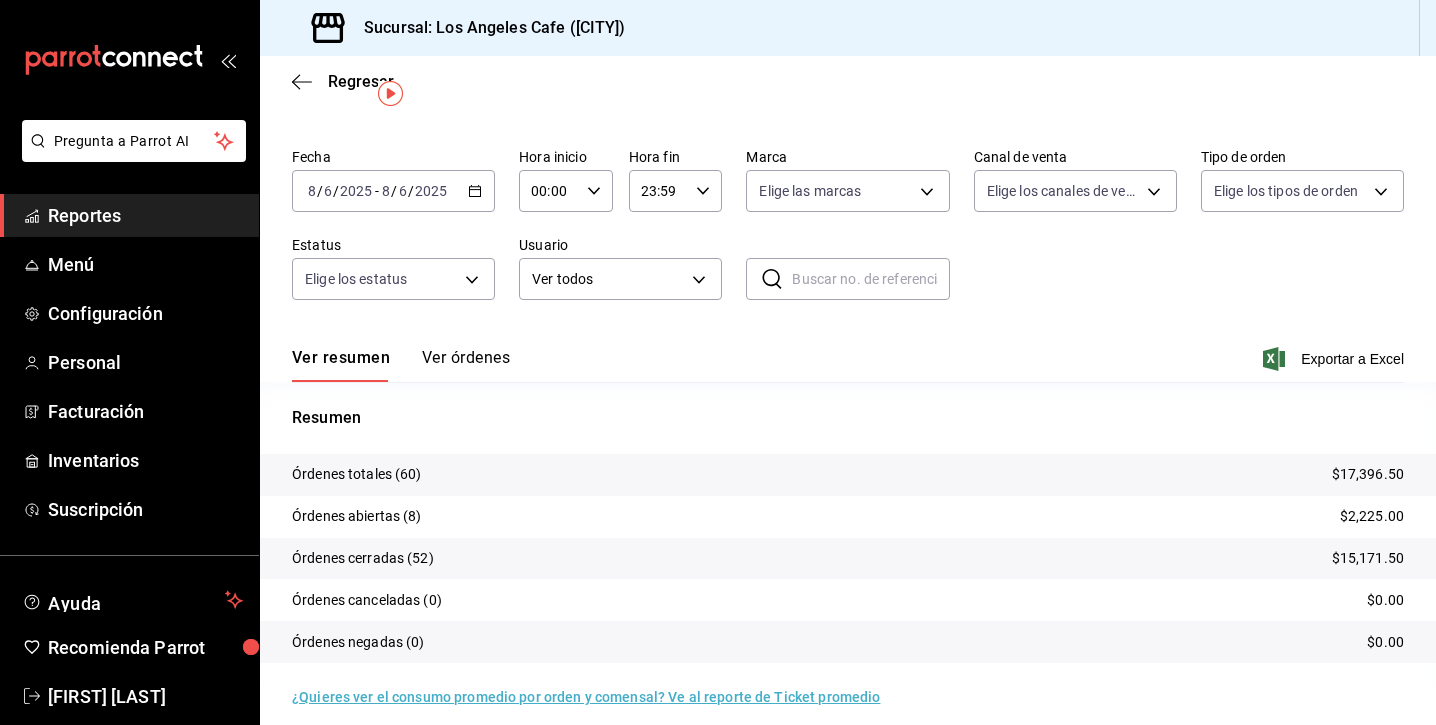 click on "Ver órdenes" at bounding box center [466, 365] 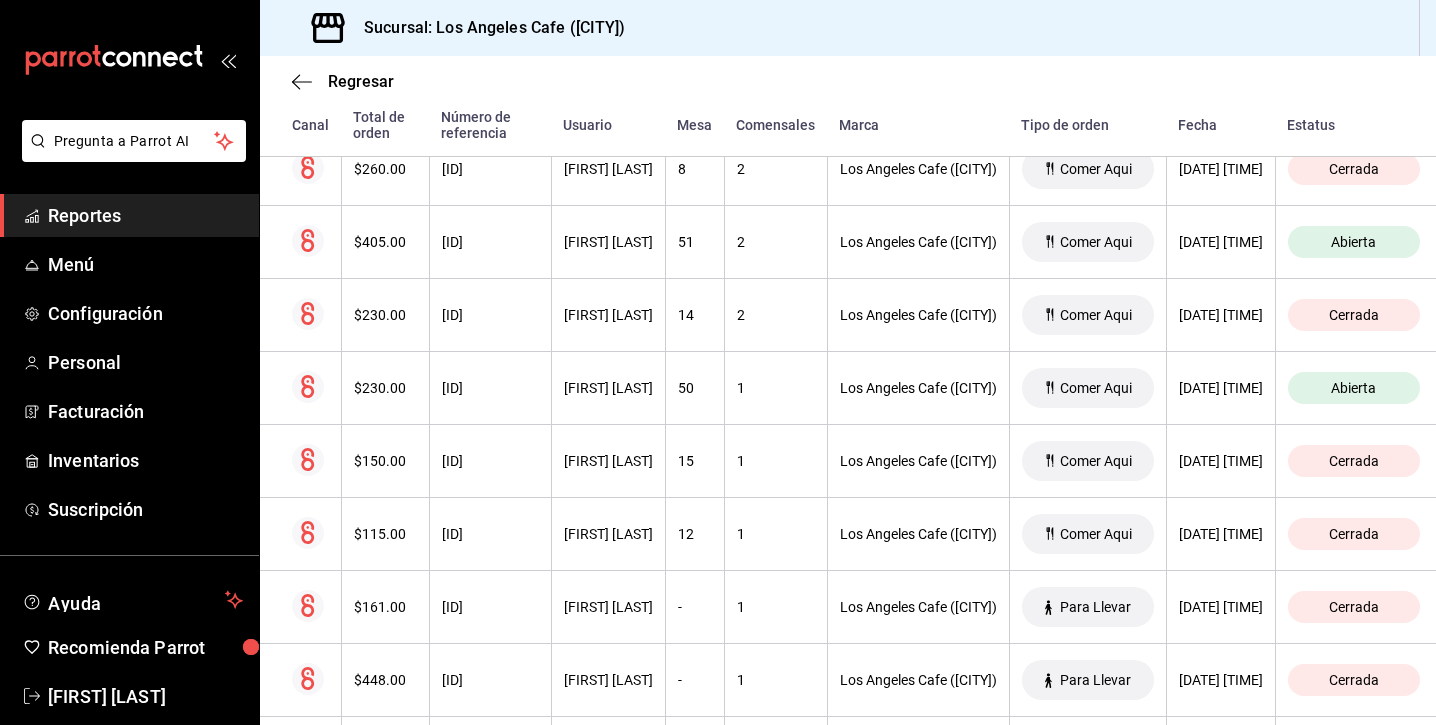 scroll, scrollTop: 2011, scrollLeft: 0, axis: vertical 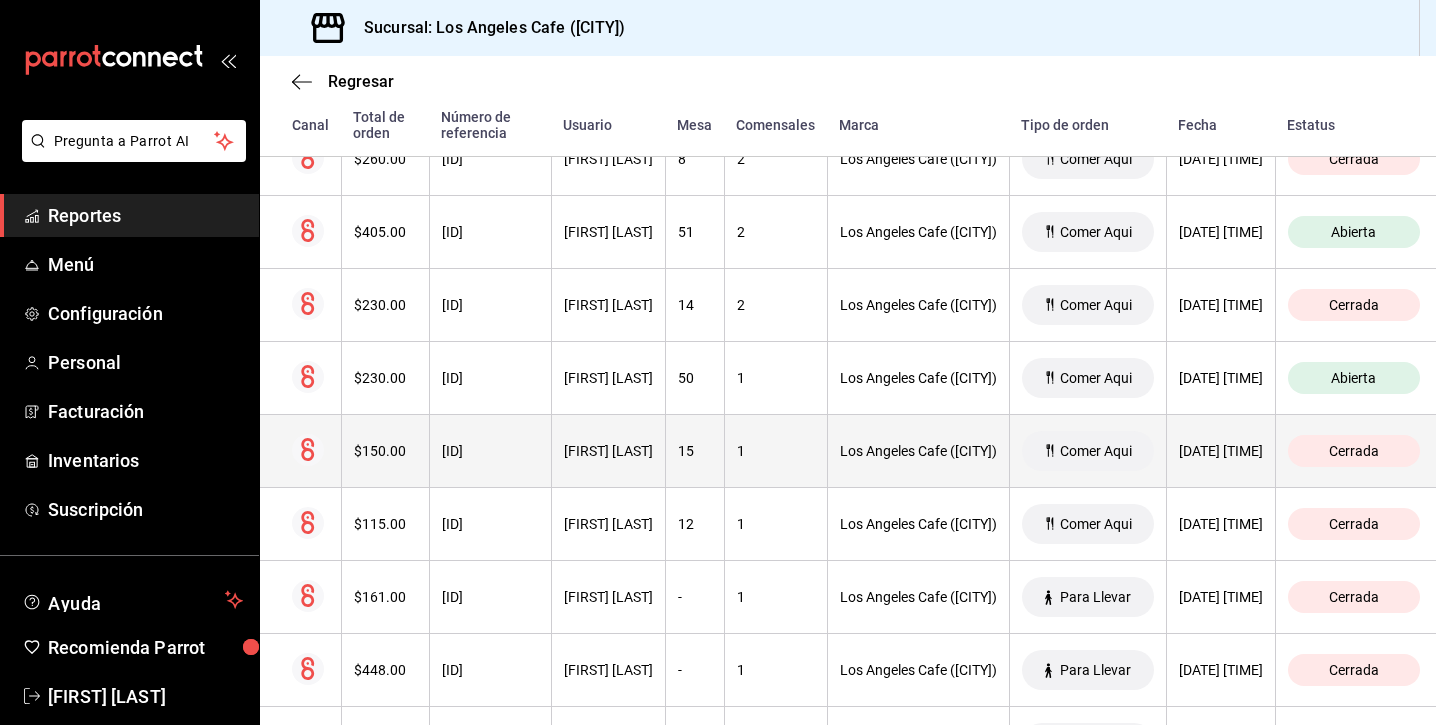 click on "Edgar H" at bounding box center [608, 451] 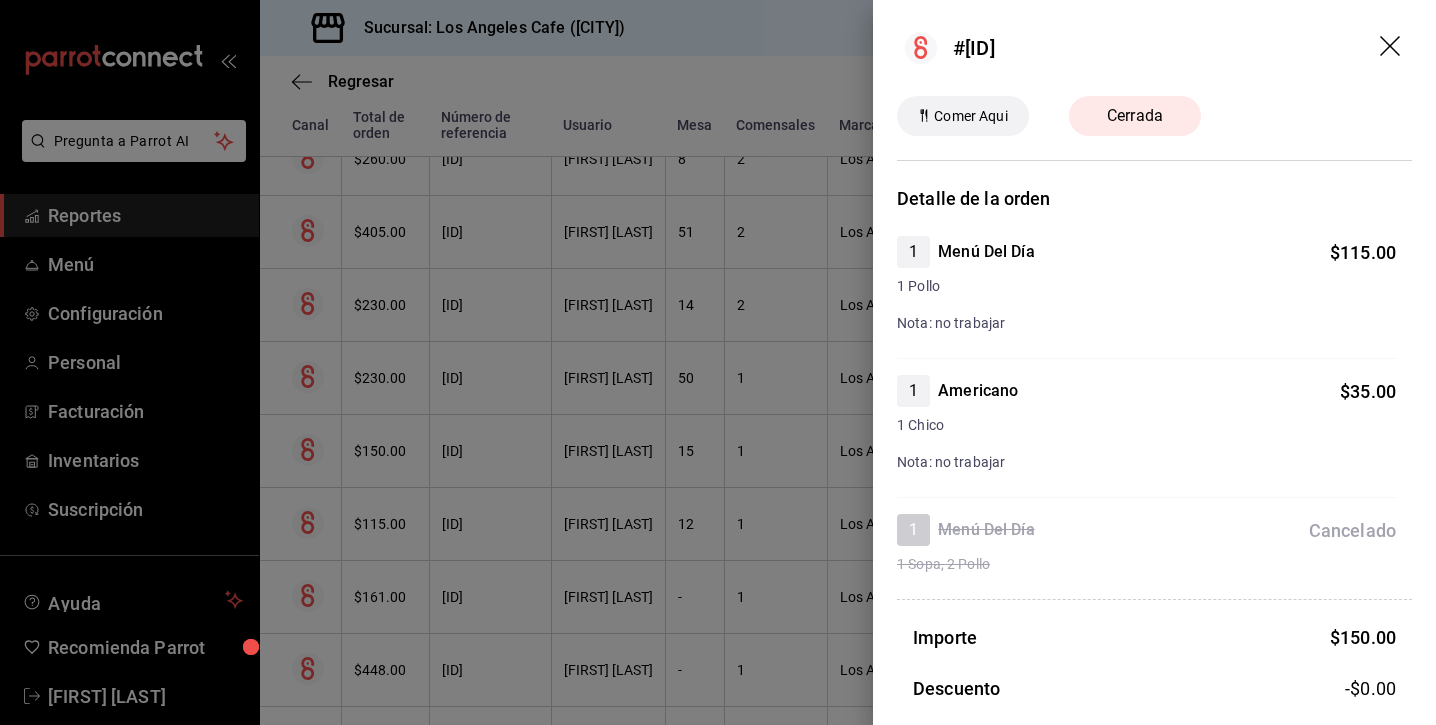 click 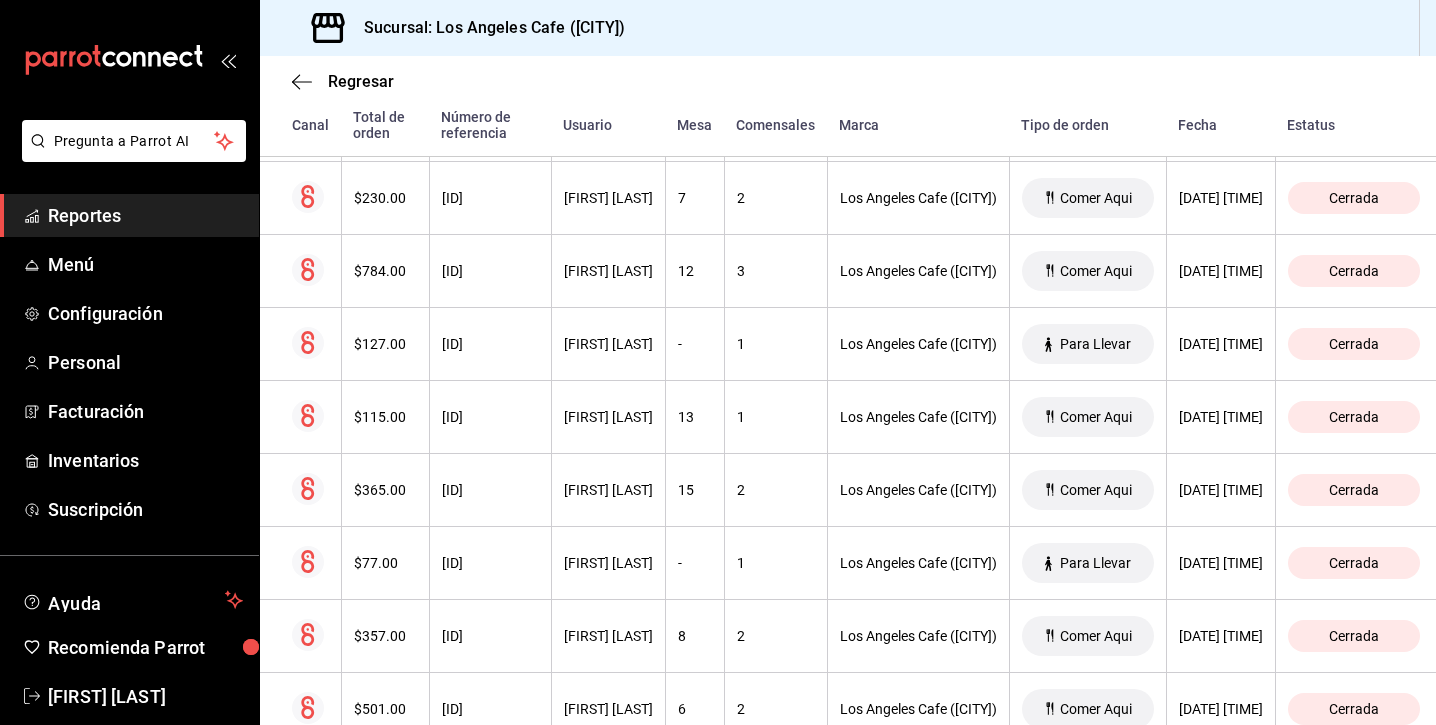 scroll, scrollTop: 3068, scrollLeft: 0, axis: vertical 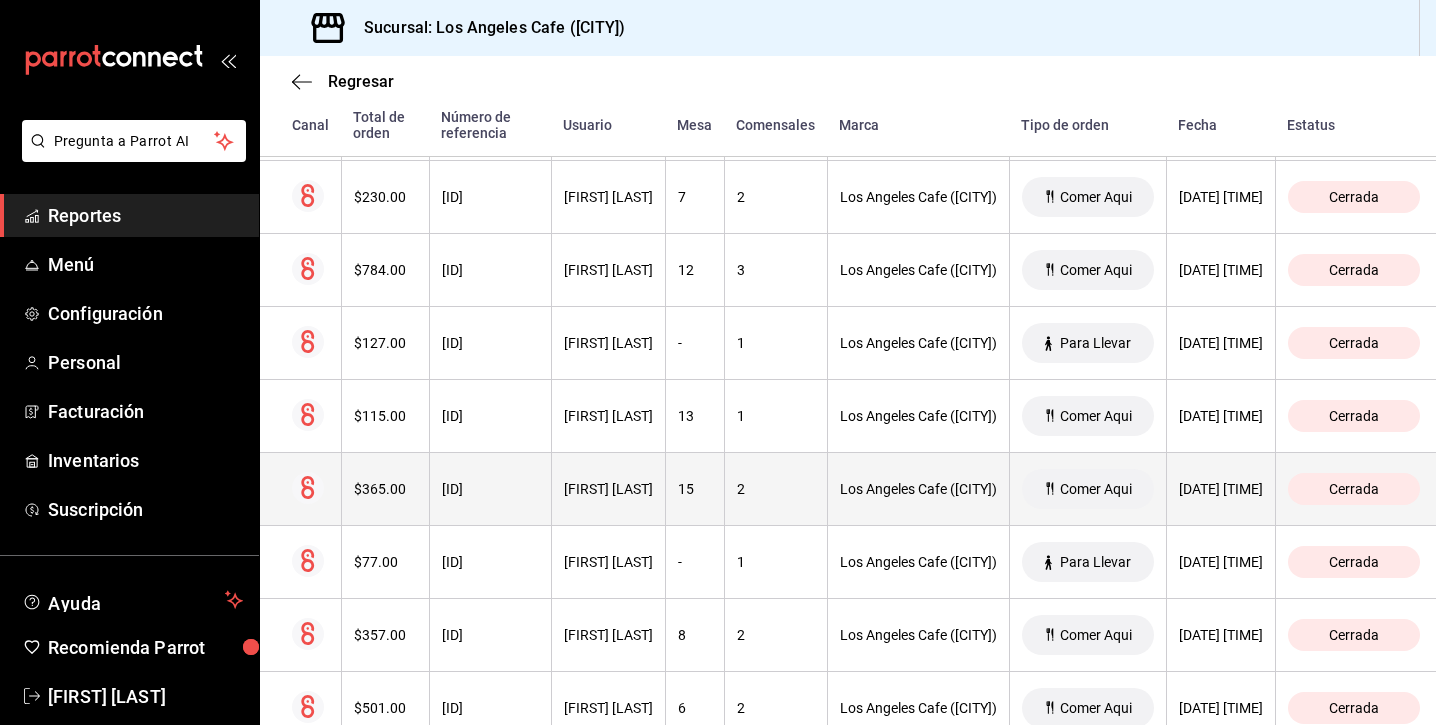 click on "2" at bounding box center [776, 489] 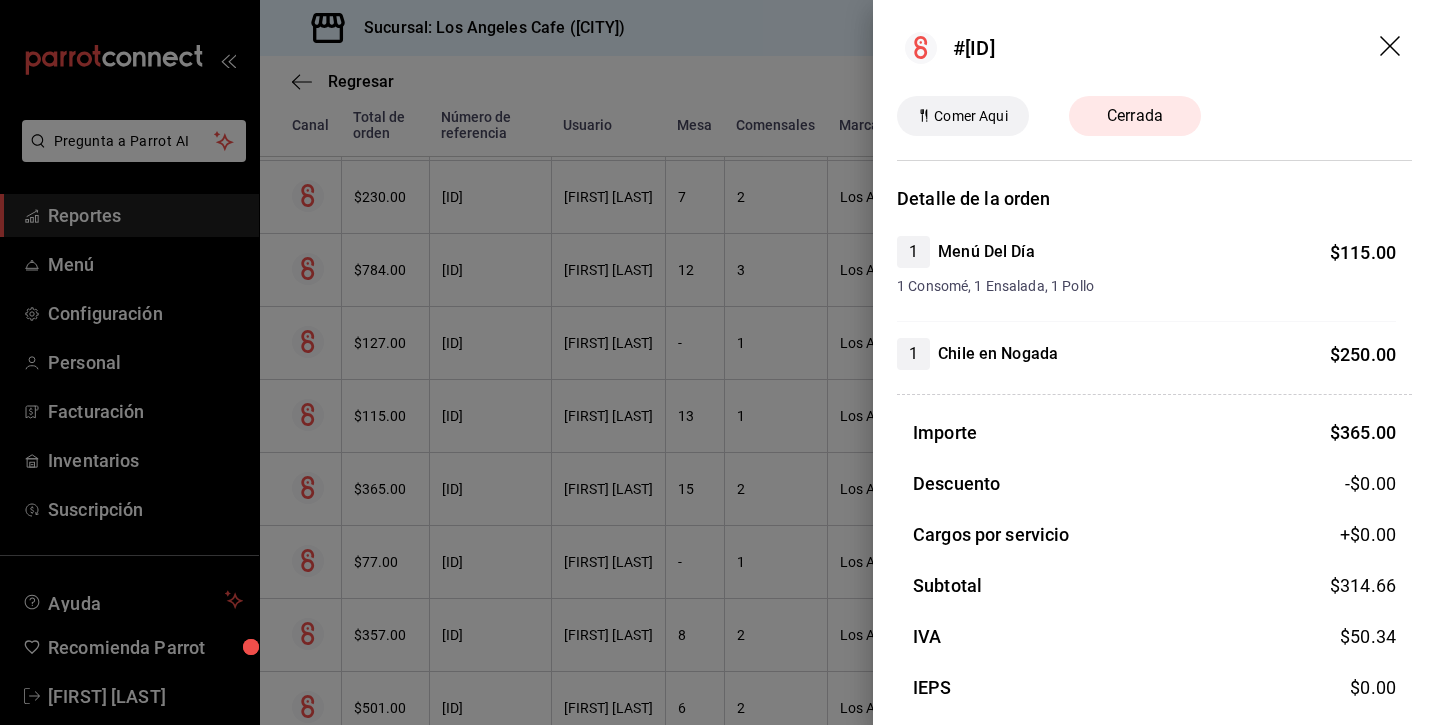 scroll, scrollTop: 78, scrollLeft: 0, axis: vertical 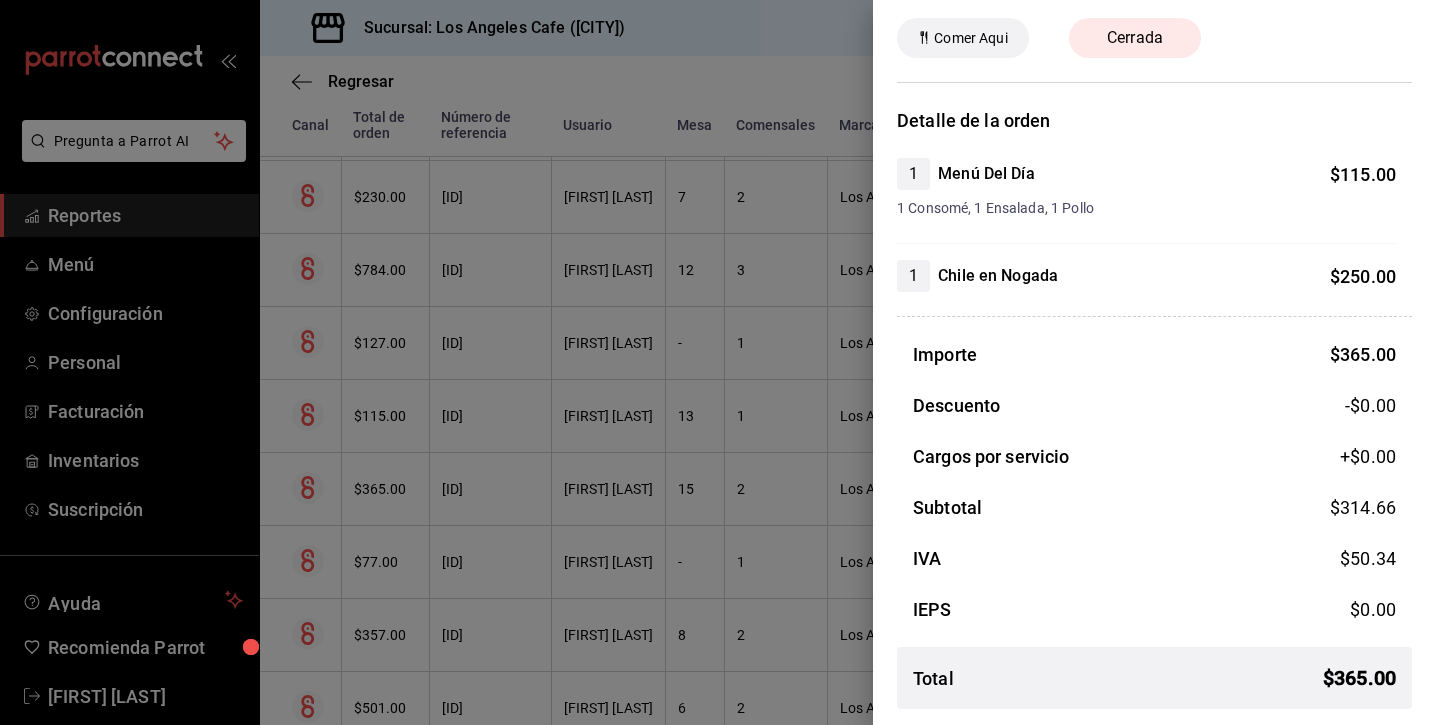 click at bounding box center (718, 362) 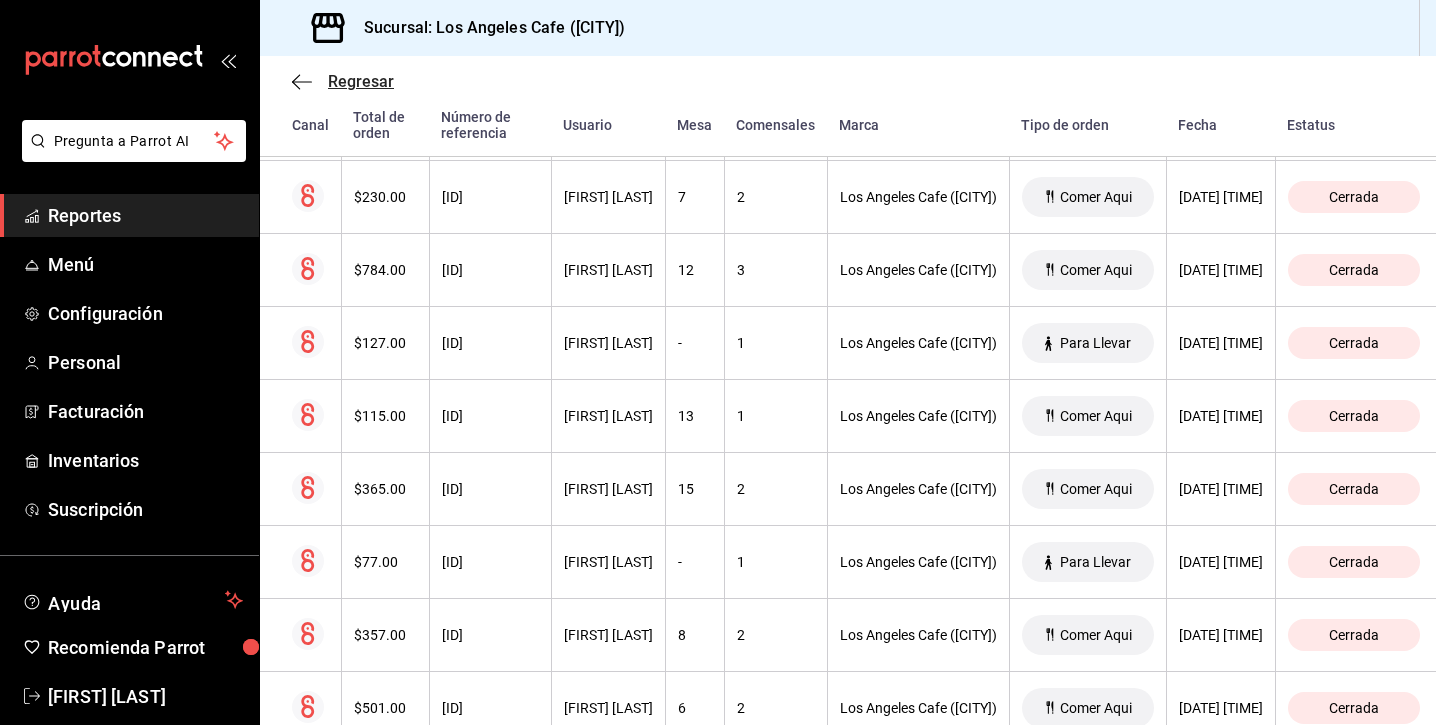 click 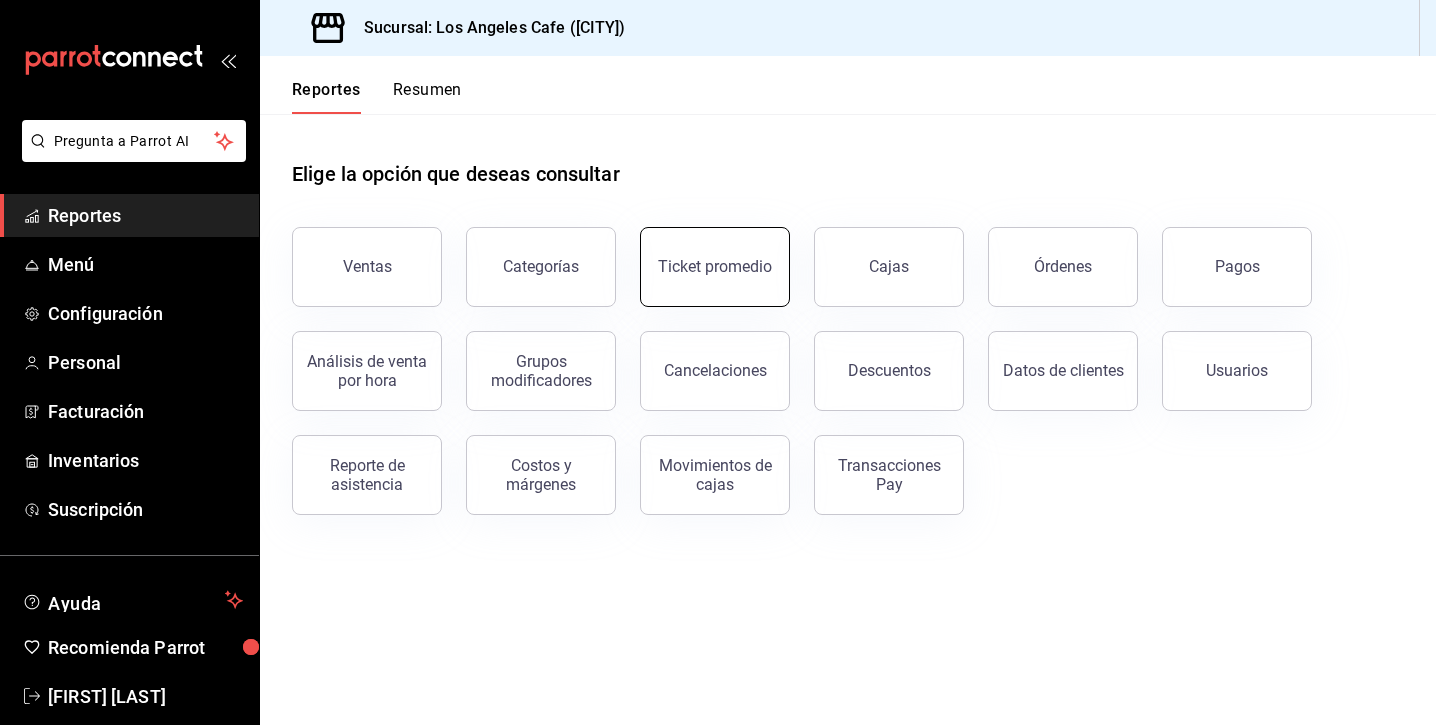click on "Ticket promedio" at bounding box center (715, 267) 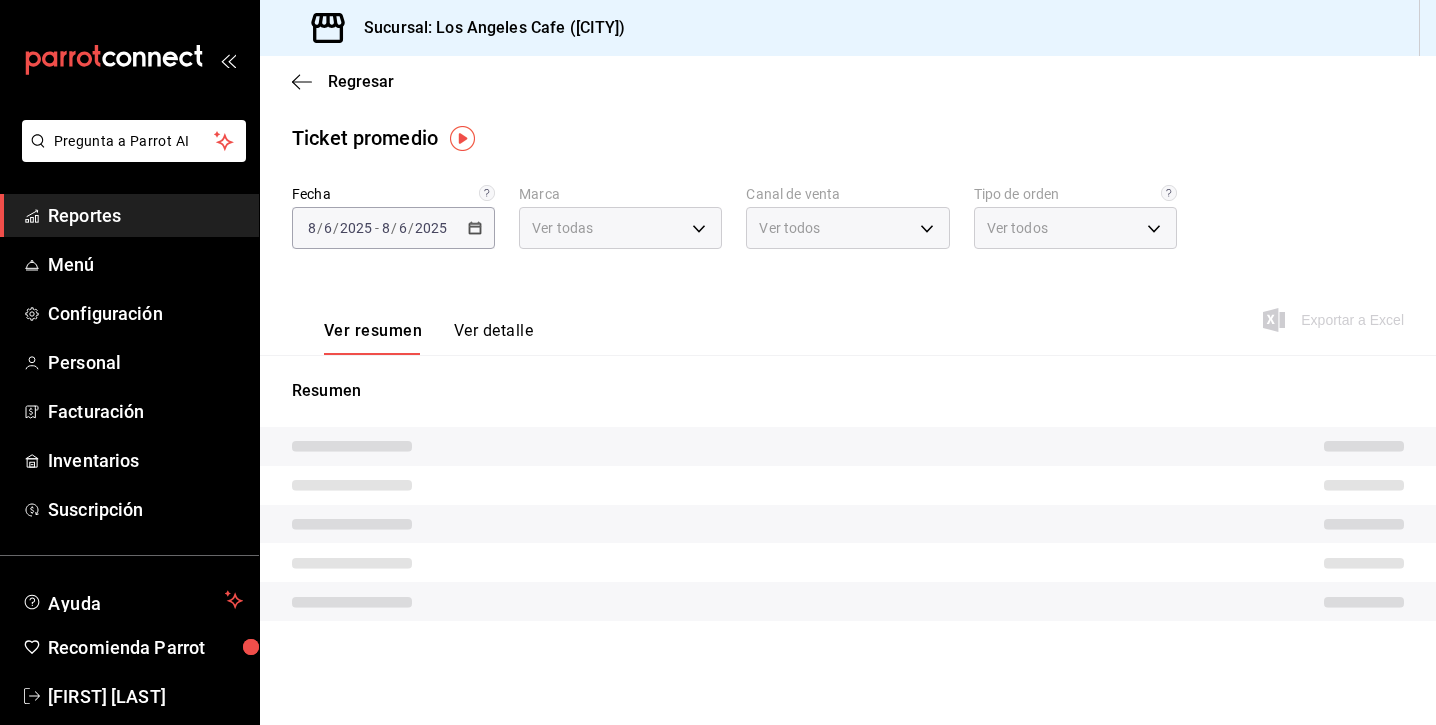 type on "[UUID]" 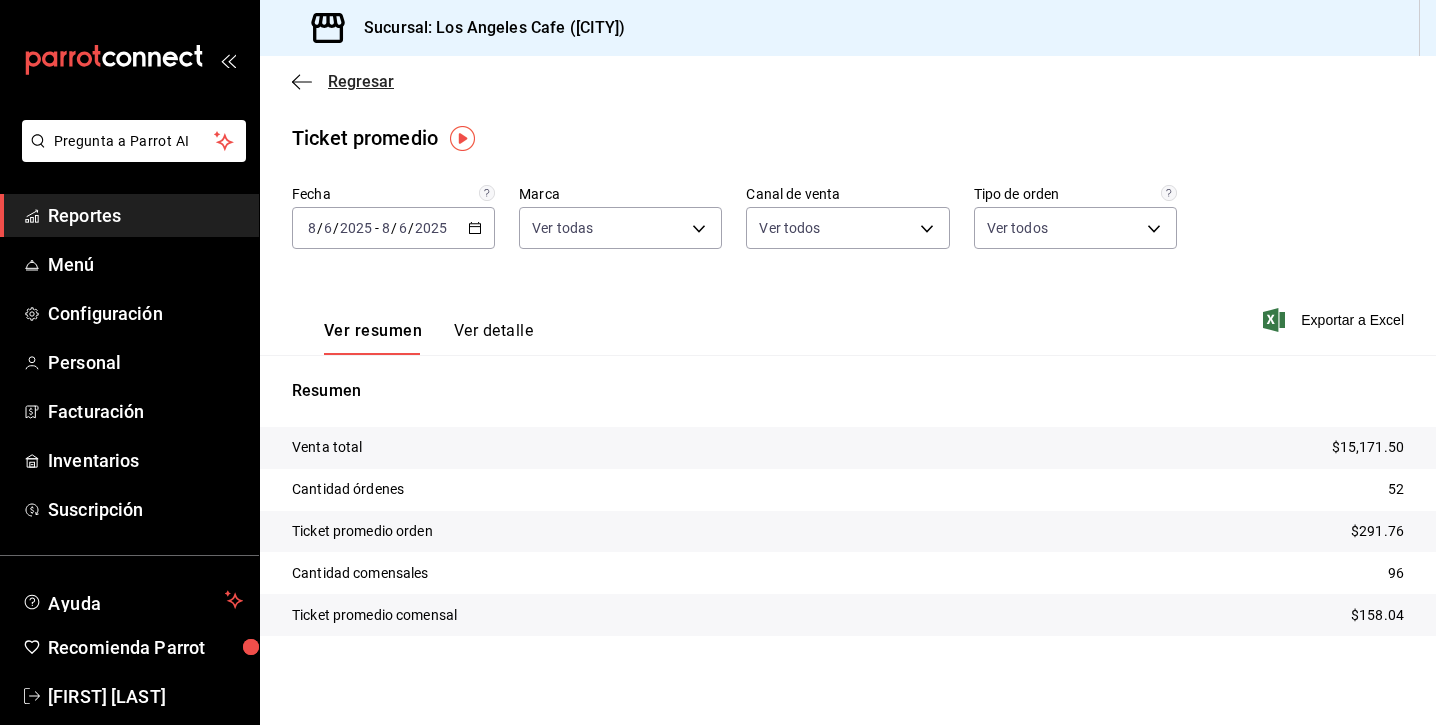 click on "Regresar" at bounding box center (361, 81) 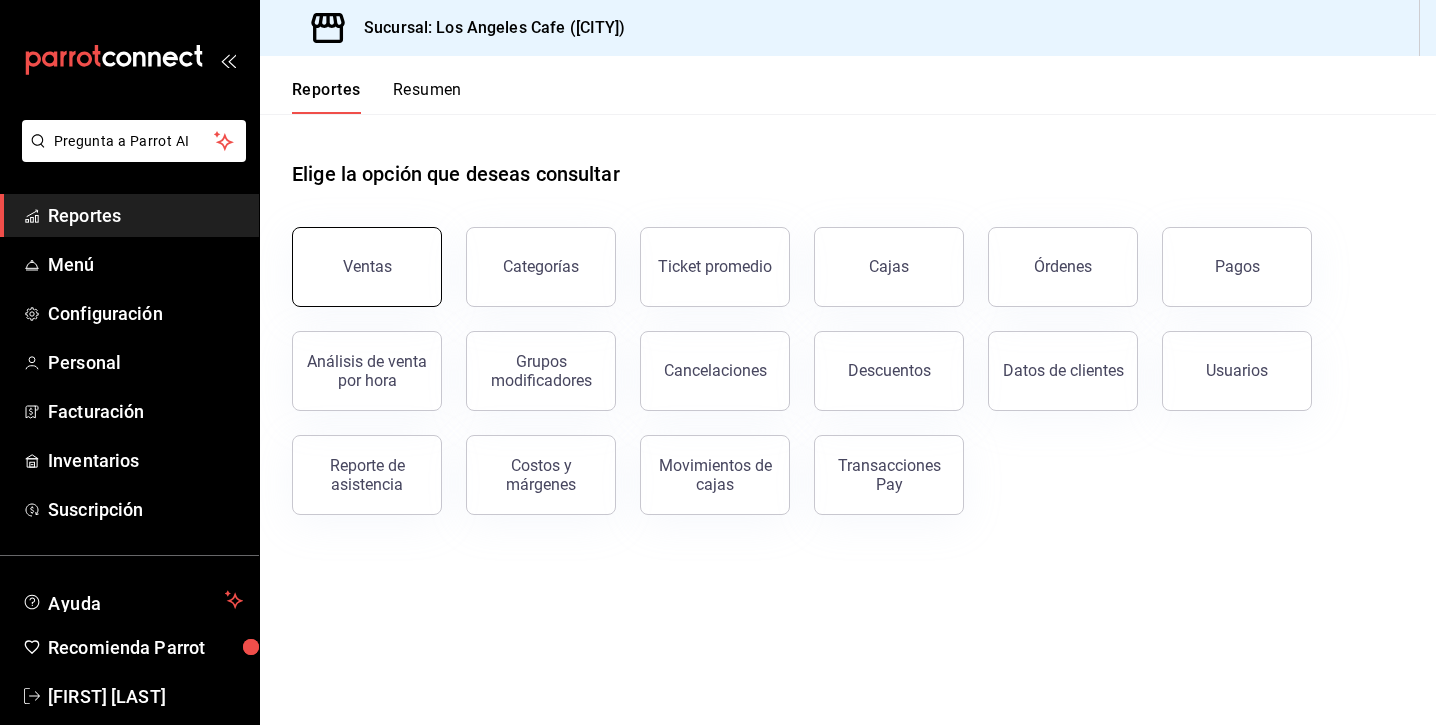 click on "Ventas" at bounding box center (367, 266) 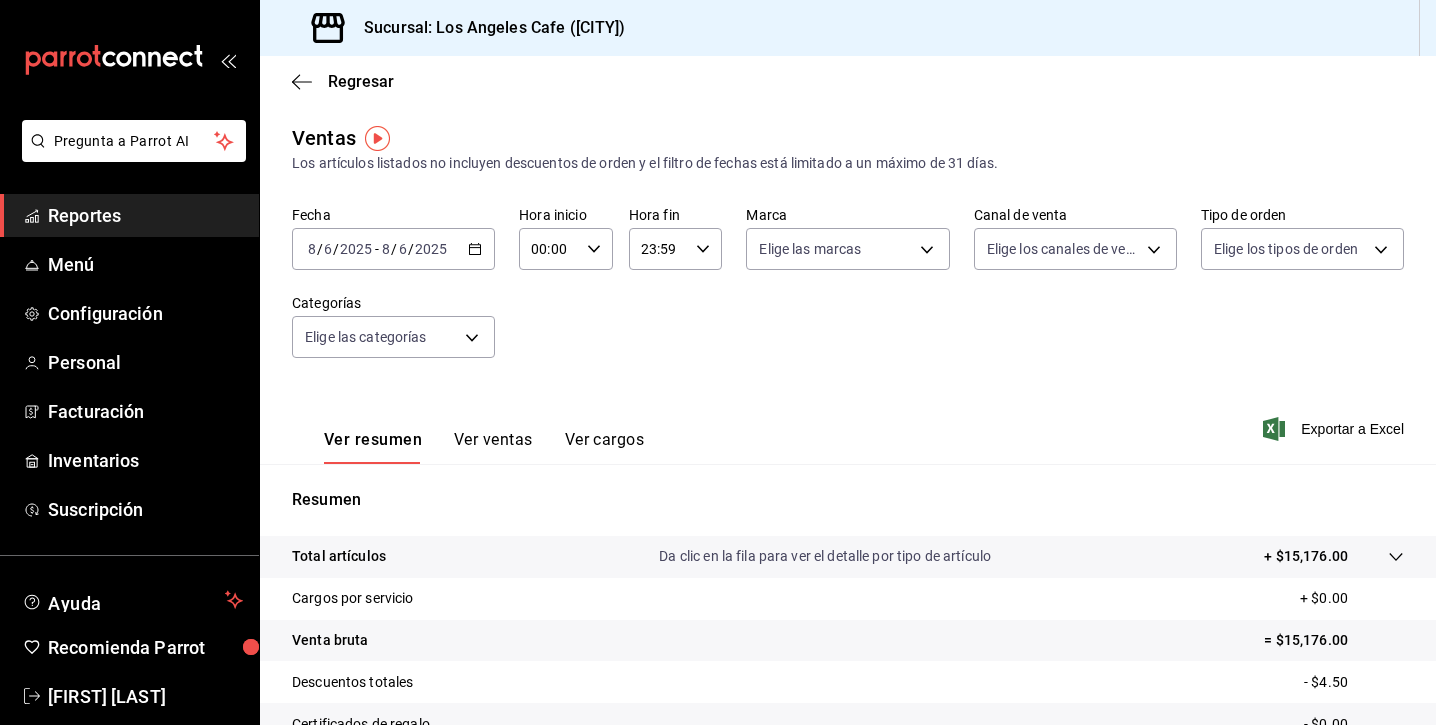 click on "Ver ventas" at bounding box center [493, 447] 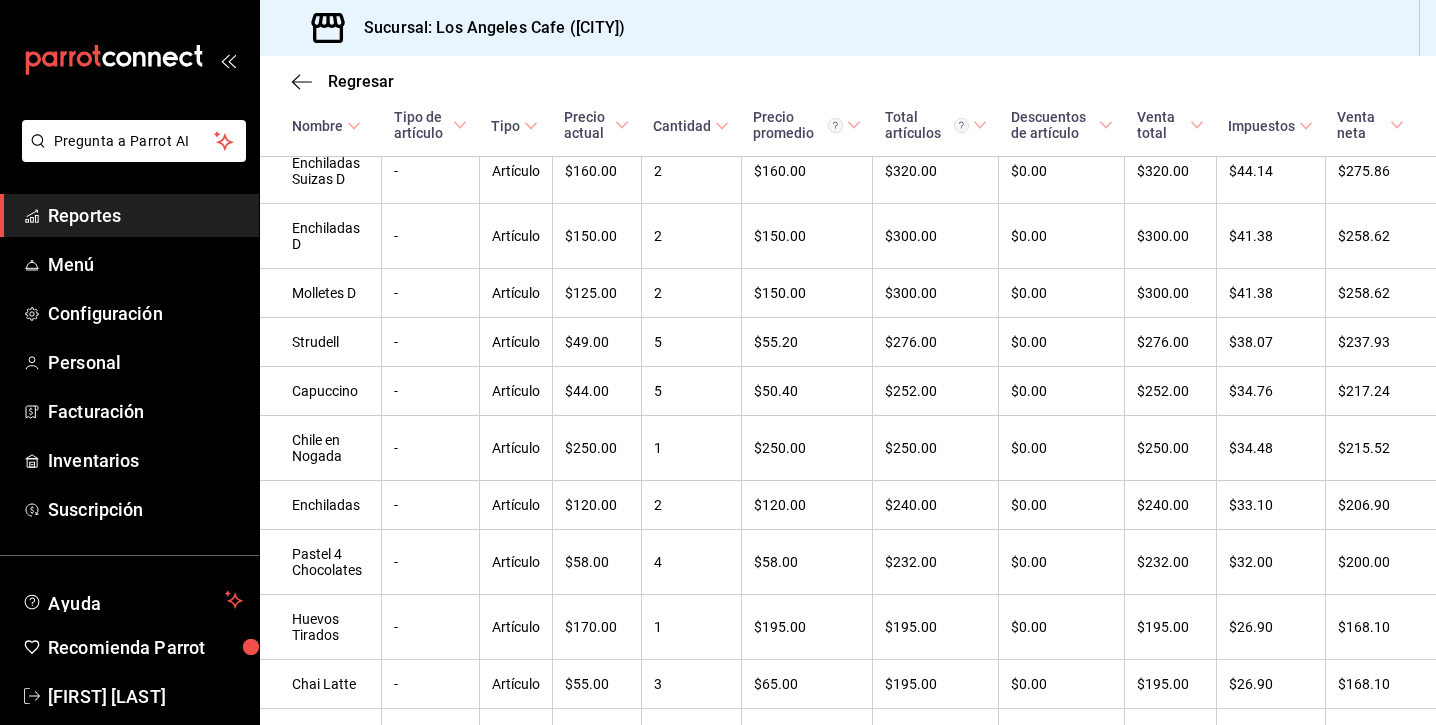 scroll, scrollTop: 880, scrollLeft: 0, axis: vertical 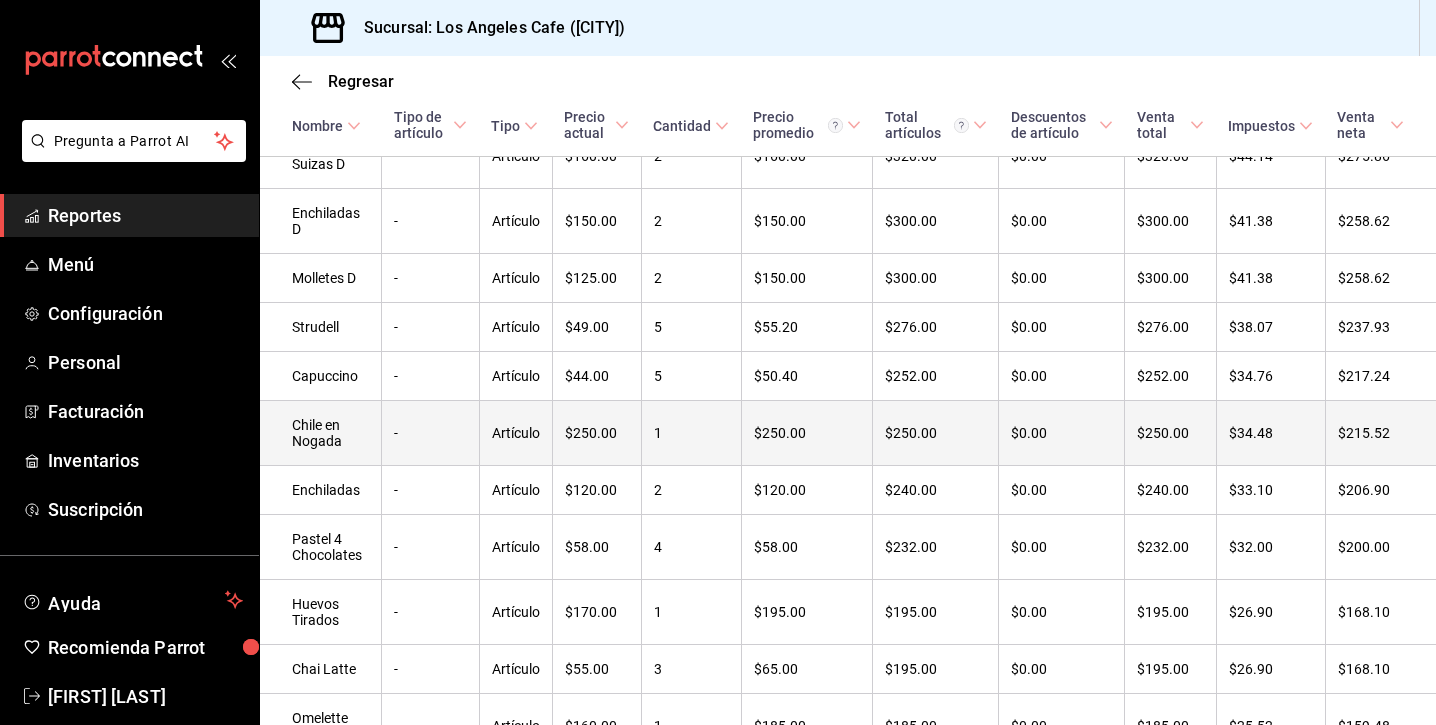 click on "-" at bounding box center (431, 433) 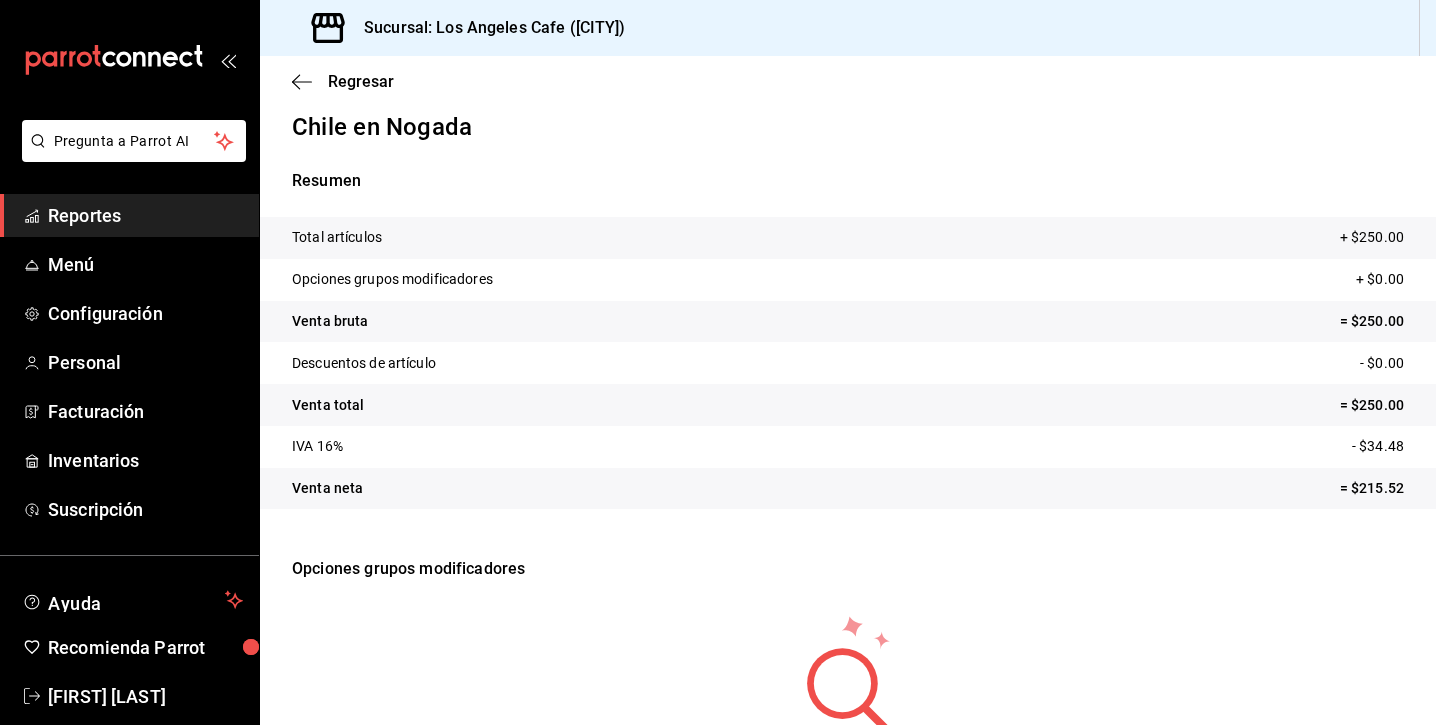 scroll, scrollTop: 0, scrollLeft: 0, axis: both 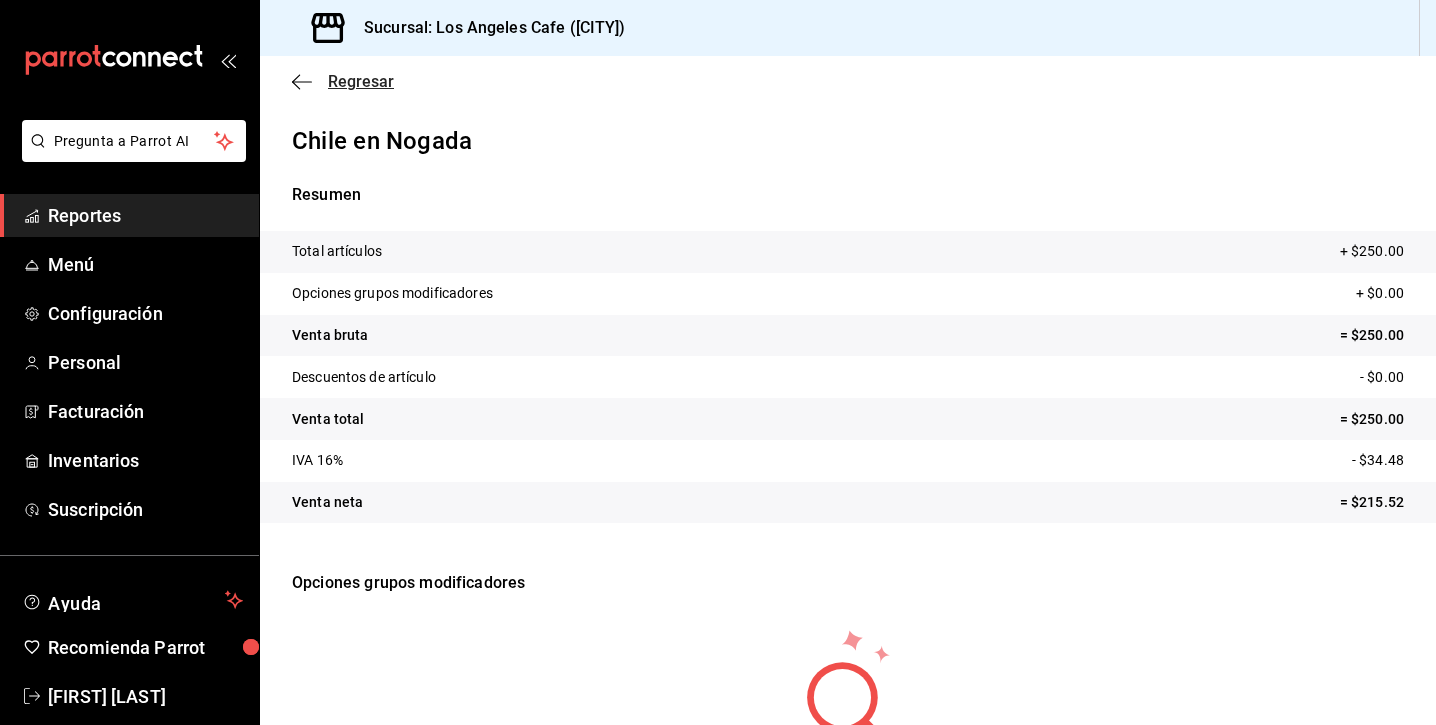 click 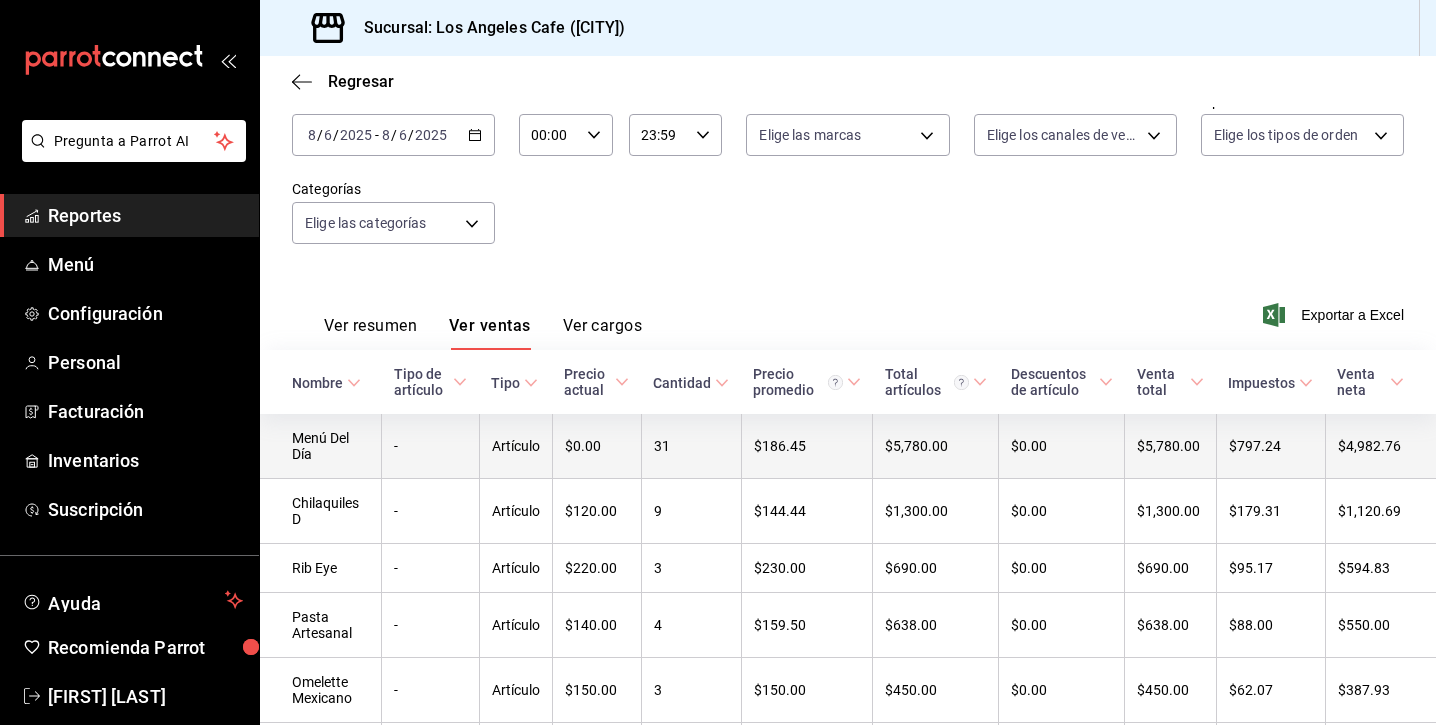 scroll, scrollTop: 130, scrollLeft: 0, axis: vertical 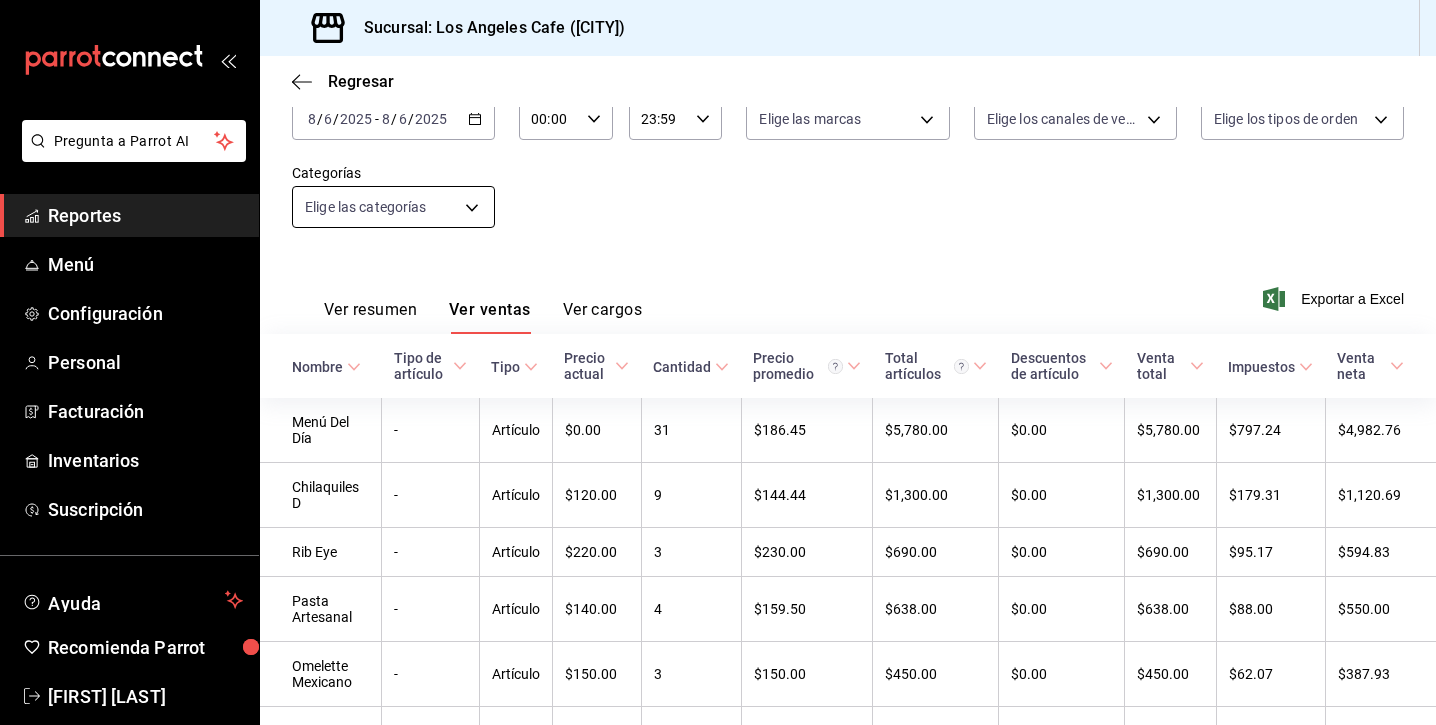 click on "Pregunta a Parrot AI Reportes   Menú   Configuración   Personal   Facturación   Inventarios   Suscripción   Ayuda Recomienda Parrot   Mariana Tovar   Sugerir nueva función   Sucursal: Los Angeles Cafe (CDMX) Regresar Ventas Los artículos listados no incluyen descuentos de orden y el filtro de fechas está limitado a un máximo de 31 días. Fecha 2025-08-06 8 / 6 / 2025 - 2025-08-06 8 / 6 / 2025 Hora inicio 00:00 Hora inicio Hora fin 23:59 Hora fin Marca Elige las marcas Canal de venta Elige los canales de venta Tipo de orden Elige los tipos de orden Categorías Elige las categorías Ver resumen Ver ventas Ver cargos Exportar a Excel Nombre Tipo de artículo Tipo Precio actual Cantidad Precio promedio   Total artículos   Descuentos de artículo Venta total Impuestos Venta neta Menú Del Día - Artículo $0.00 31 $186.45 $5,780.00 $0.00 $5,780.00 $797.24 $4,982.76 Chilaquiles D - Artículo $120.00 9 $144.44 $1,300.00 $0.00 $1,300.00 $179.31 $1,120.69 Rib Eye - Artículo $220.00 3 $230.00 $690.00 $0.00 -" at bounding box center (718, 362) 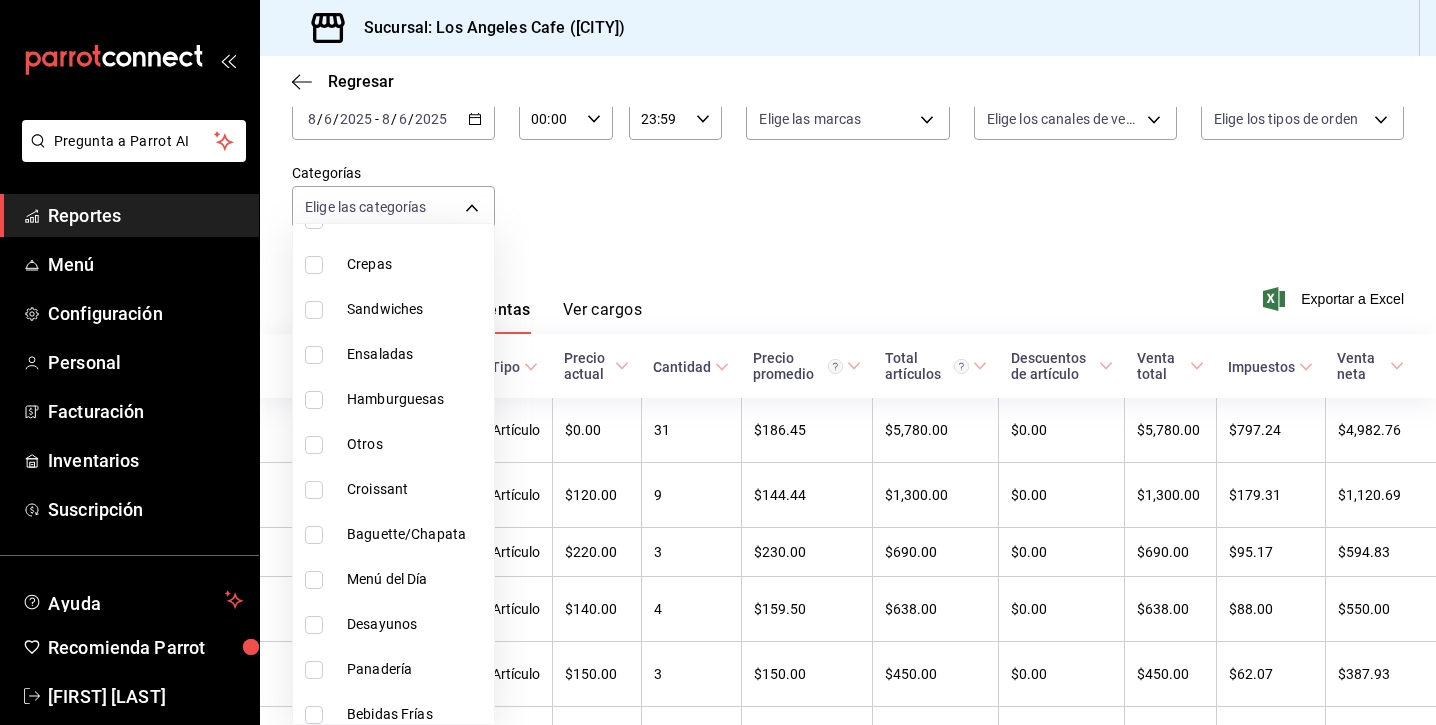 scroll, scrollTop: 328, scrollLeft: 0, axis: vertical 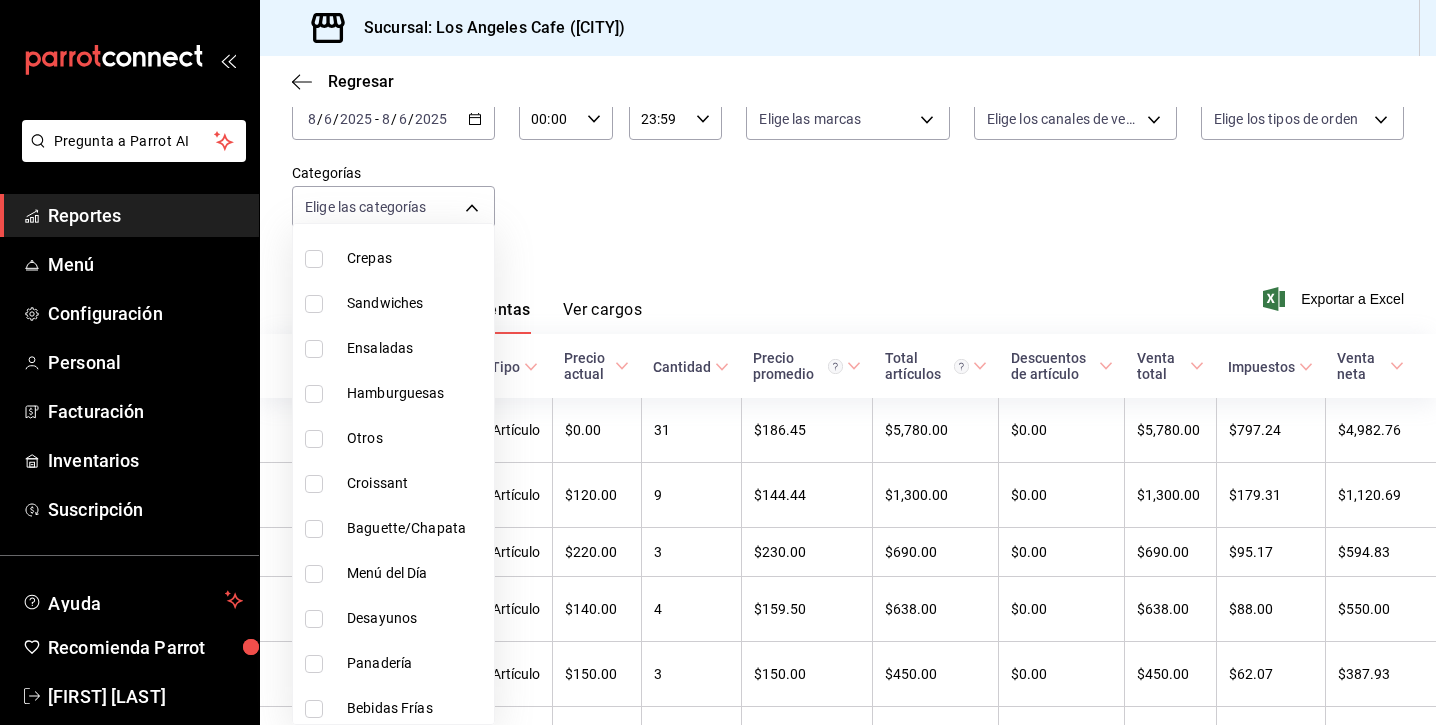 click on "Menú del Día" at bounding box center (416, 573) 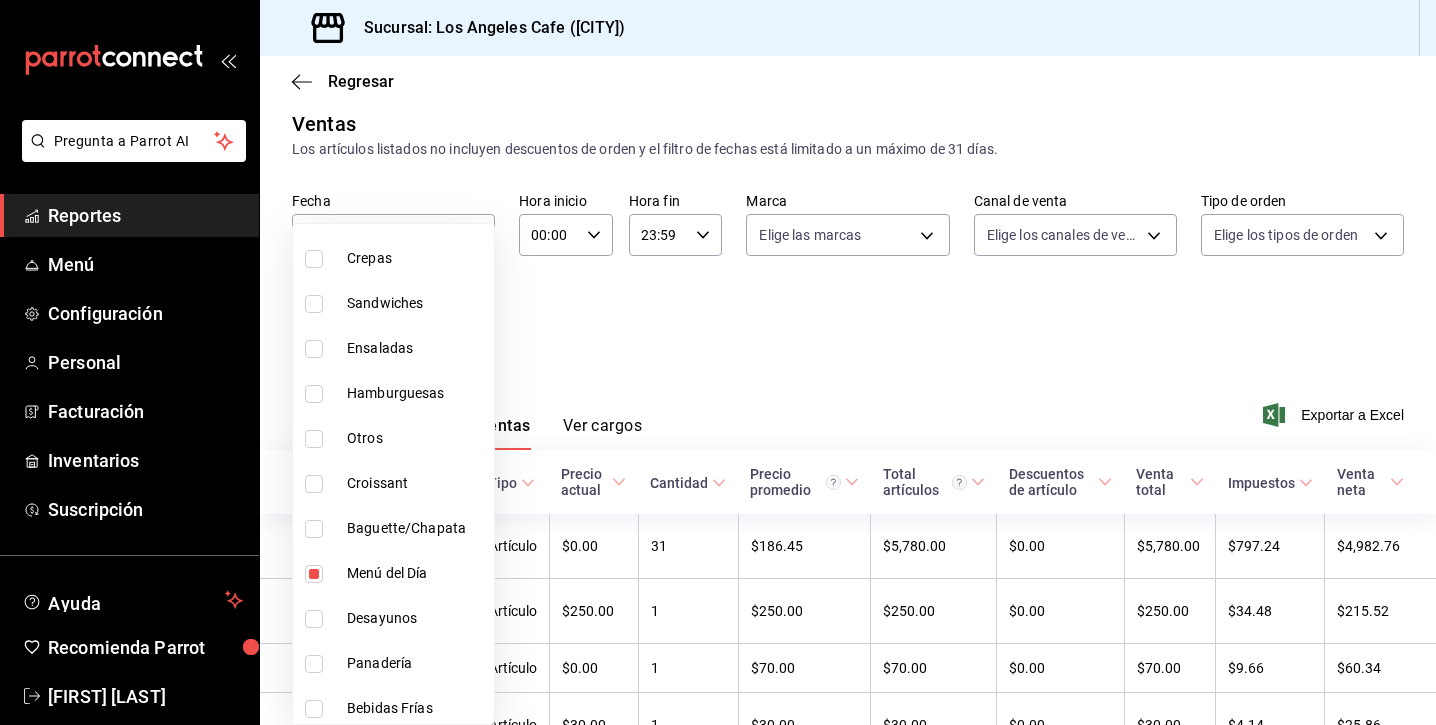 scroll, scrollTop: 123, scrollLeft: 0, axis: vertical 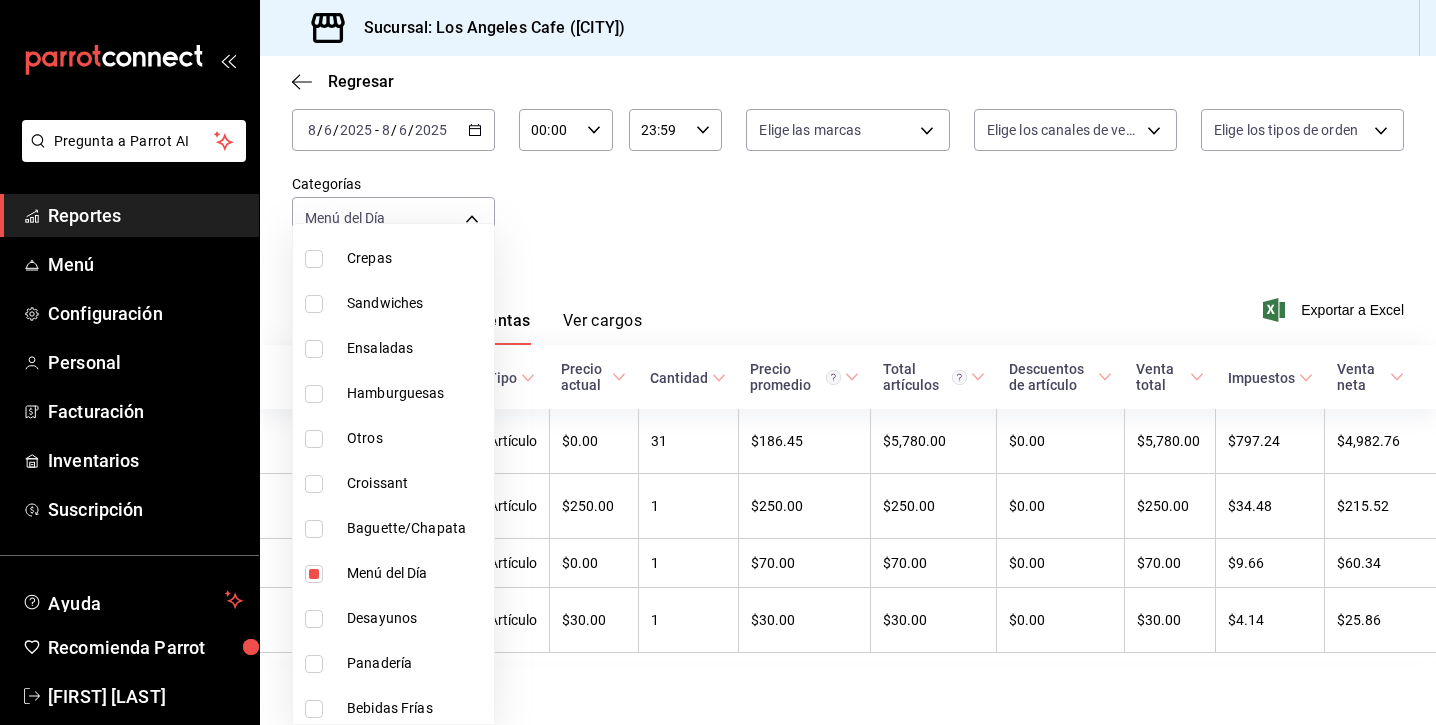 click at bounding box center [718, 362] 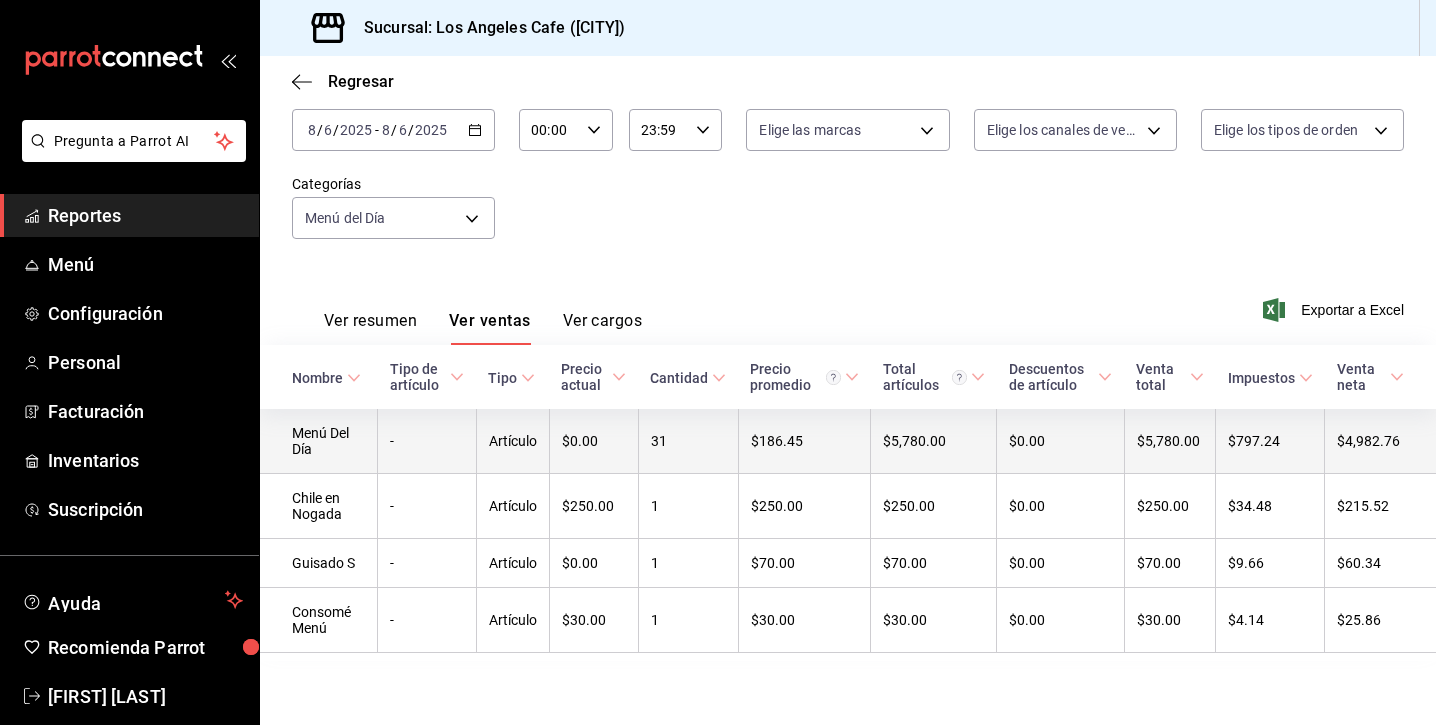 click on "-" at bounding box center (427, 441) 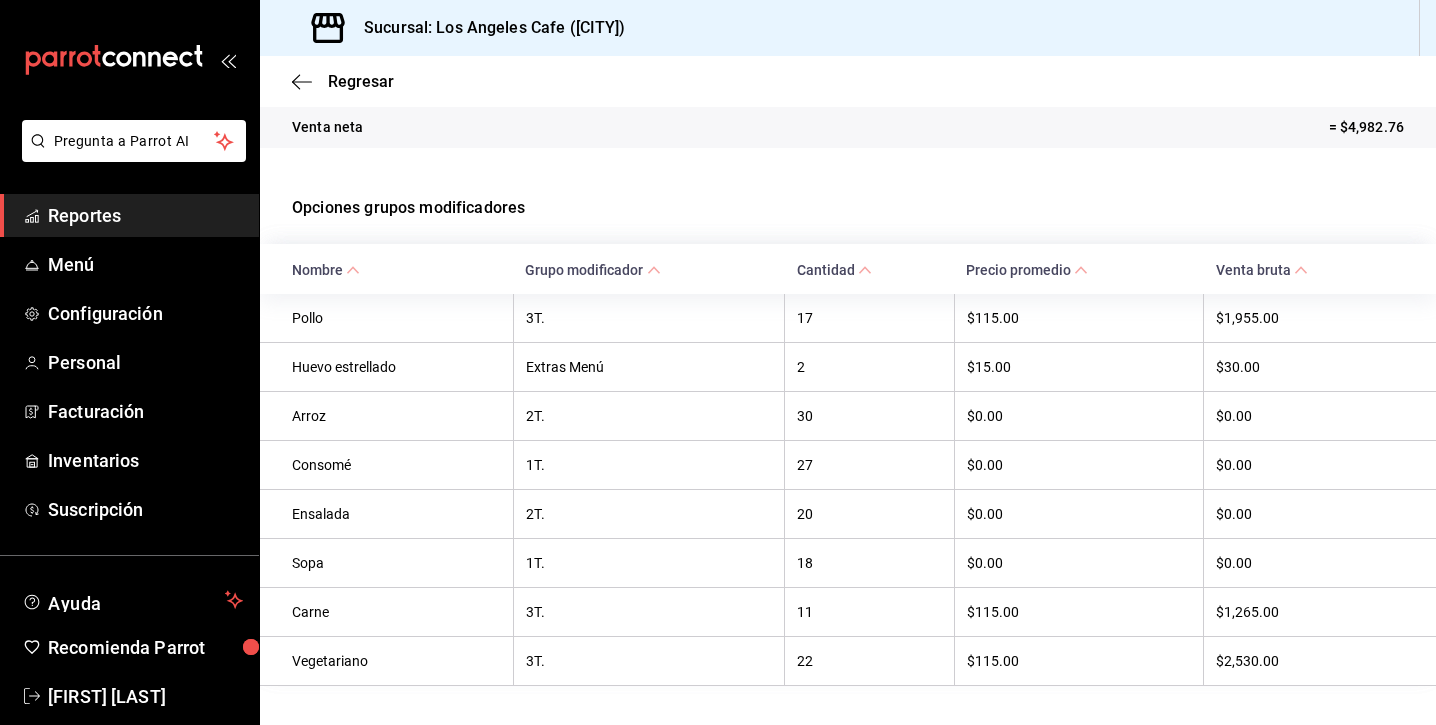 scroll, scrollTop: 420, scrollLeft: 0, axis: vertical 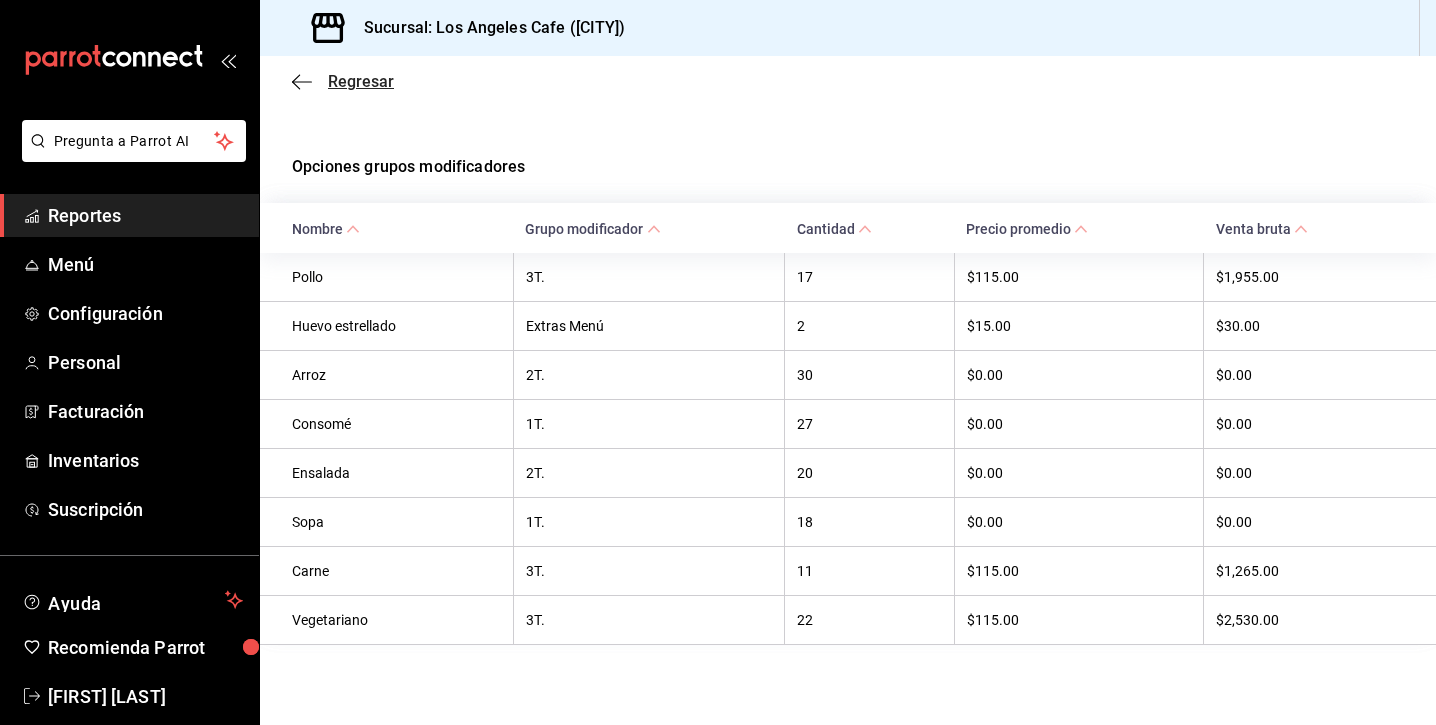 click on "Regresar" at bounding box center (361, 81) 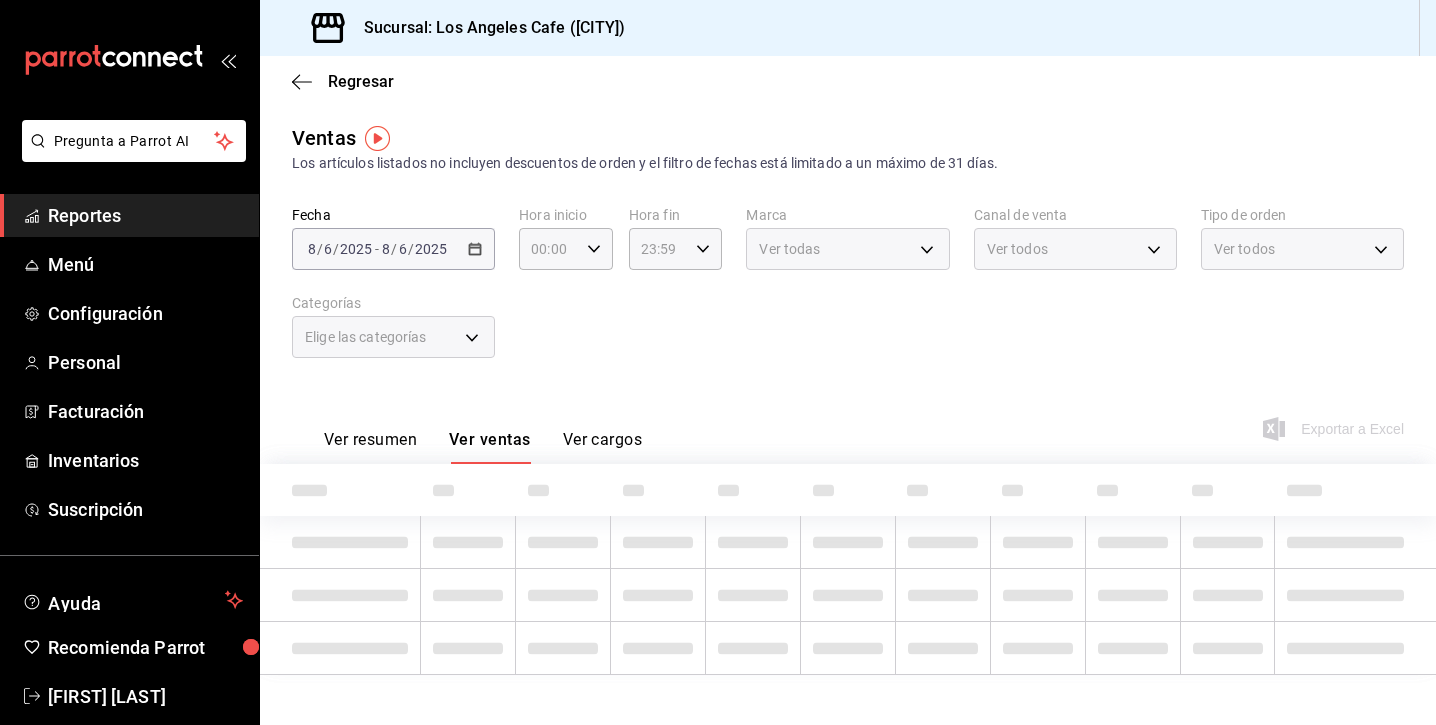 type on "[UUID]" 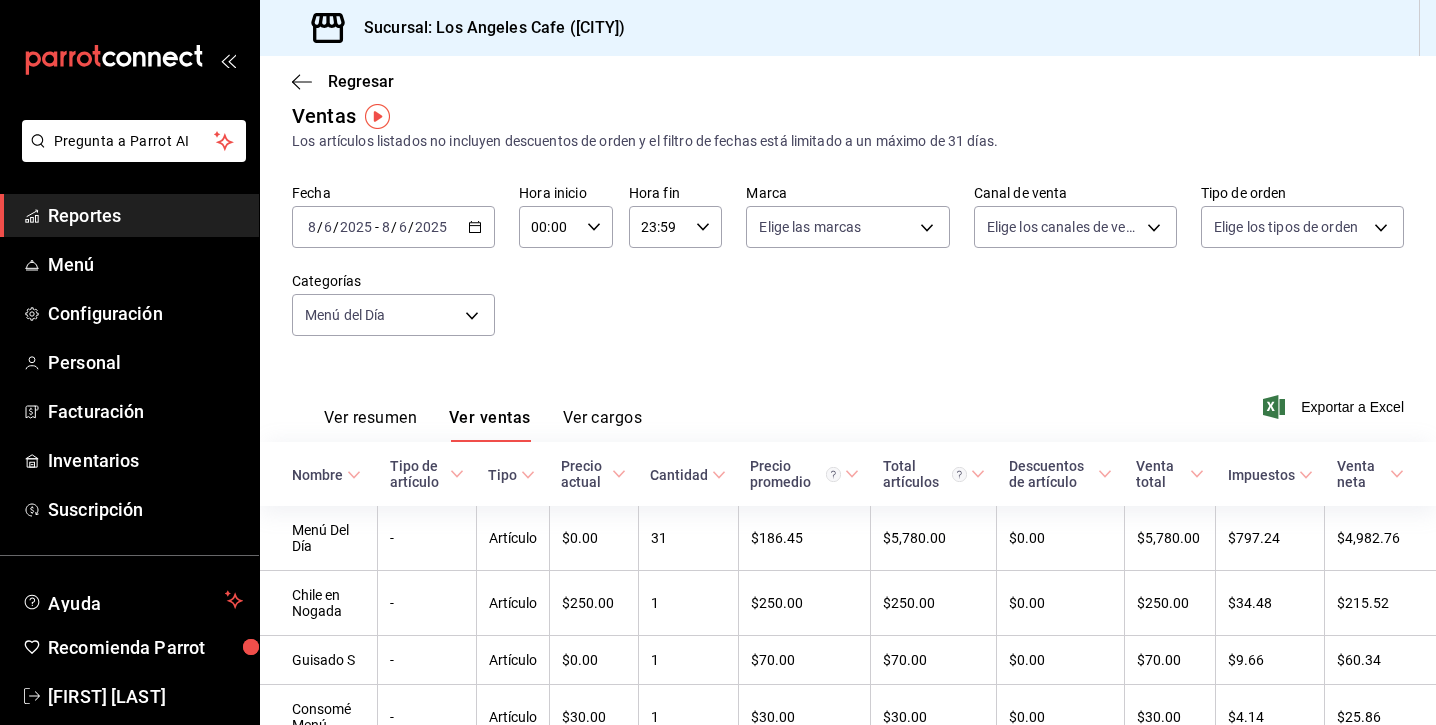 scroll, scrollTop: 123, scrollLeft: 0, axis: vertical 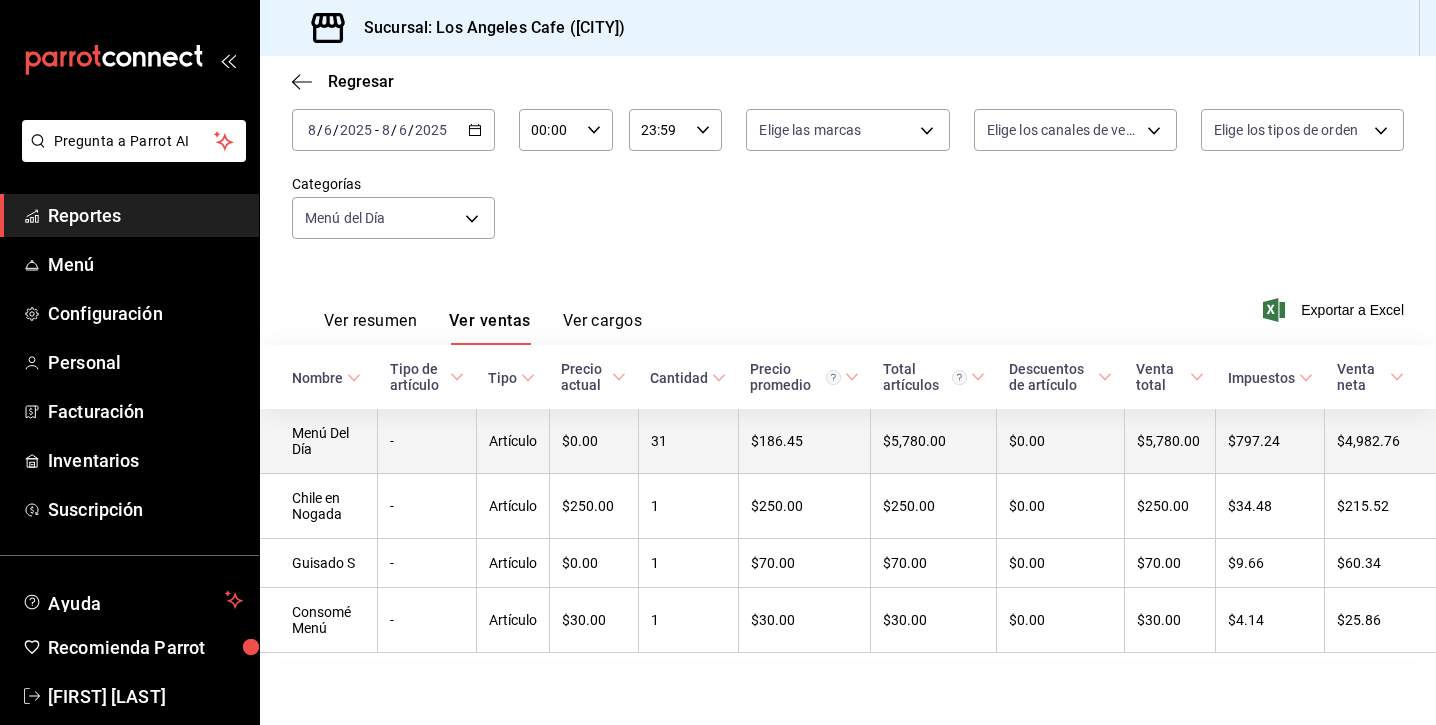 click on "31" at bounding box center [688, 441] 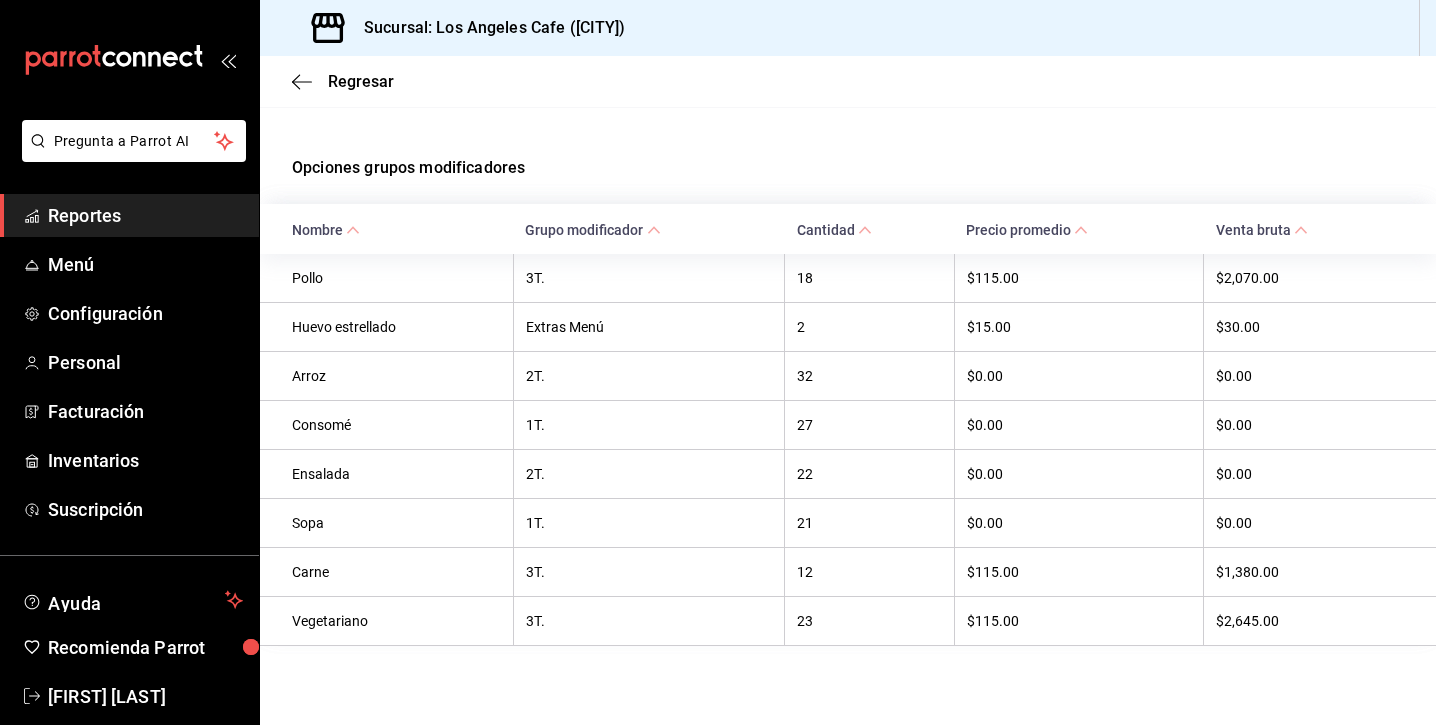 scroll, scrollTop: 420, scrollLeft: 0, axis: vertical 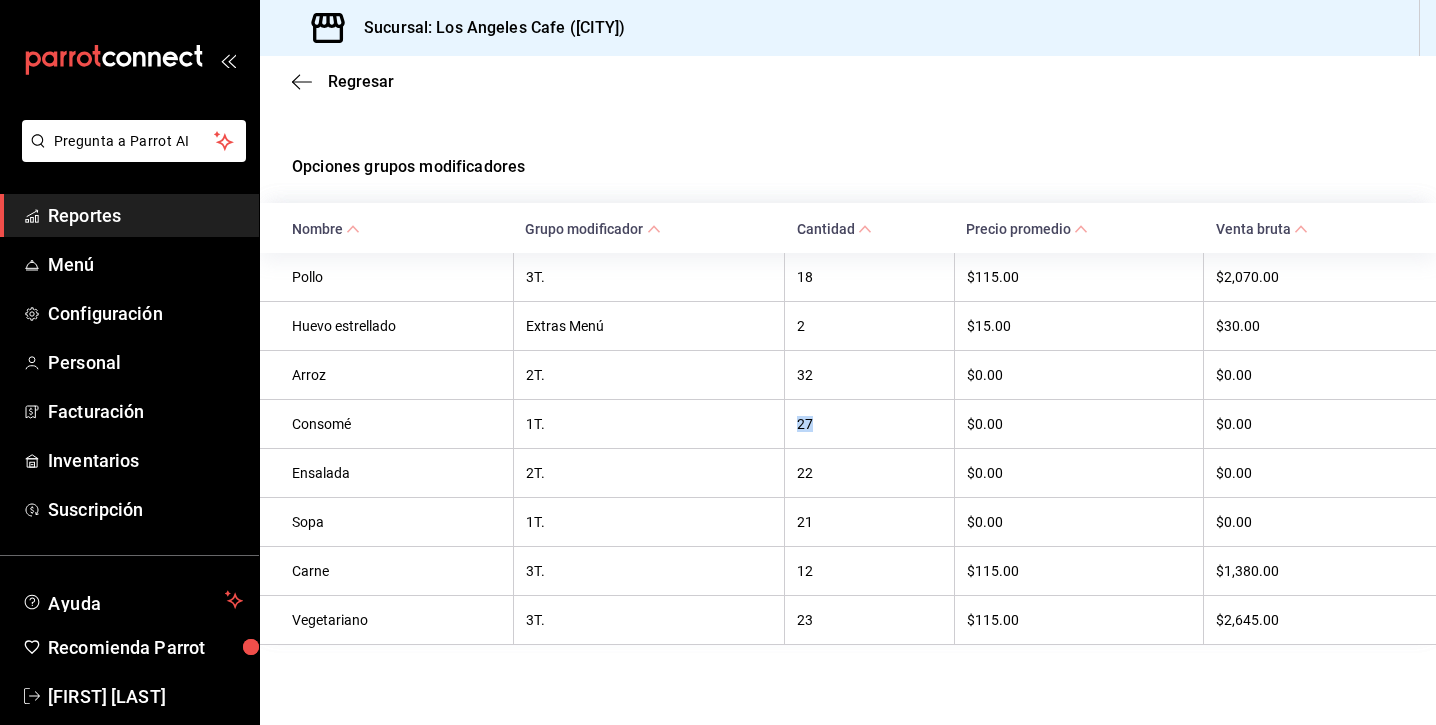 drag, startPoint x: 825, startPoint y: 422, endPoint x: 796, endPoint y: 422, distance: 29 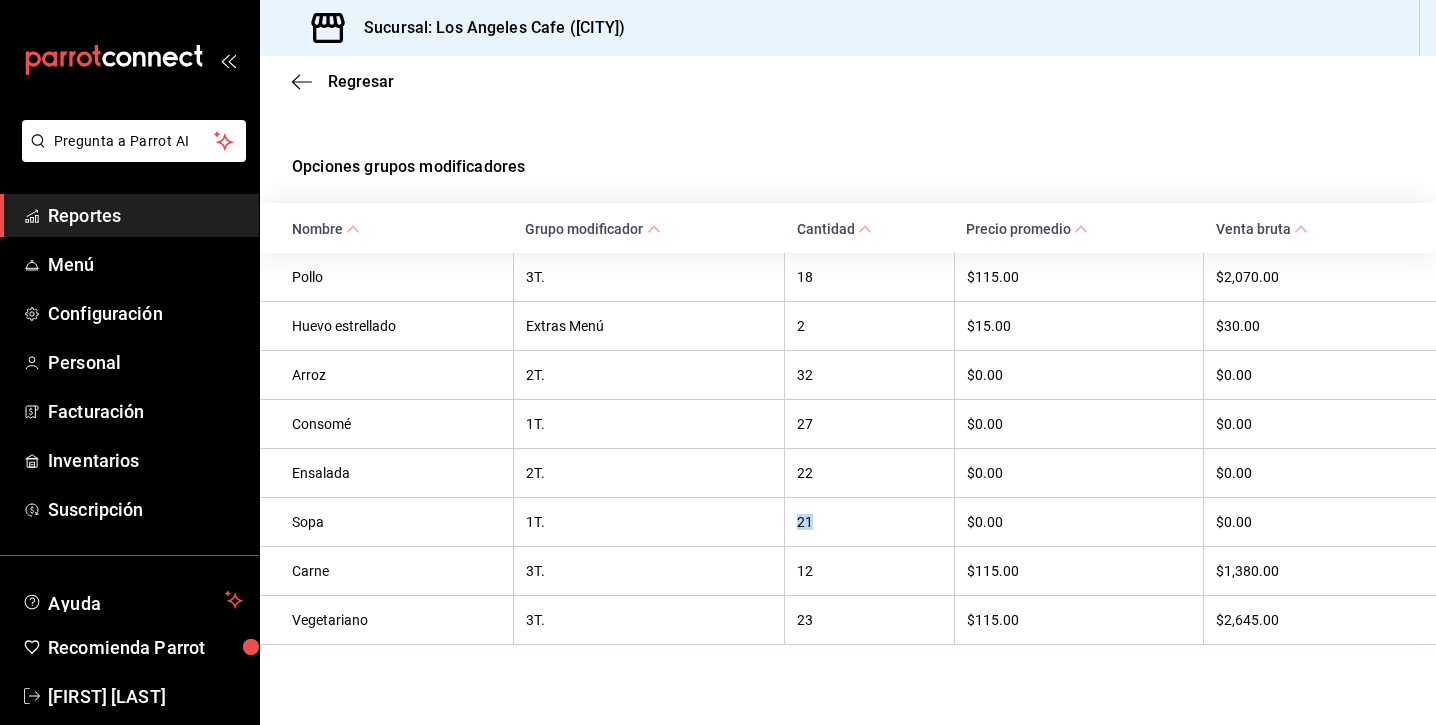 drag, startPoint x: 822, startPoint y: 522, endPoint x: 794, endPoint y: 522, distance: 28 